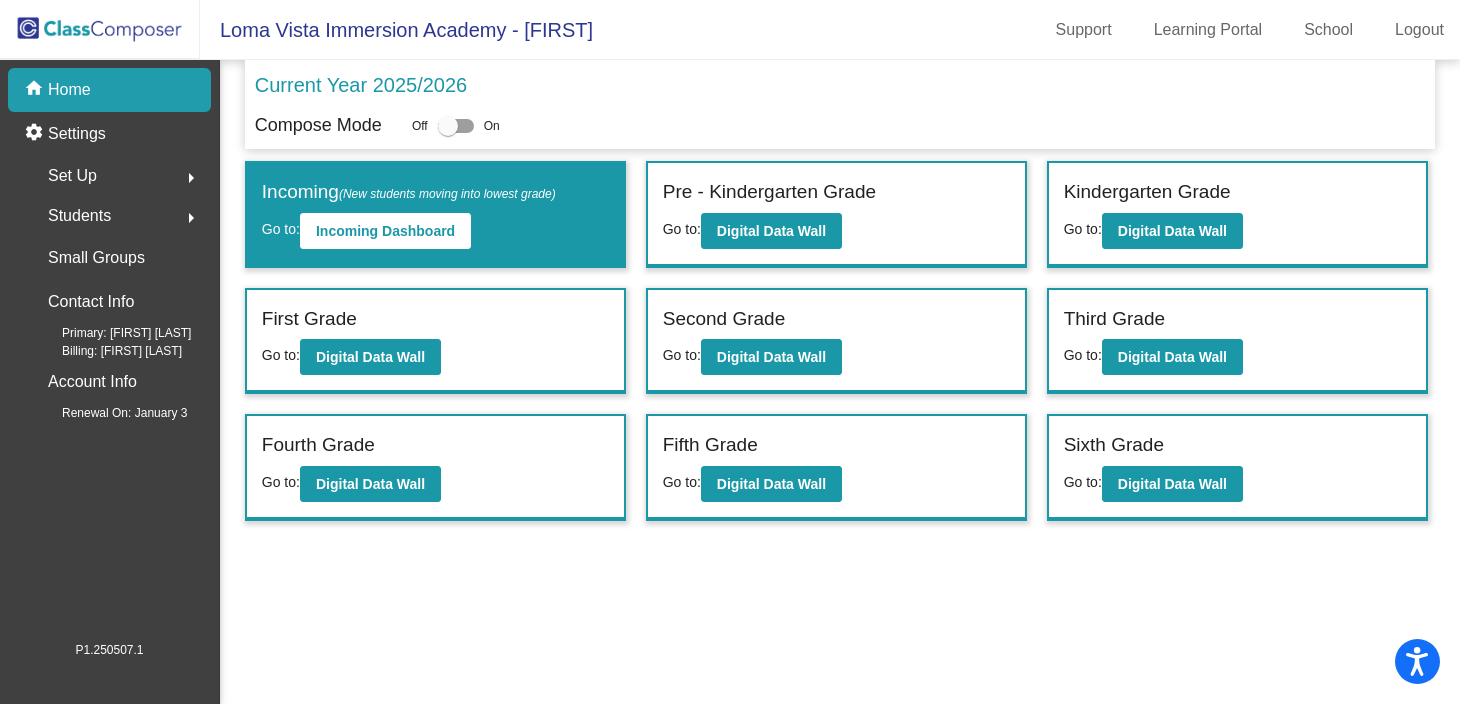 scroll, scrollTop: 0, scrollLeft: 0, axis: both 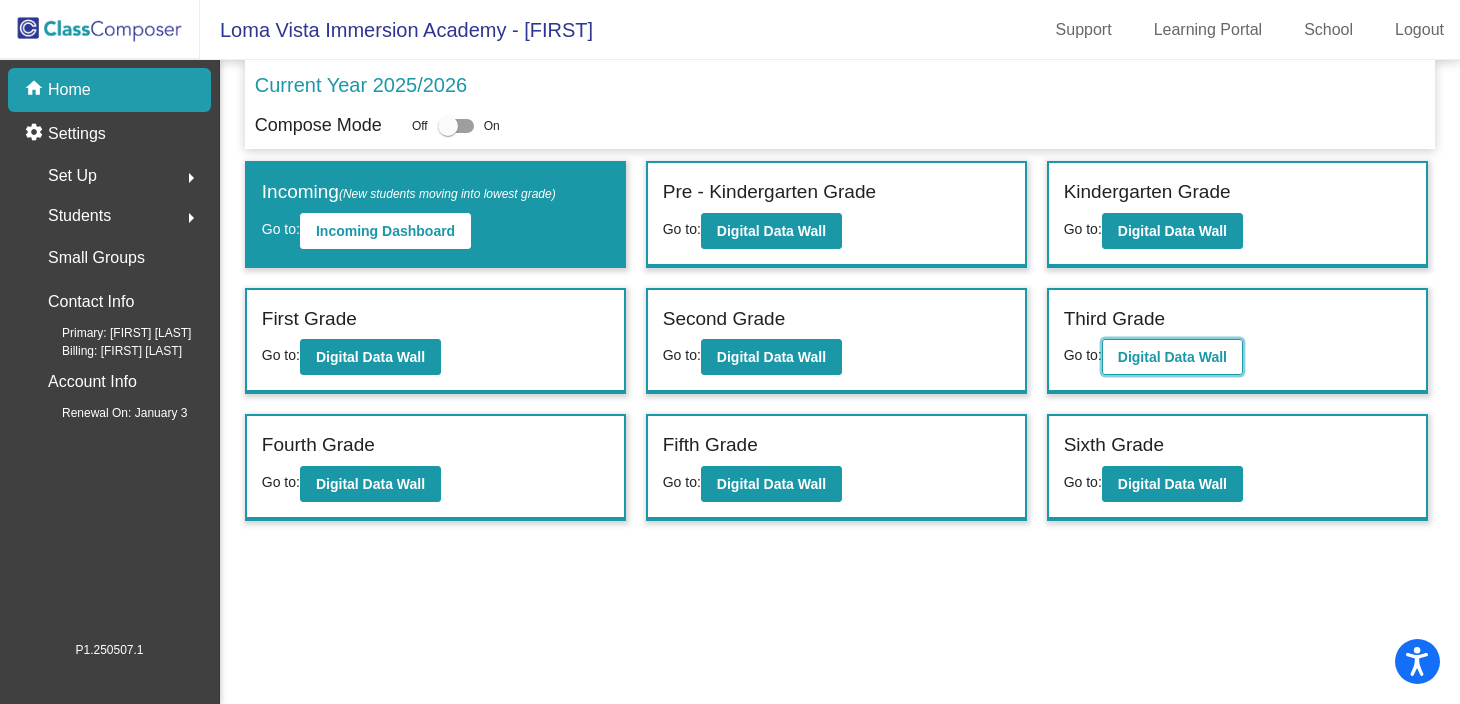 click on "Digital Data Wall" 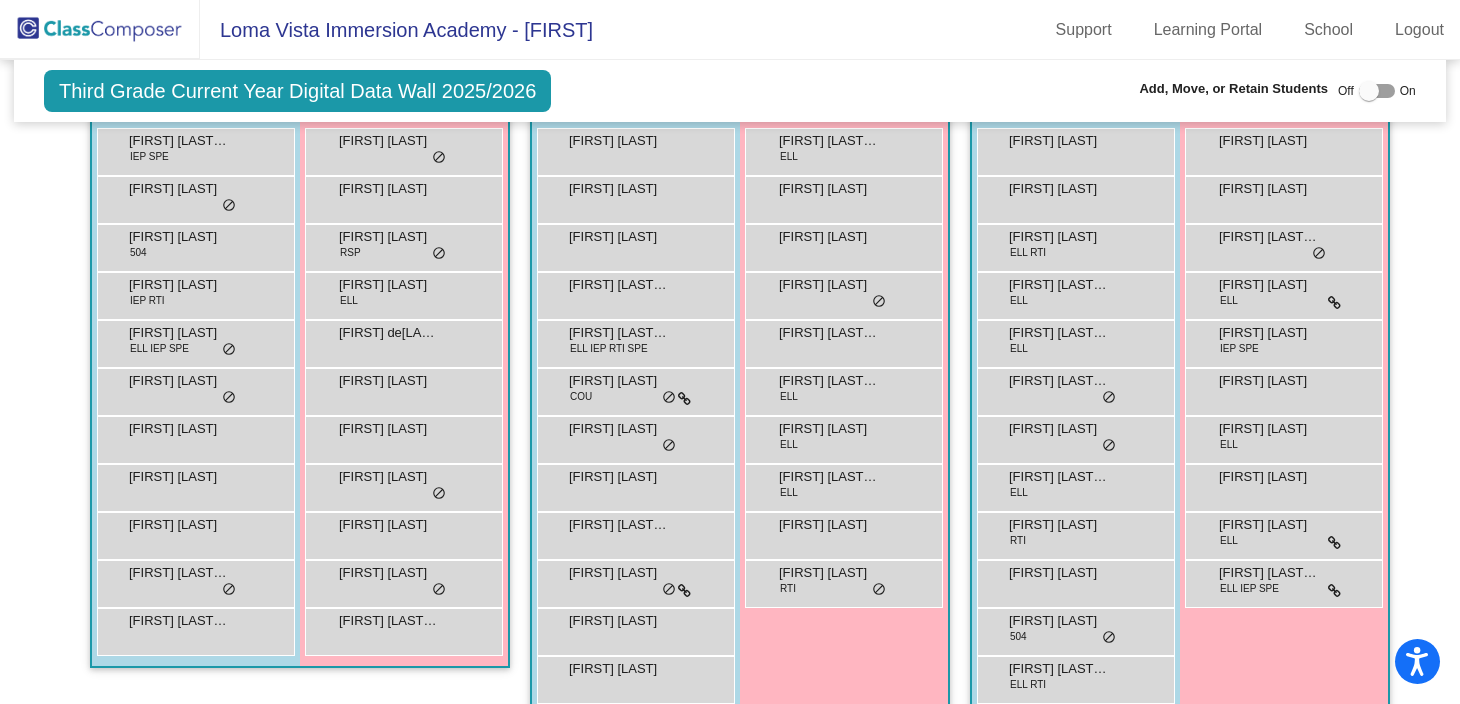 scroll, scrollTop: 476, scrollLeft: 0, axis: vertical 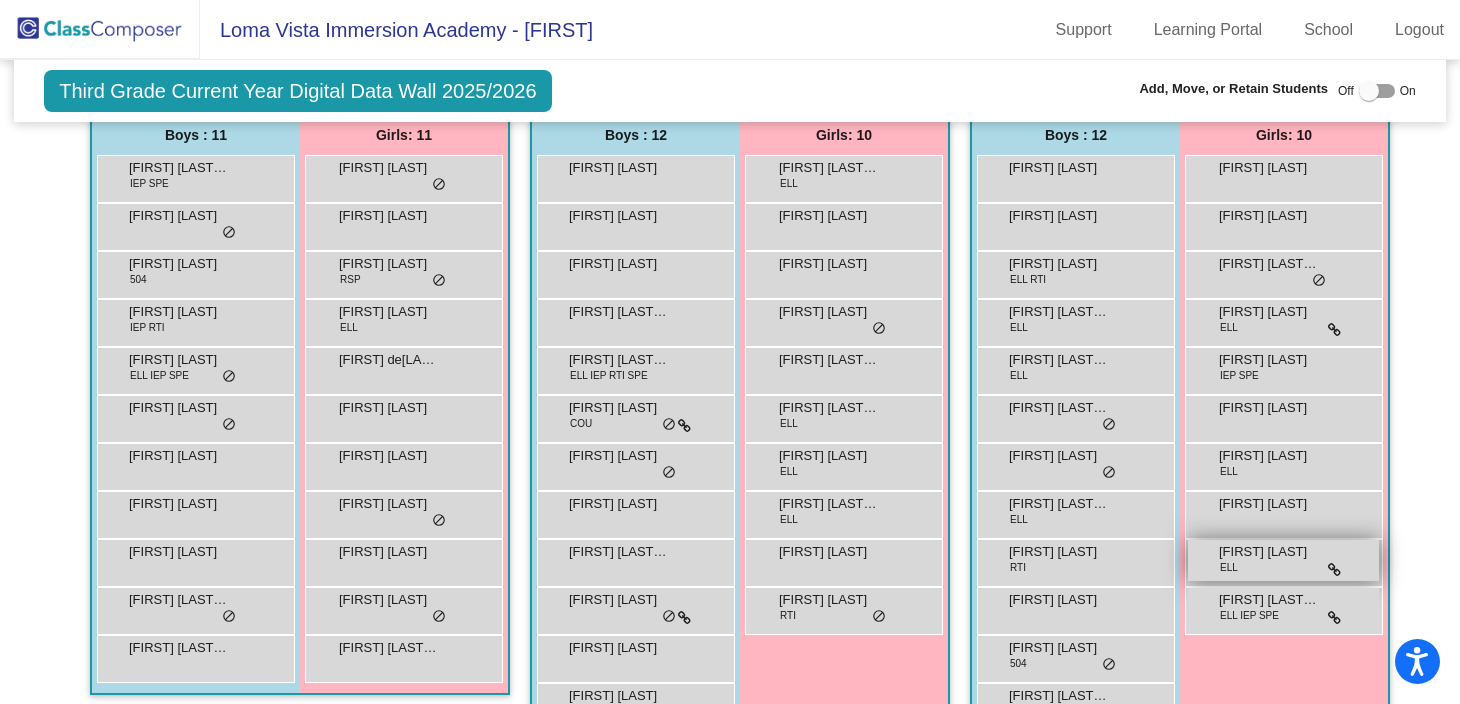 click on "[FIRST] [LAST]" at bounding box center [1283, 560] 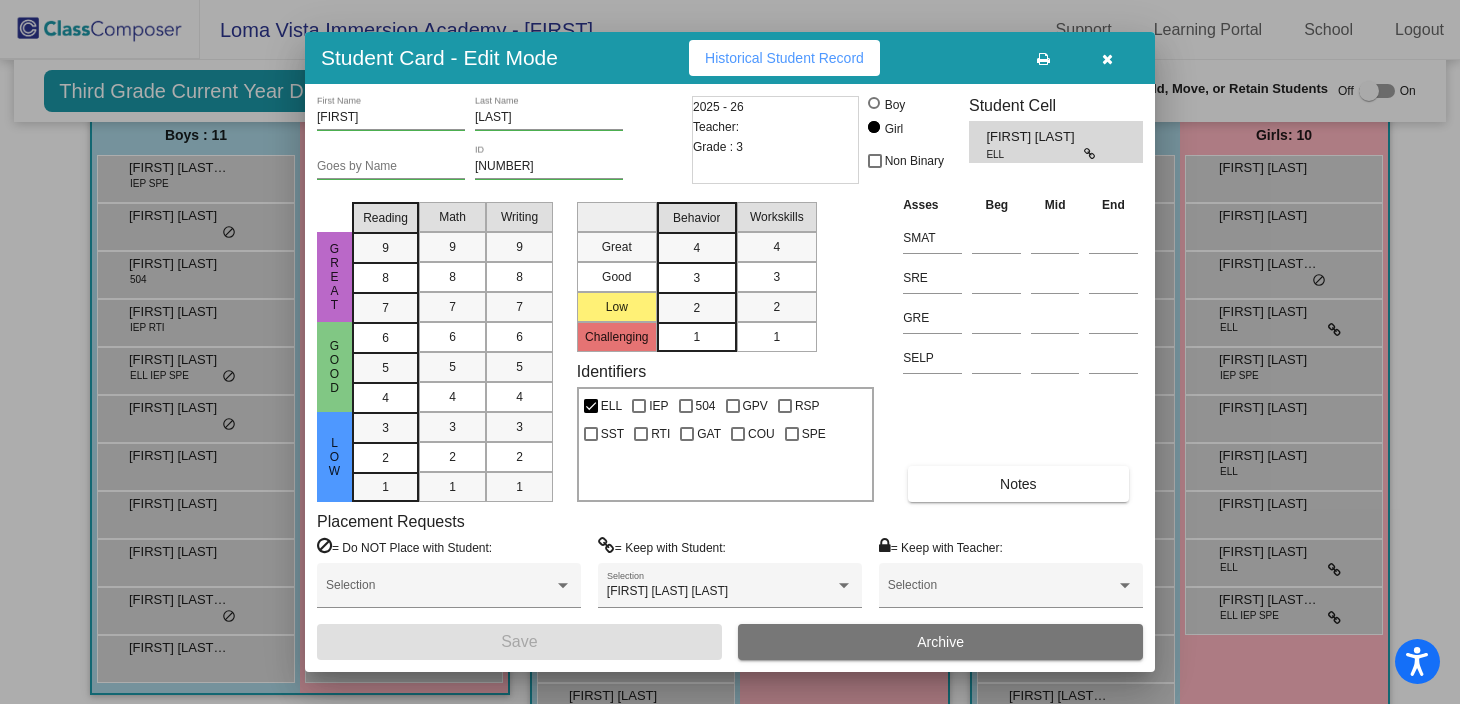 click at bounding box center [1107, 59] 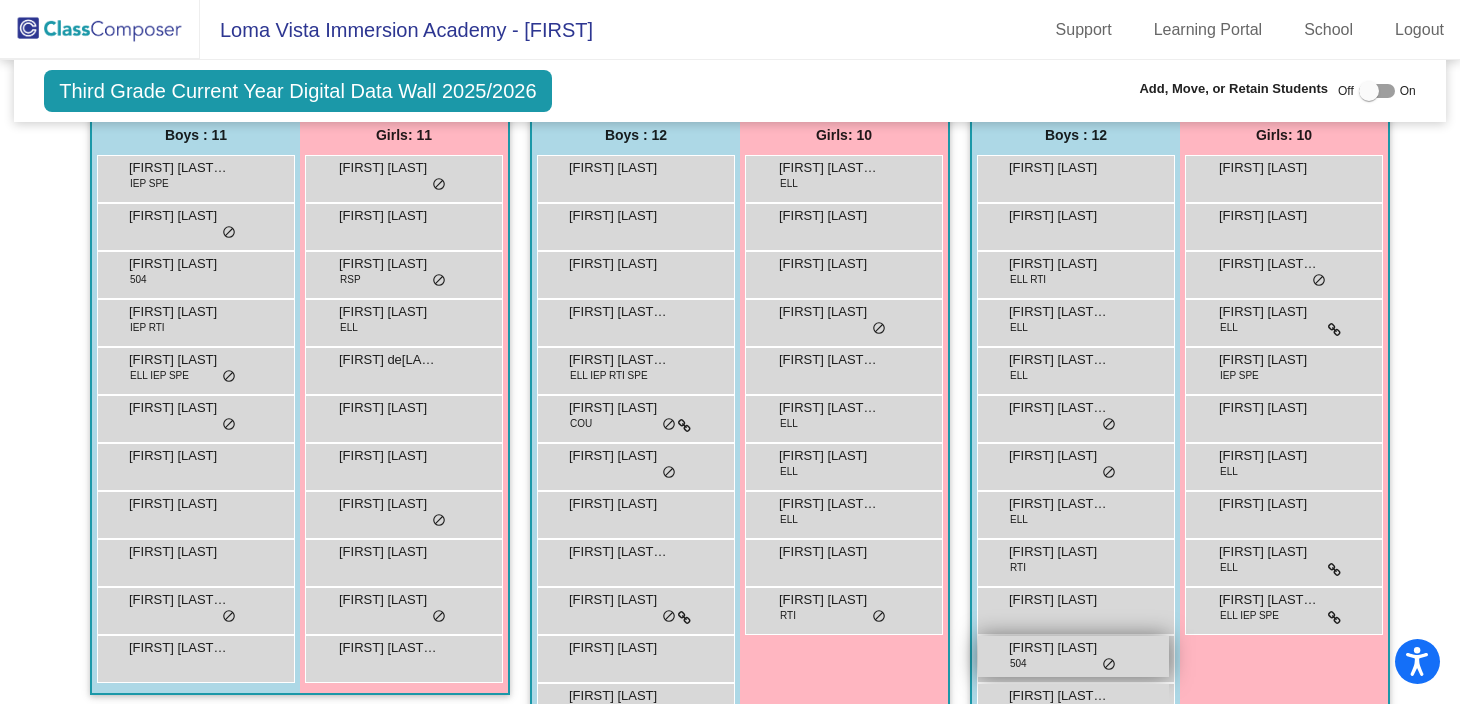 click on "[FIRST] [LAST] 504 lock do_not_disturb_alt" at bounding box center (1073, 656) 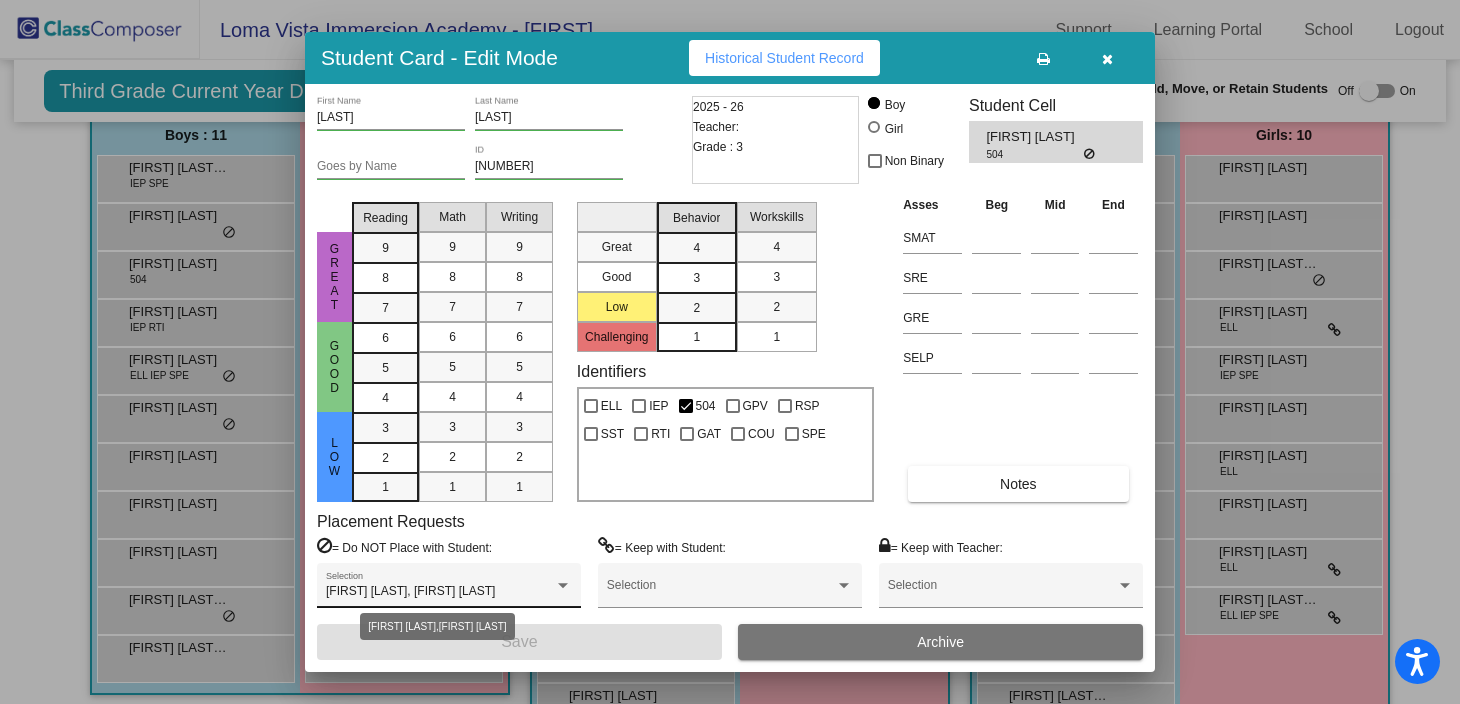 click at bounding box center (563, 586) 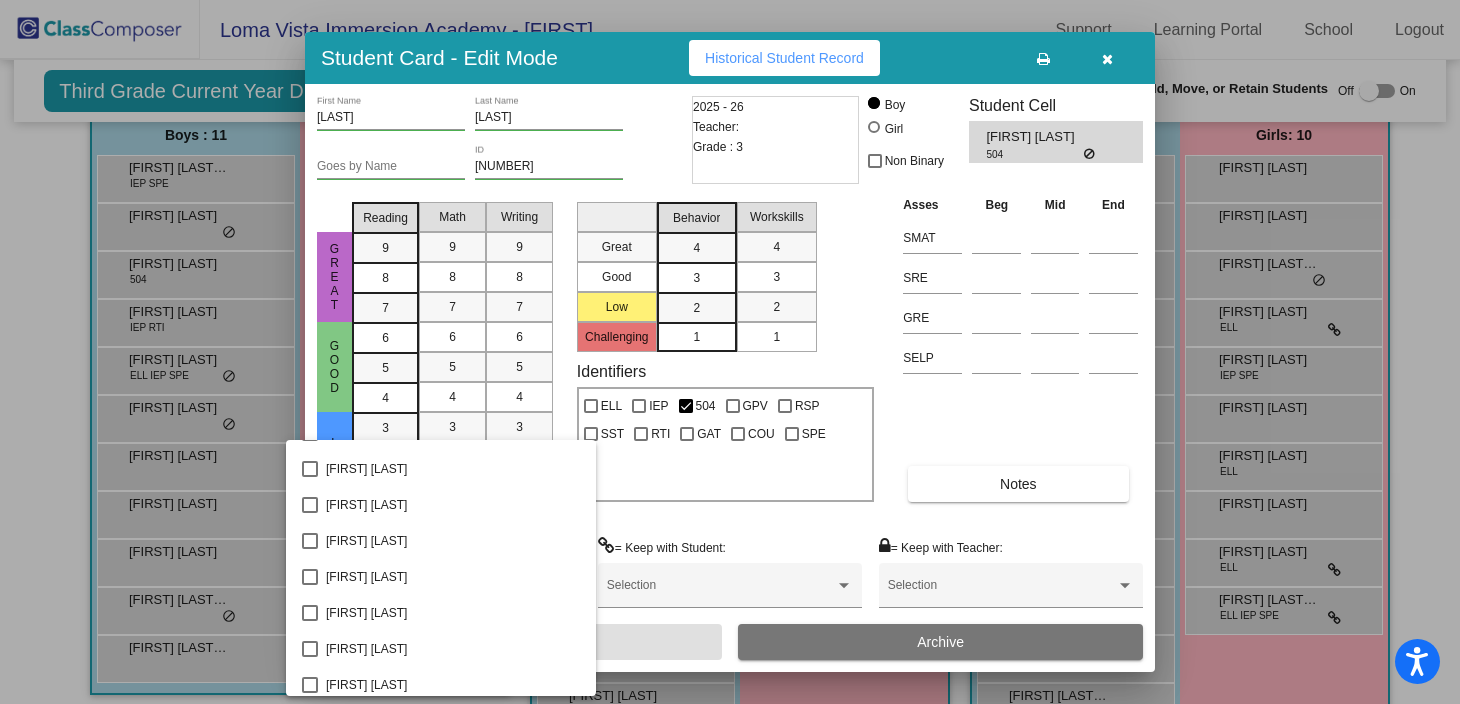 scroll, scrollTop: 0, scrollLeft: 0, axis: both 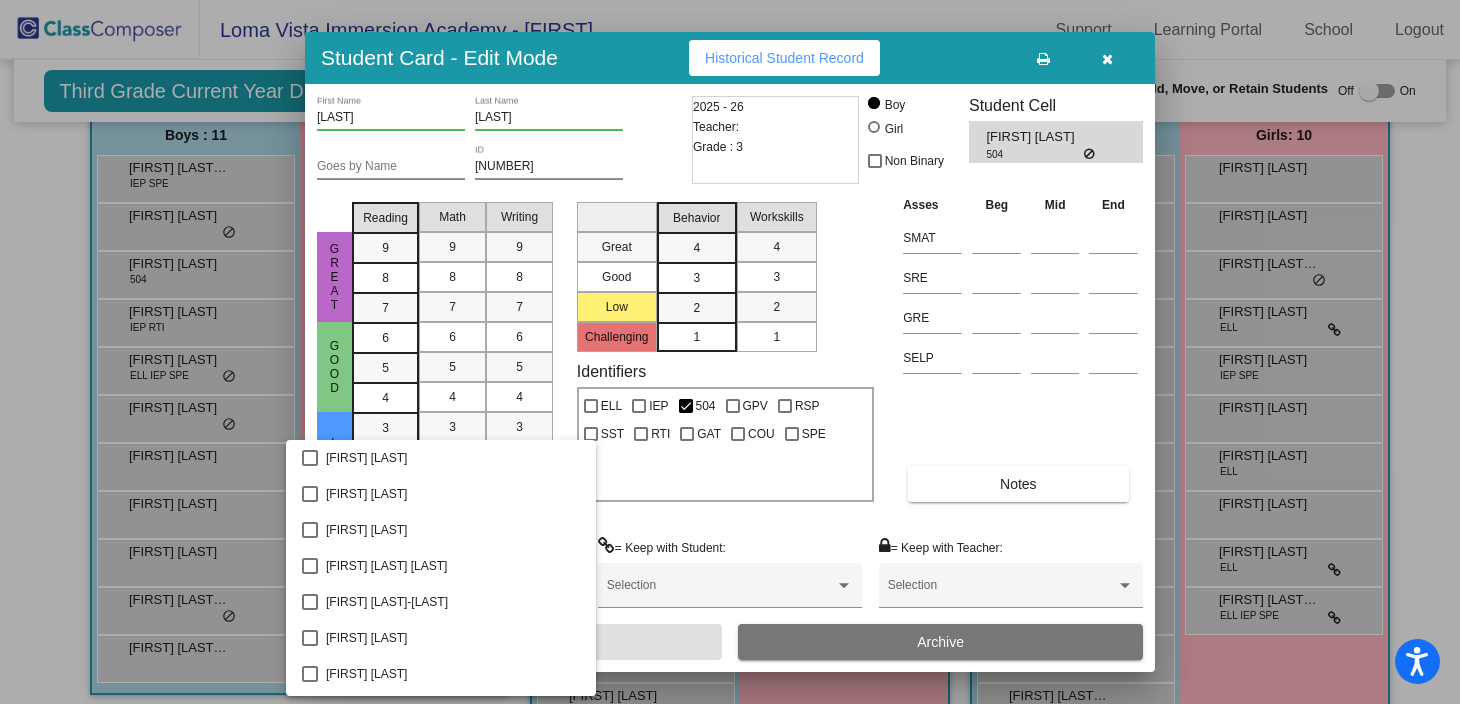 click at bounding box center [730, 352] 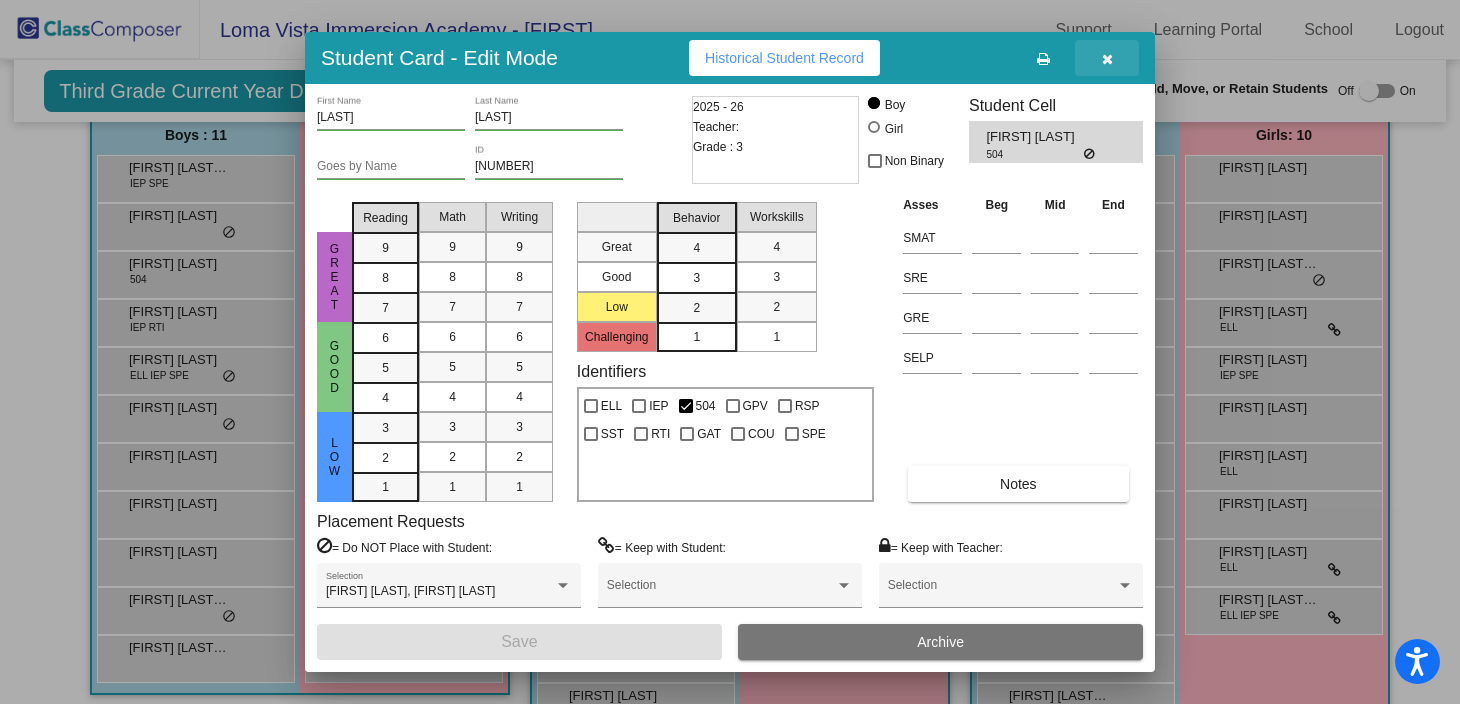 click at bounding box center [1107, 59] 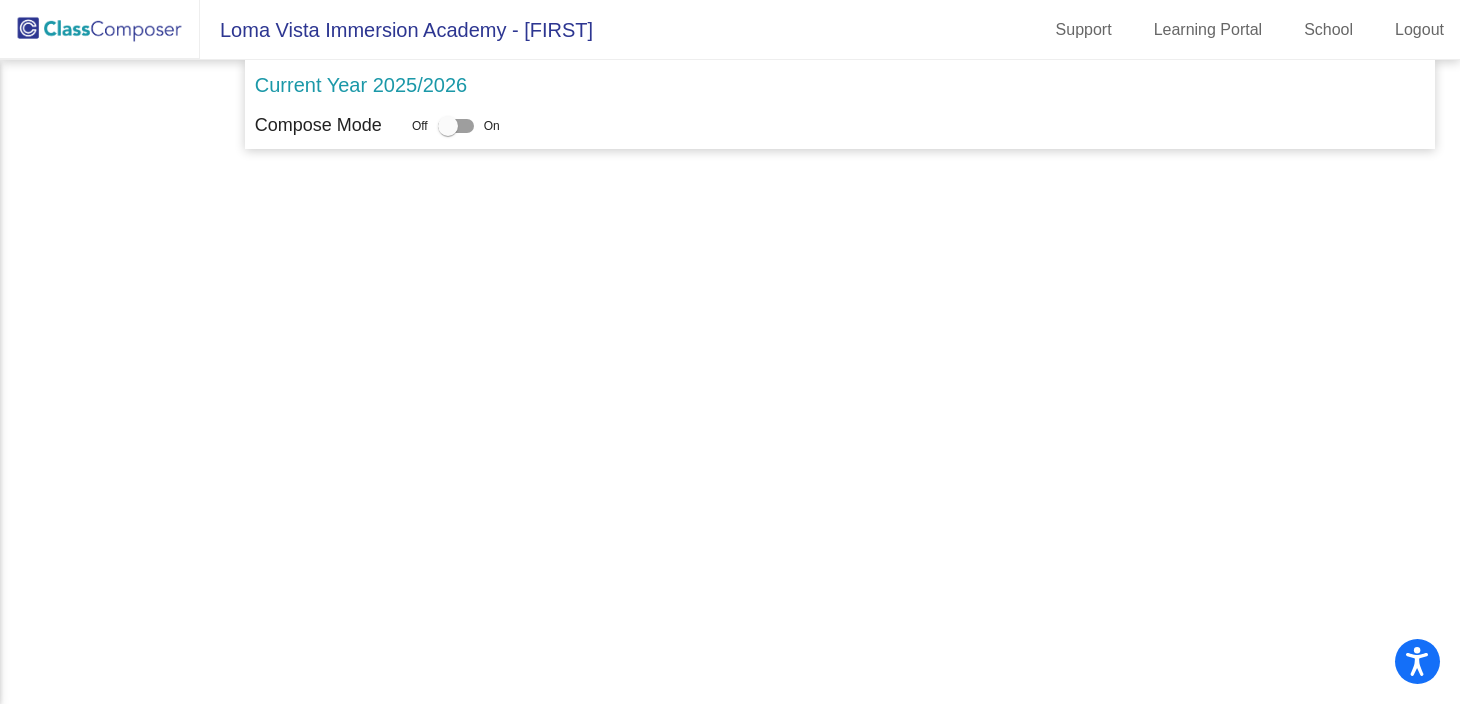scroll, scrollTop: 0, scrollLeft: 0, axis: both 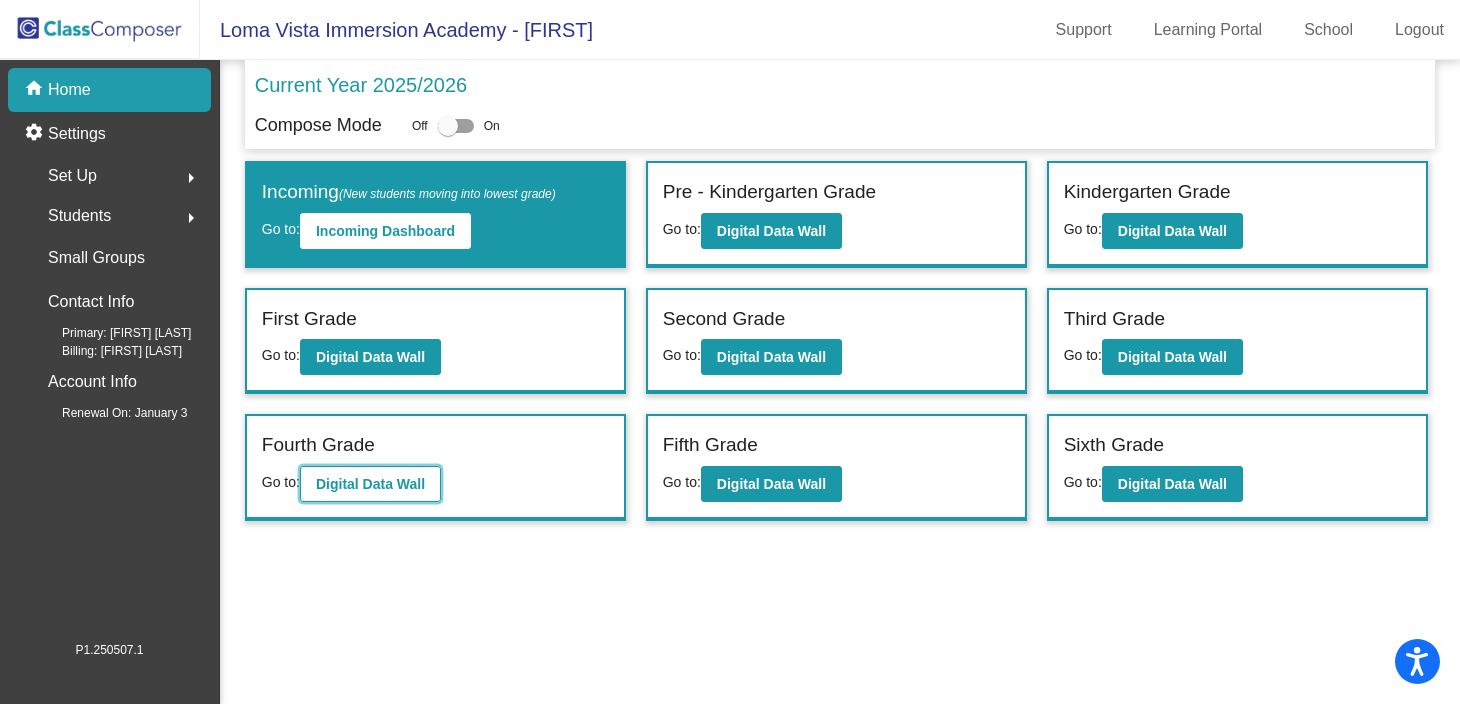 click on "Digital Data Wall" 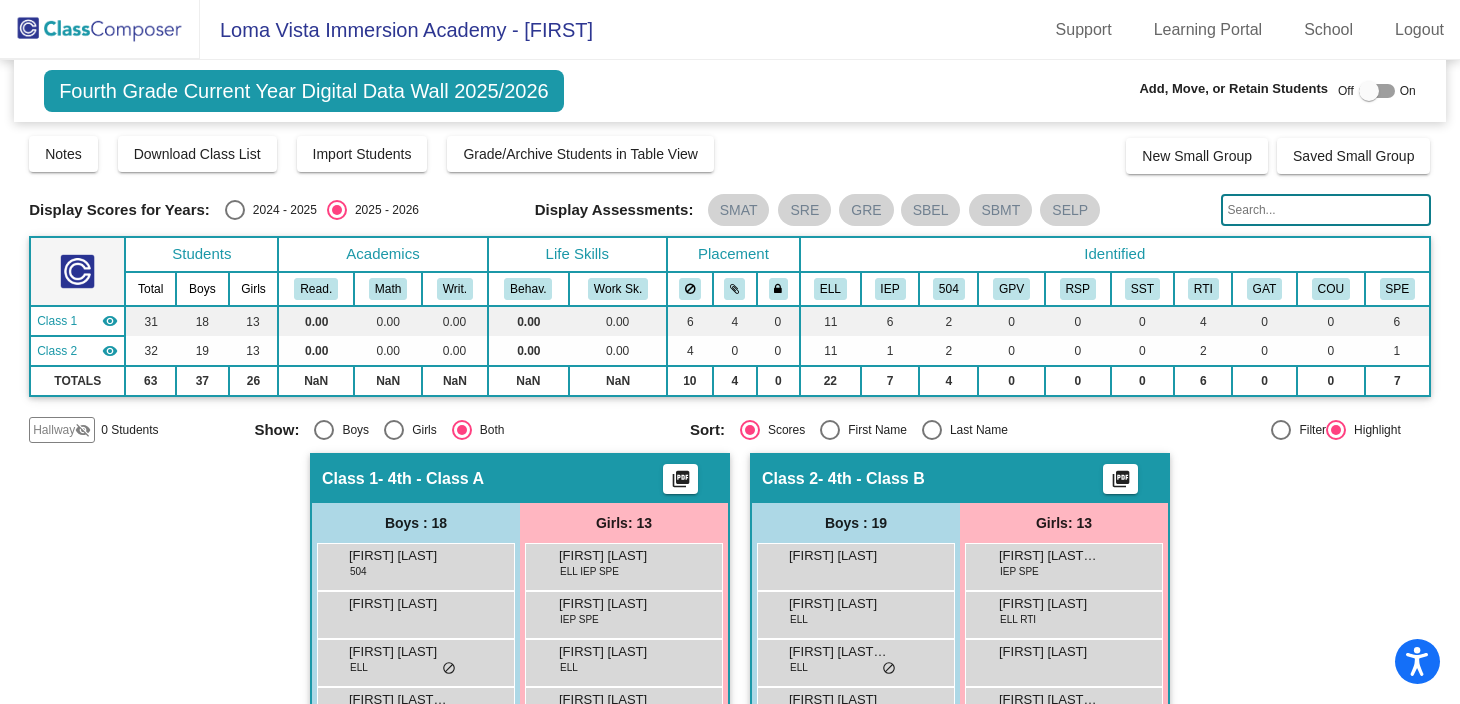 scroll, scrollTop: 0, scrollLeft: 0, axis: both 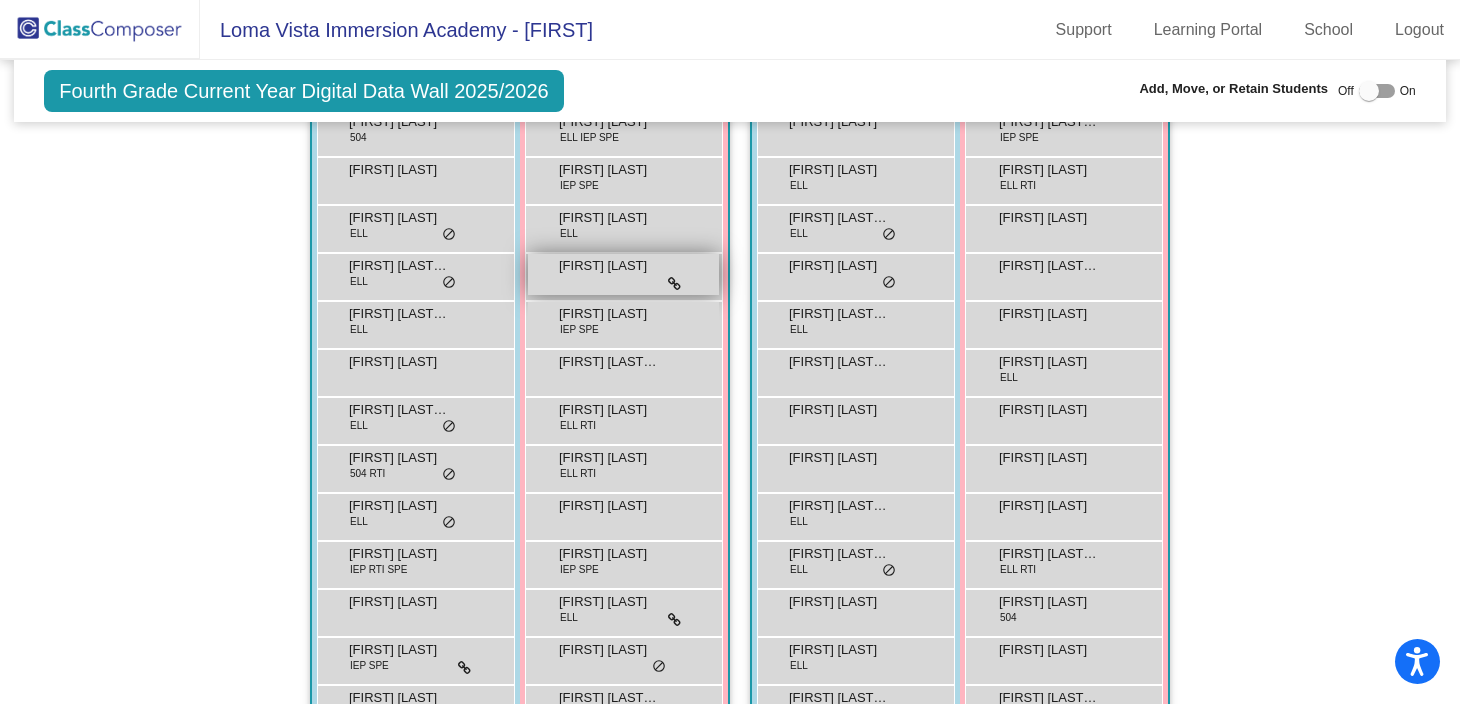 click at bounding box center (674, 284) 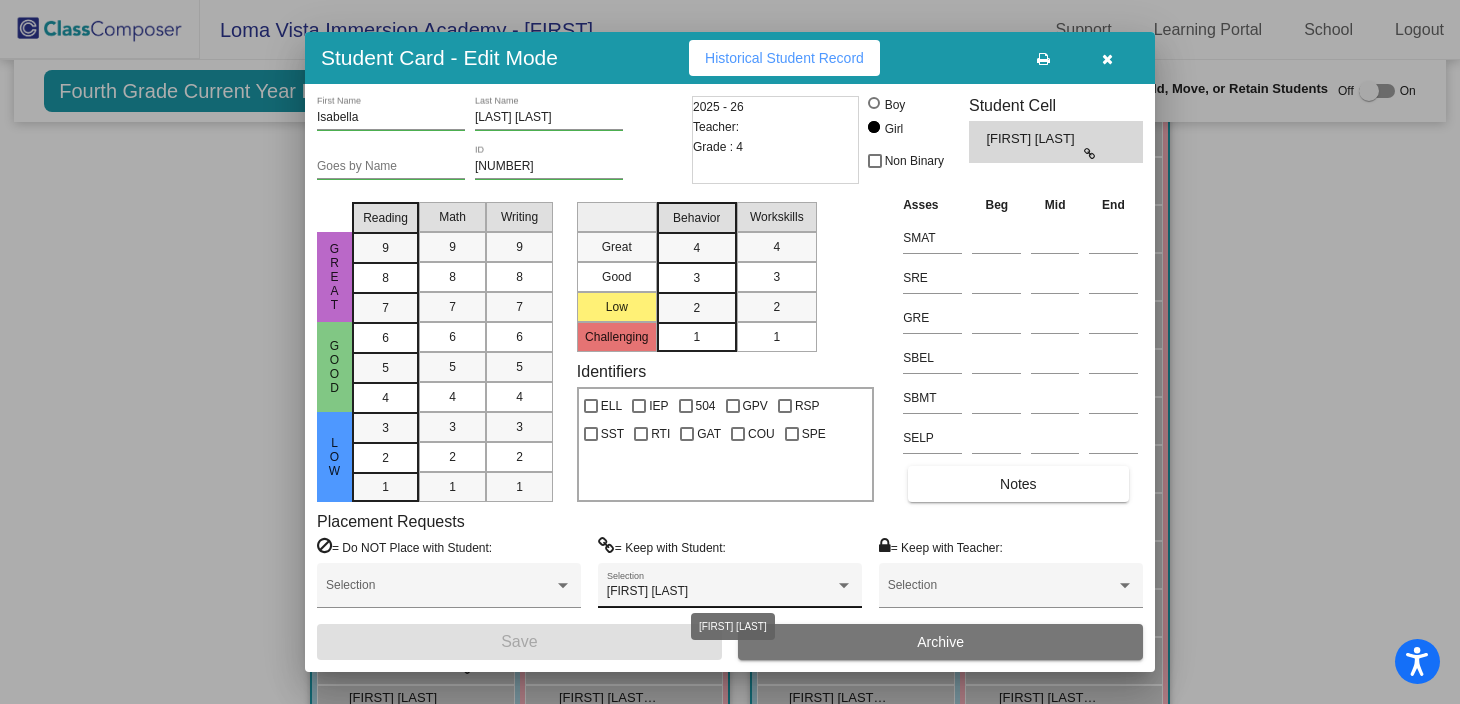 click on "[FIRST] [LAST]" at bounding box center [721, 592] 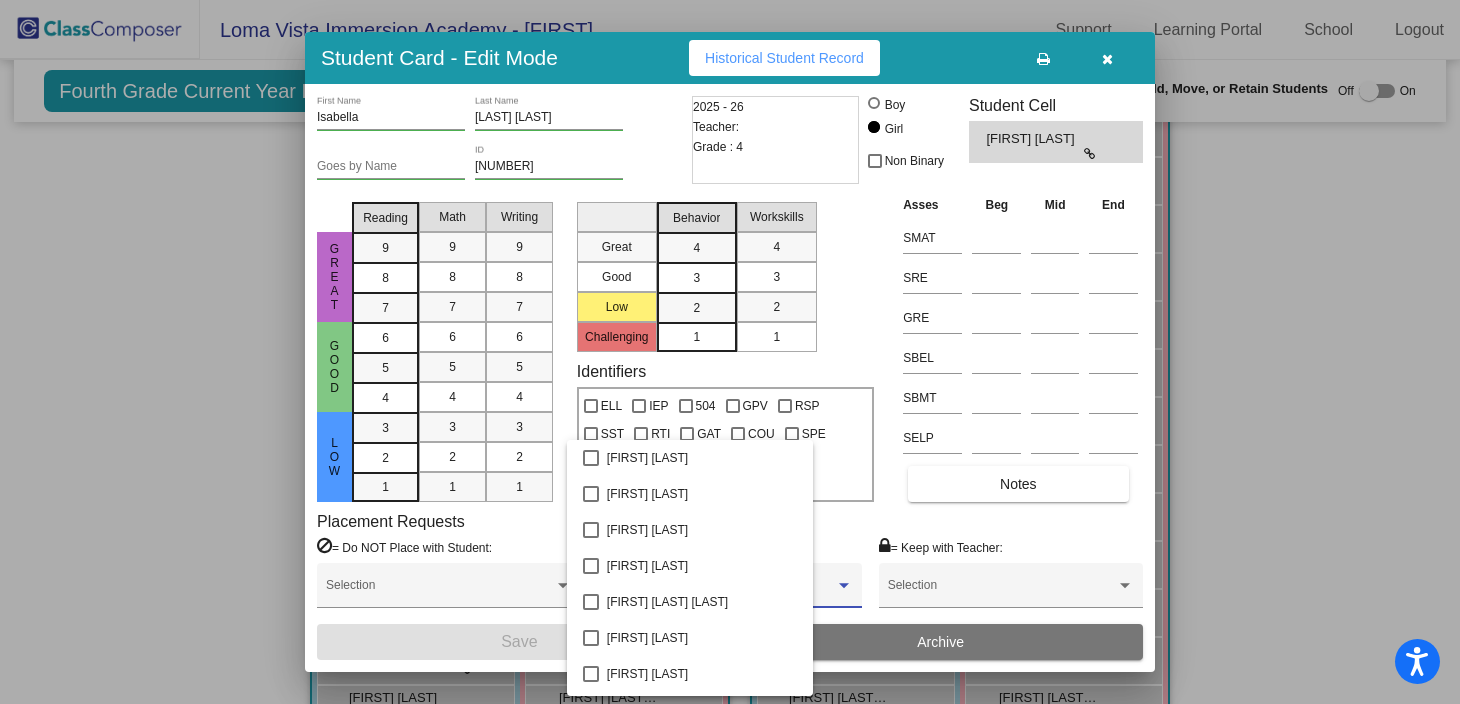 scroll, scrollTop: 1630, scrollLeft: 0, axis: vertical 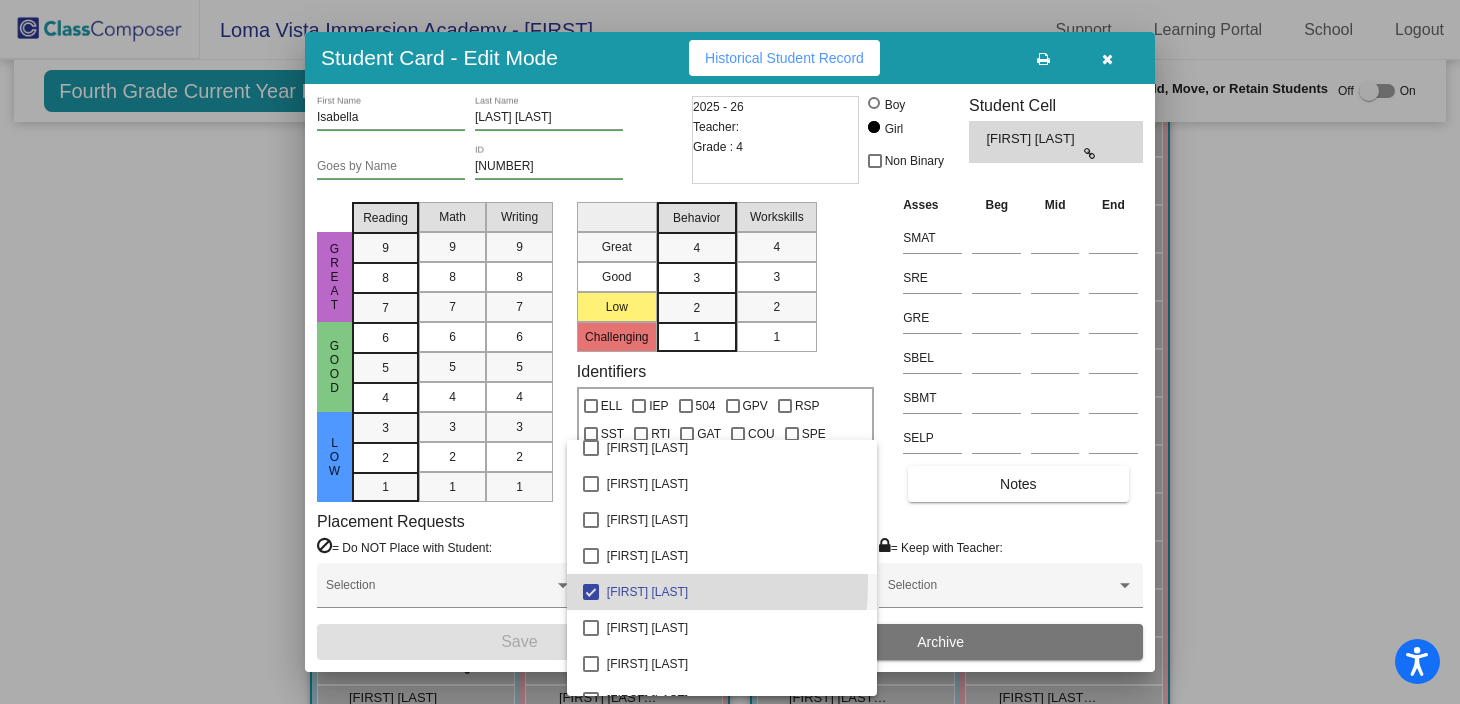 click at bounding box center [591, 592] 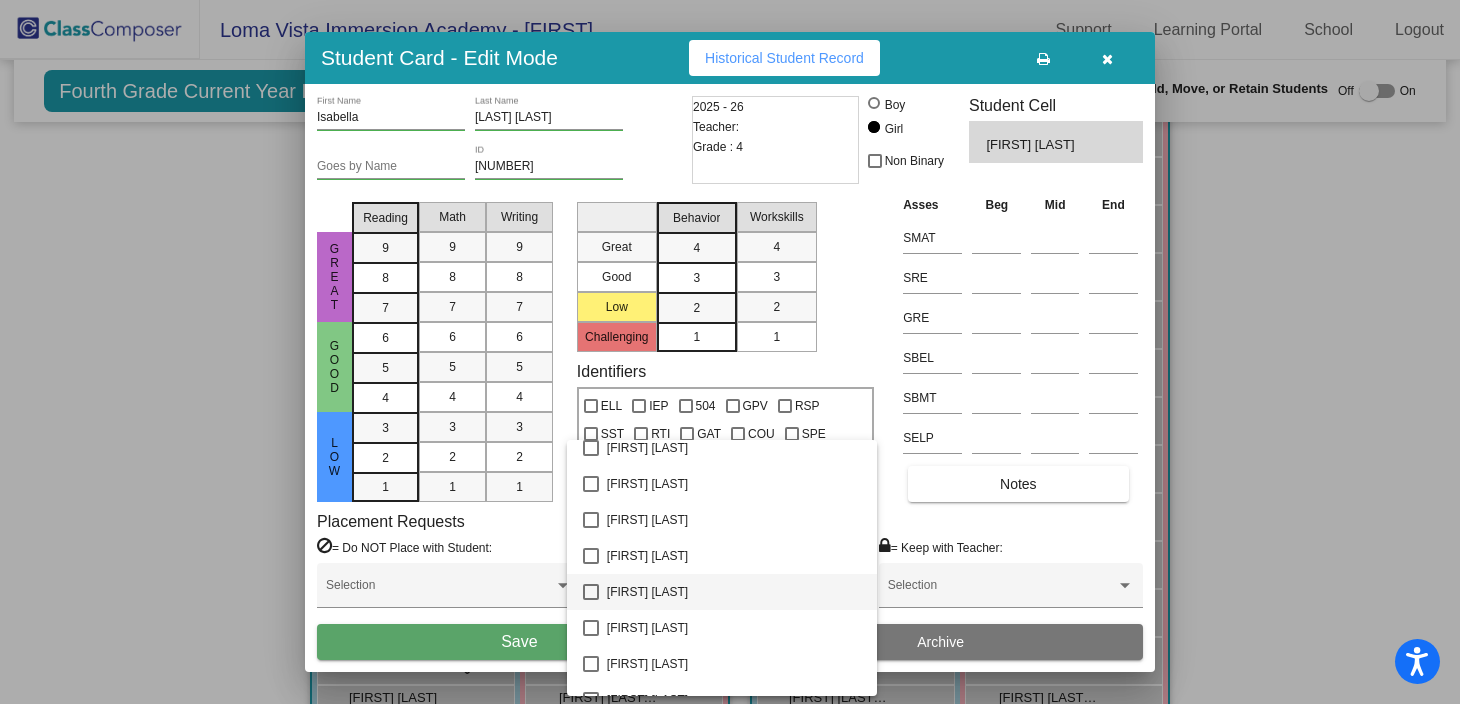 click at bounding box center [730, 352] 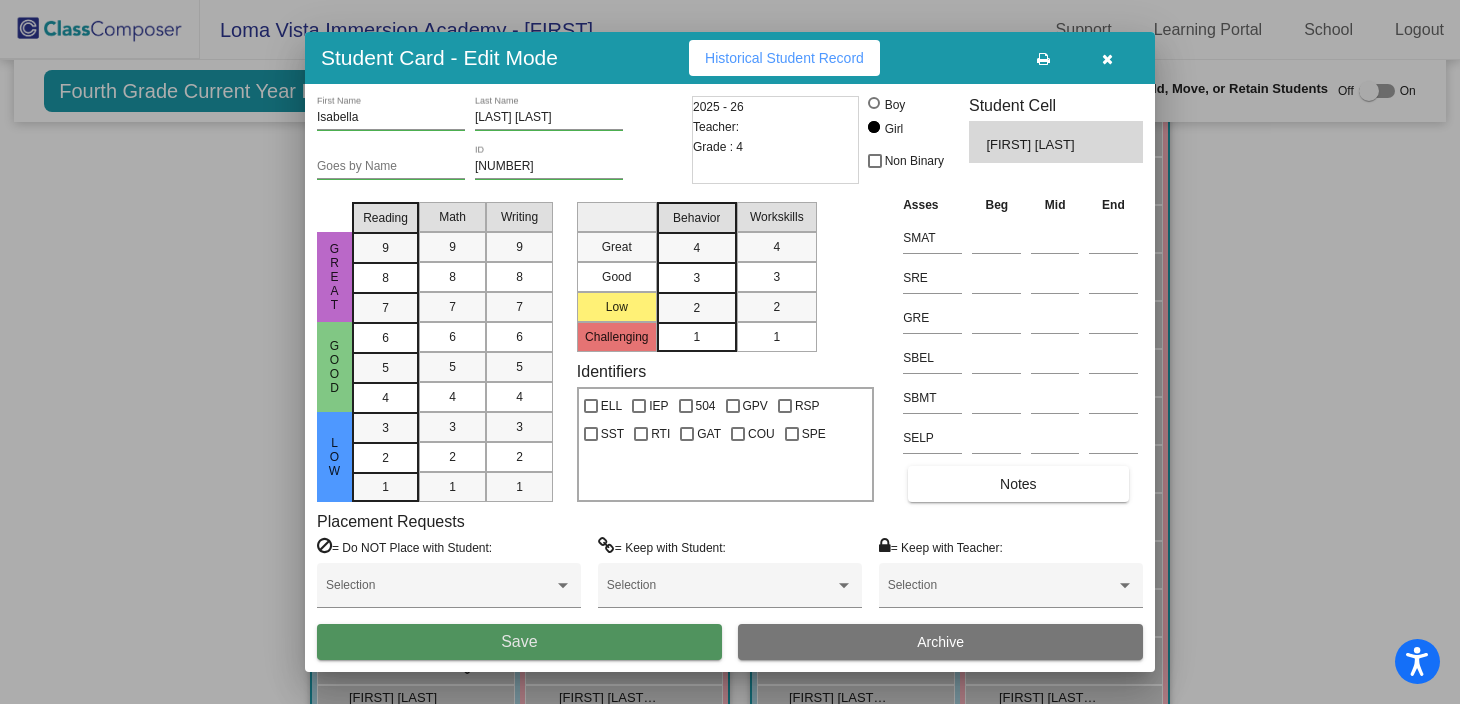 click on "Save" at bounding box center [519, 641] 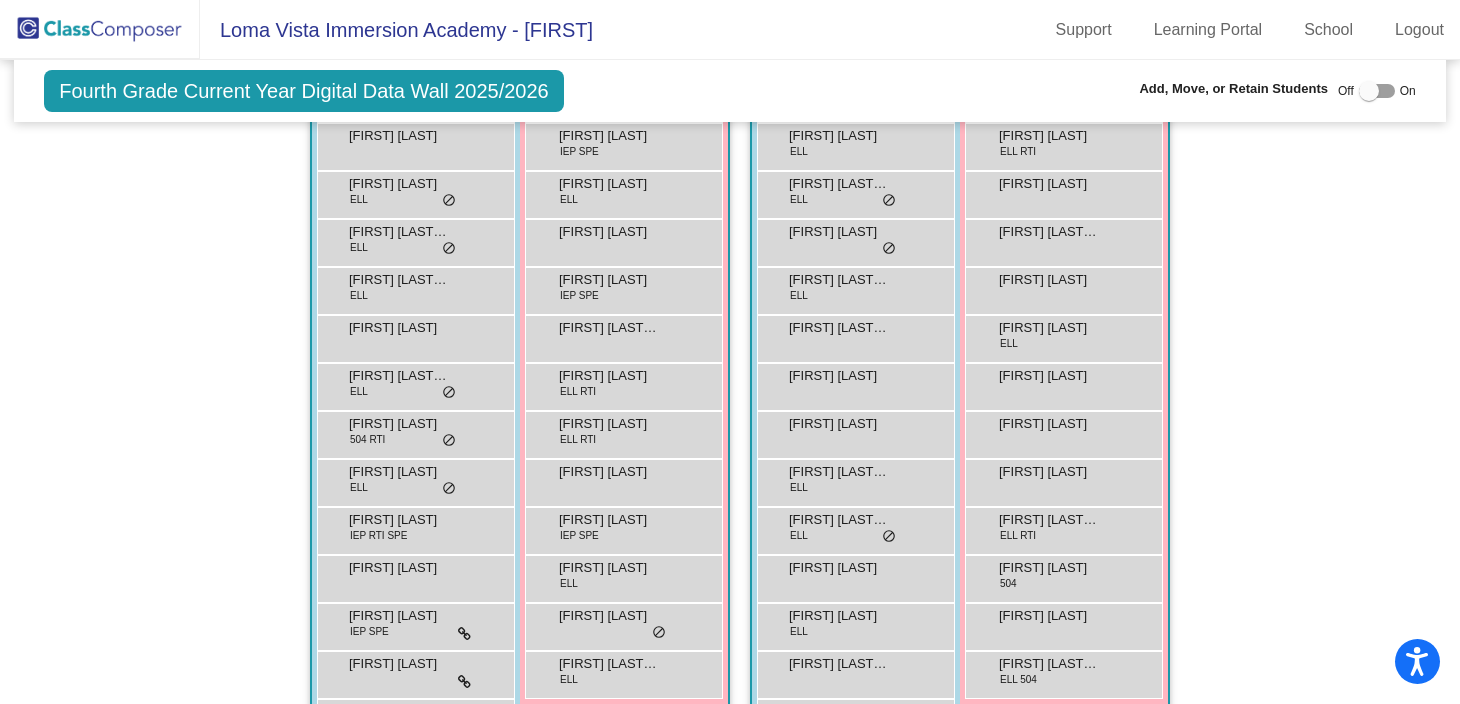 scroll, scrollTop: 475, scrollLeft: 0, axis: vertical 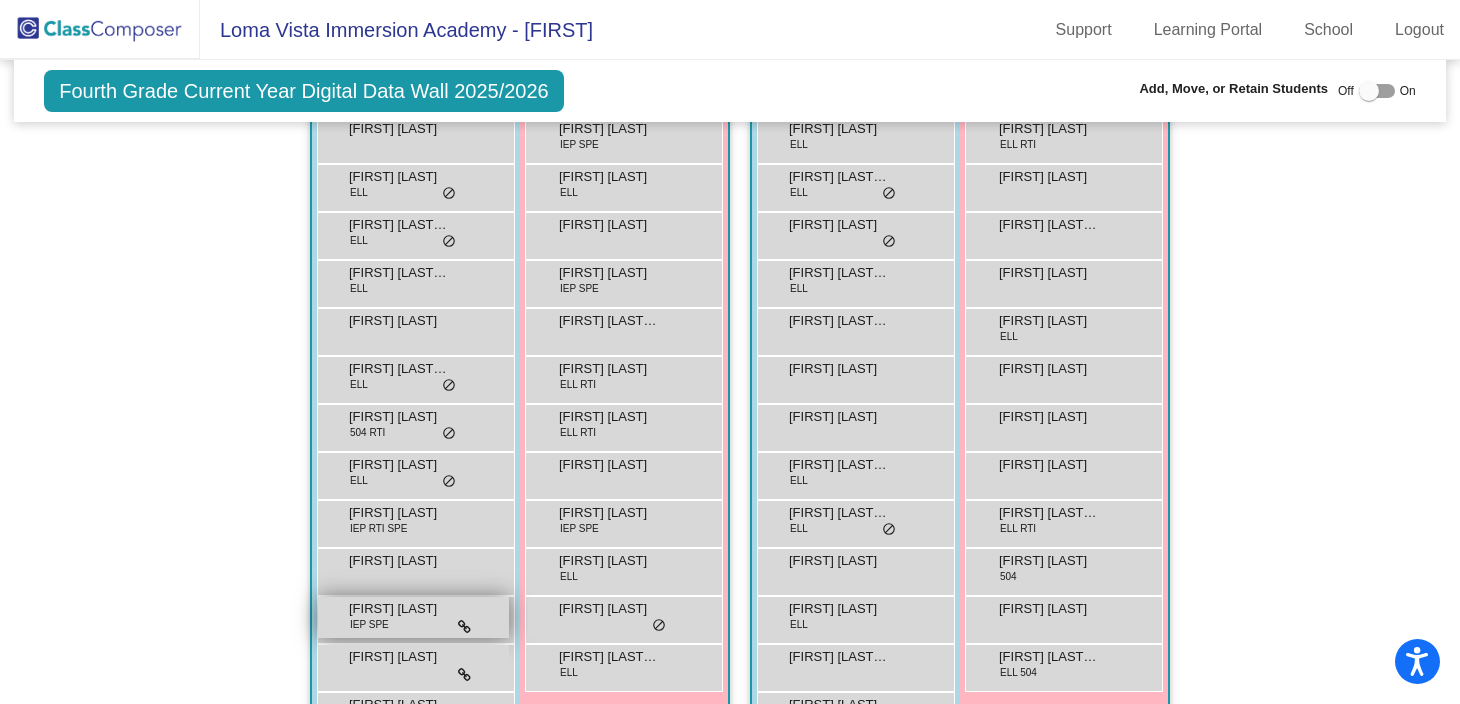 click on "[FIRST] [LAST] IEP SPE lock do_not_disturb_alt" at bounding box center (413, 617) 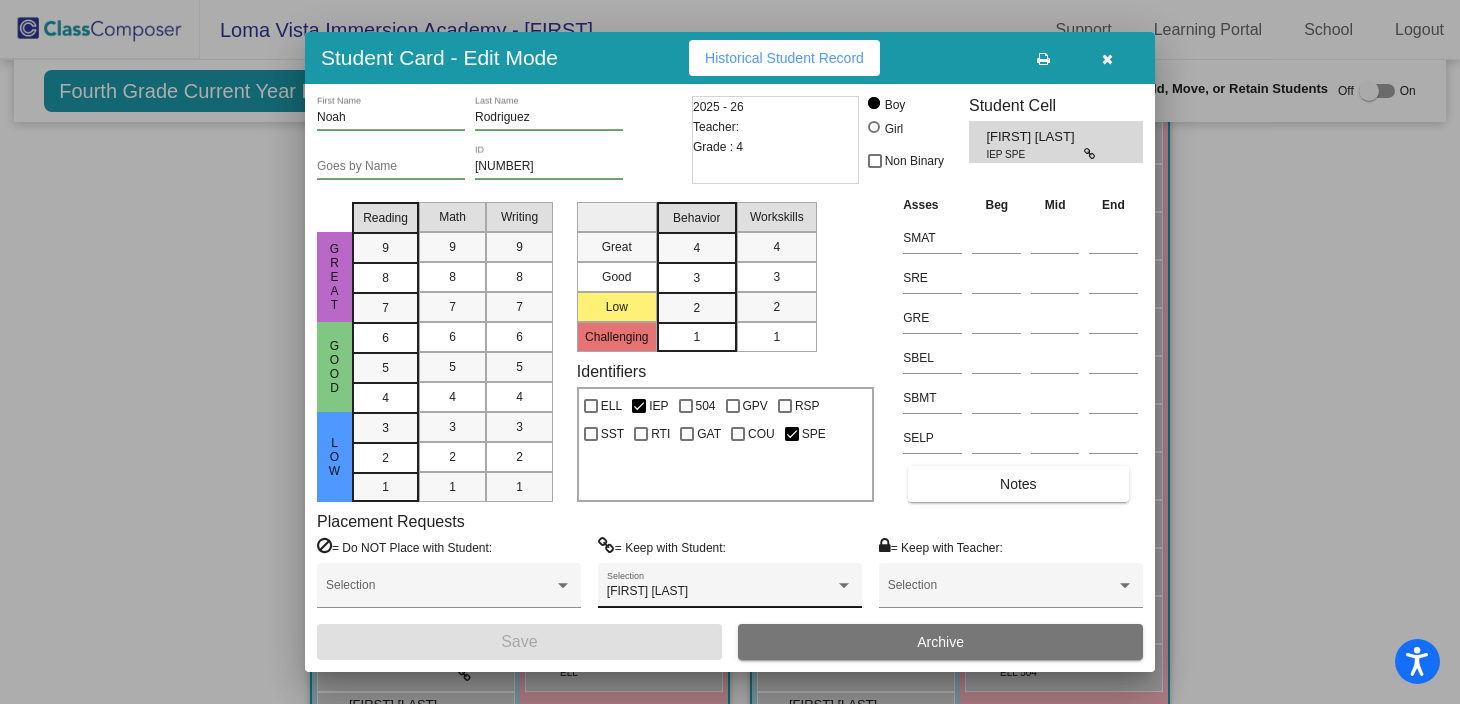 click on "[LAST] [LAST] [LAST]" at bounding box center [730, 590] 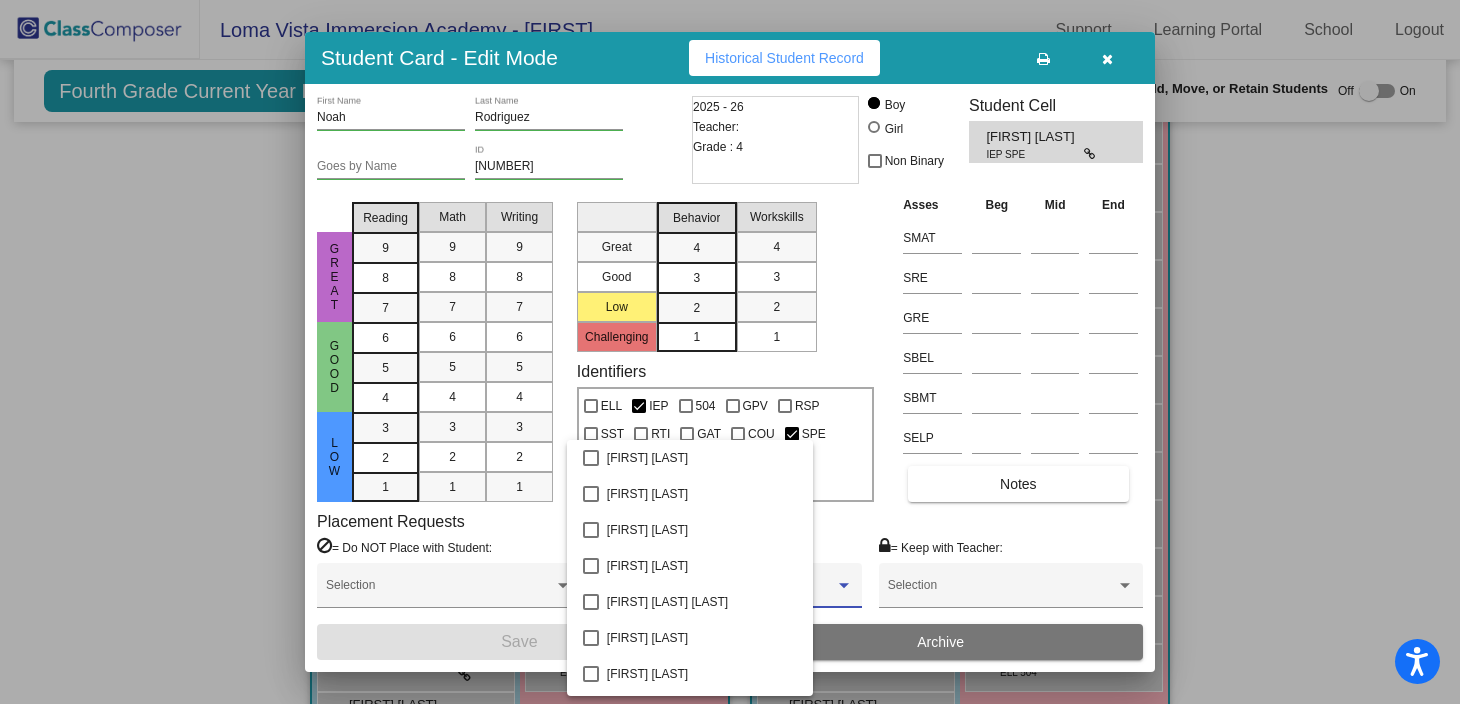 scroll, scrollTop: 1558, scrollLeft: 0, axis: vertical 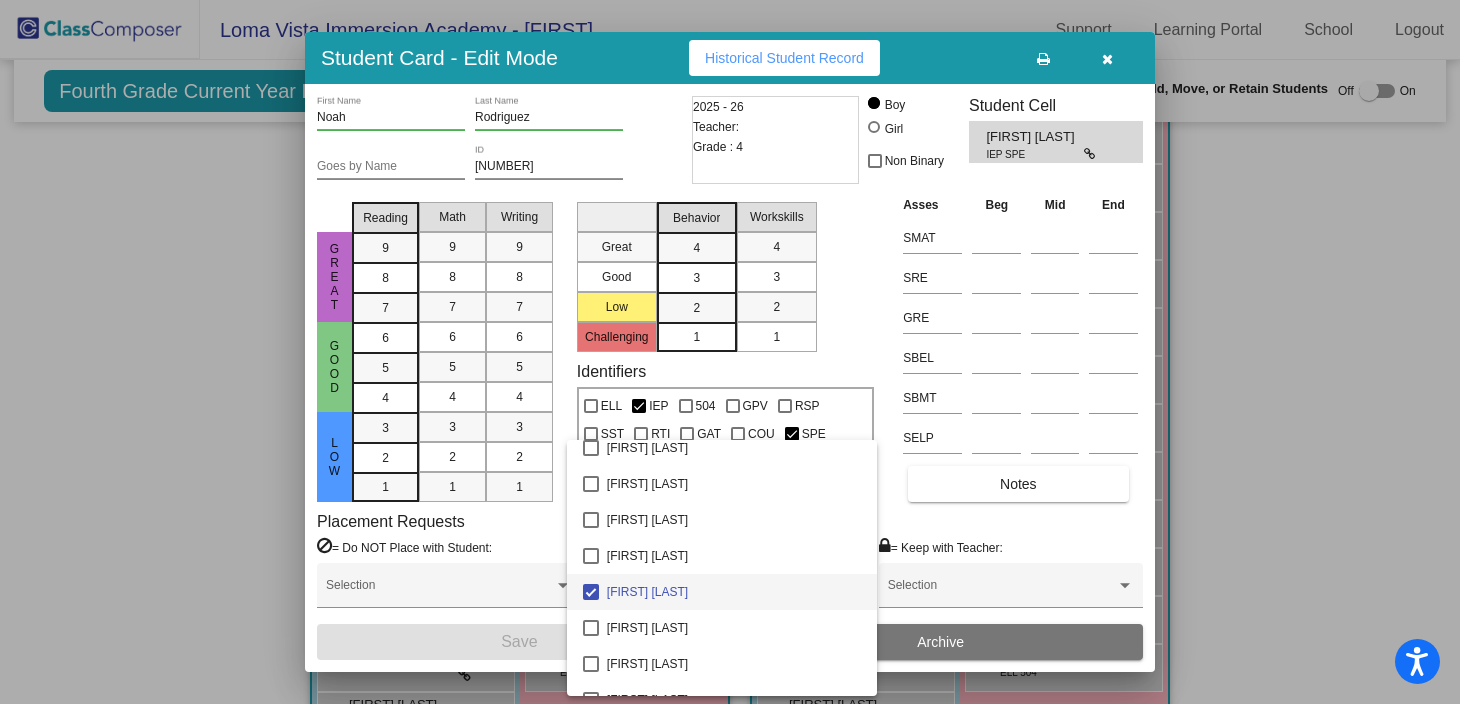 click at bounding box center (591, 592) 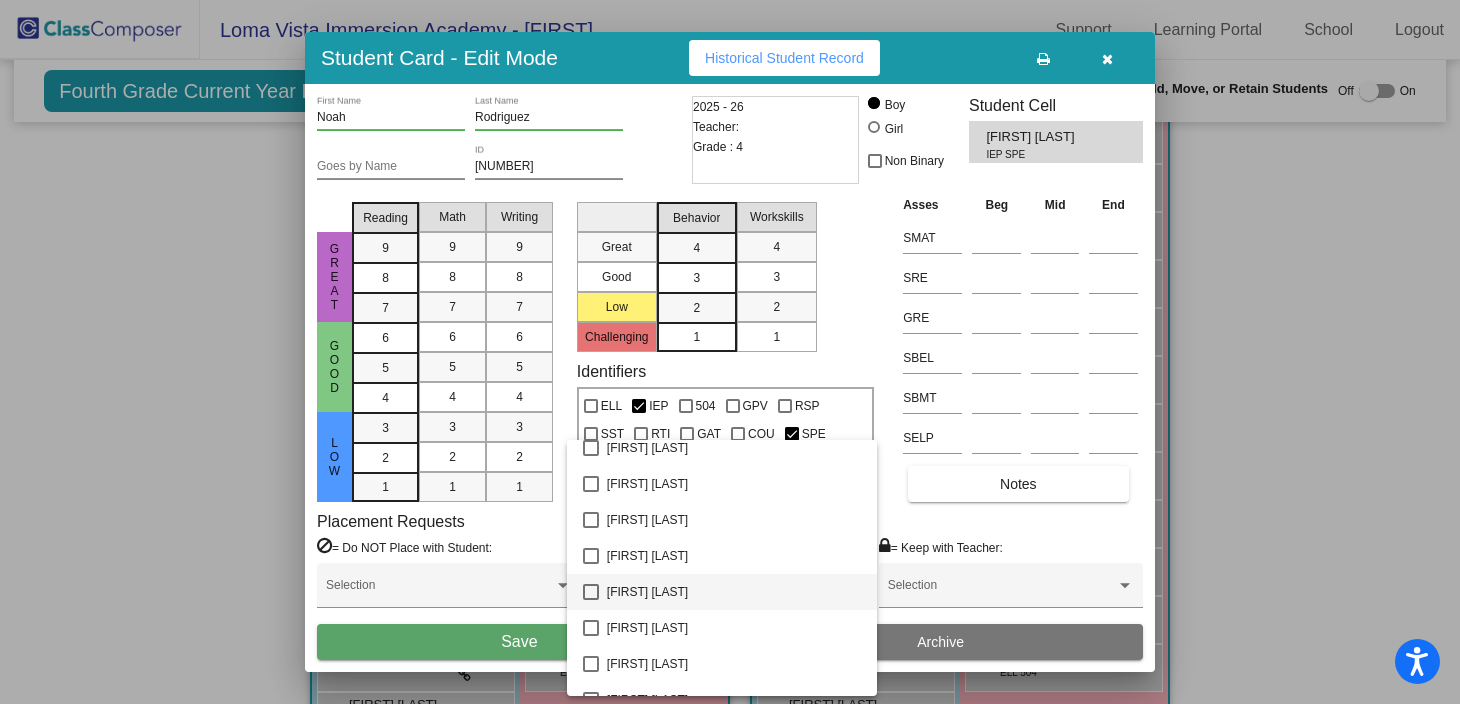 click at bounding box center [730, 352] 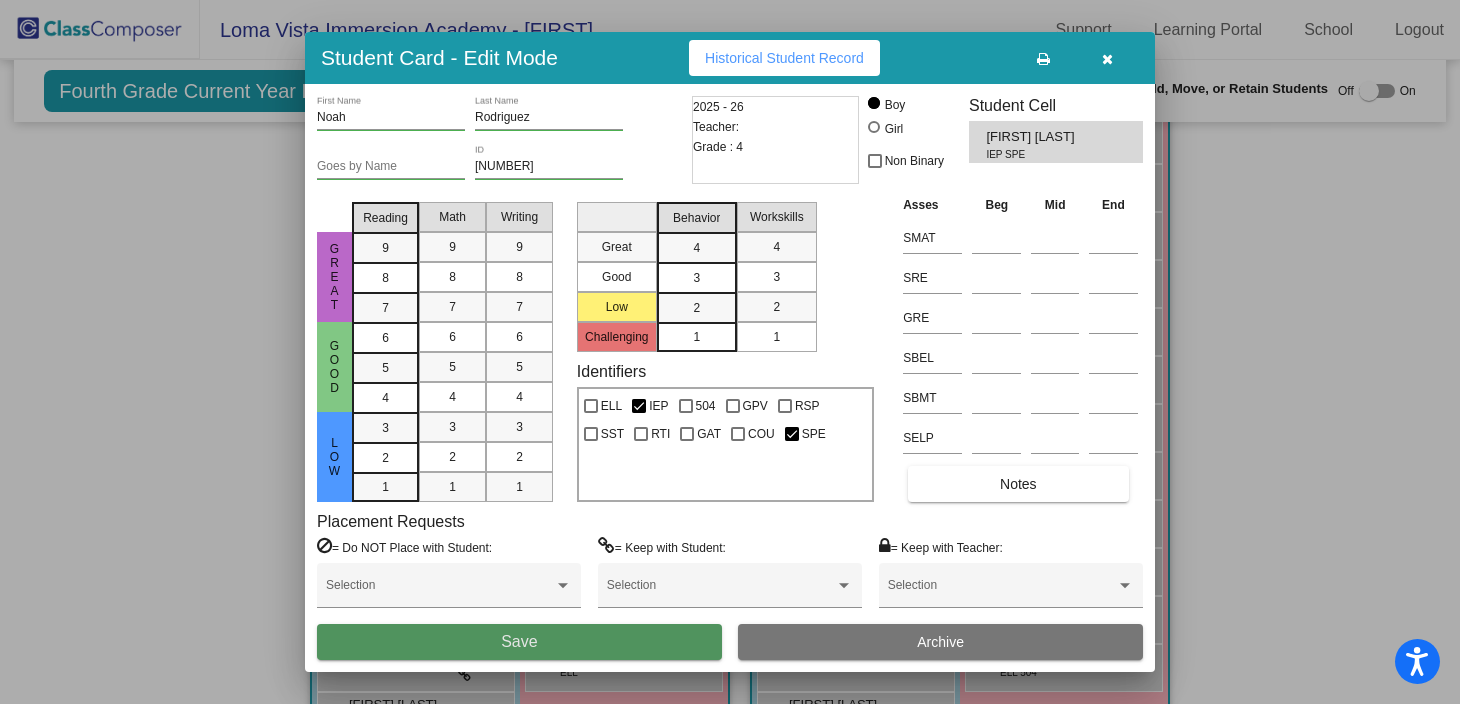 click on "Save" at bounding box center (519, 642) 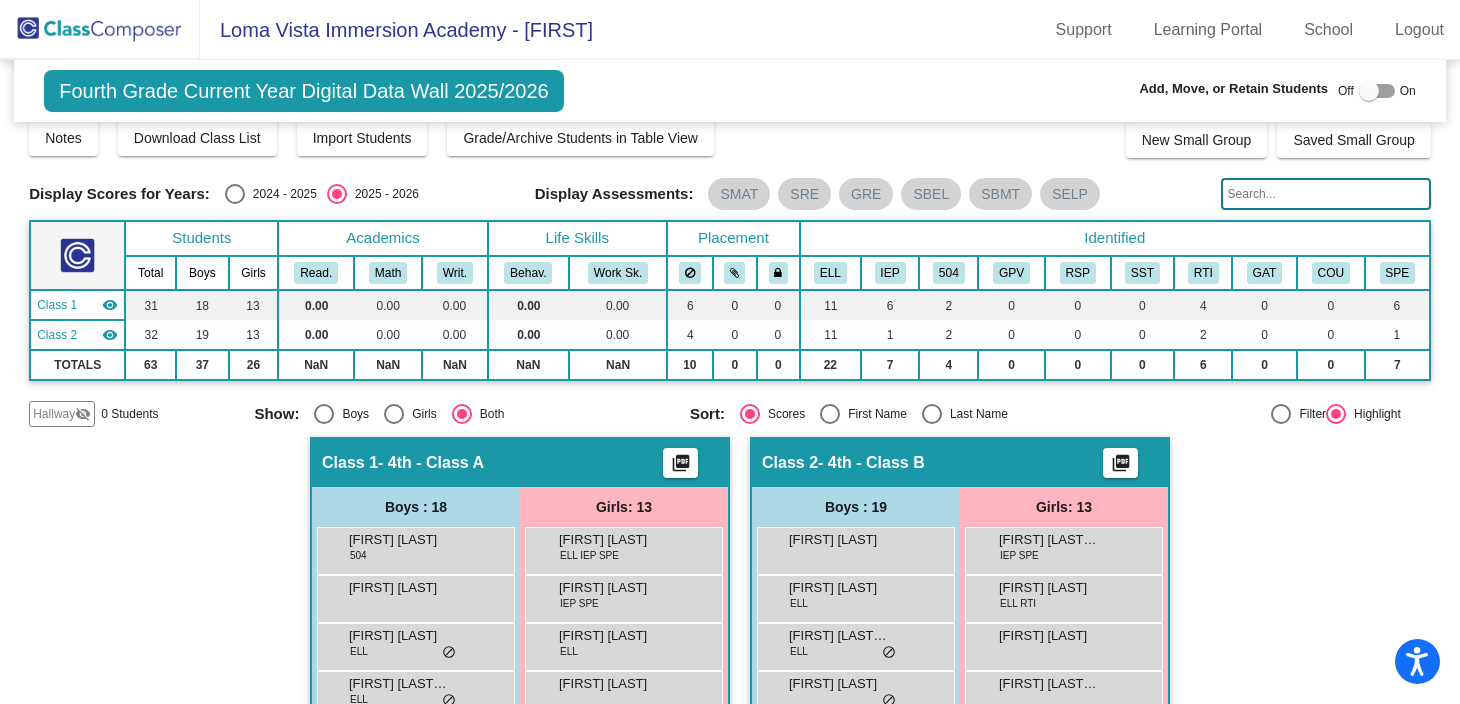 scroll, scrollTop: 0, scrollLeft: 0, axis: both 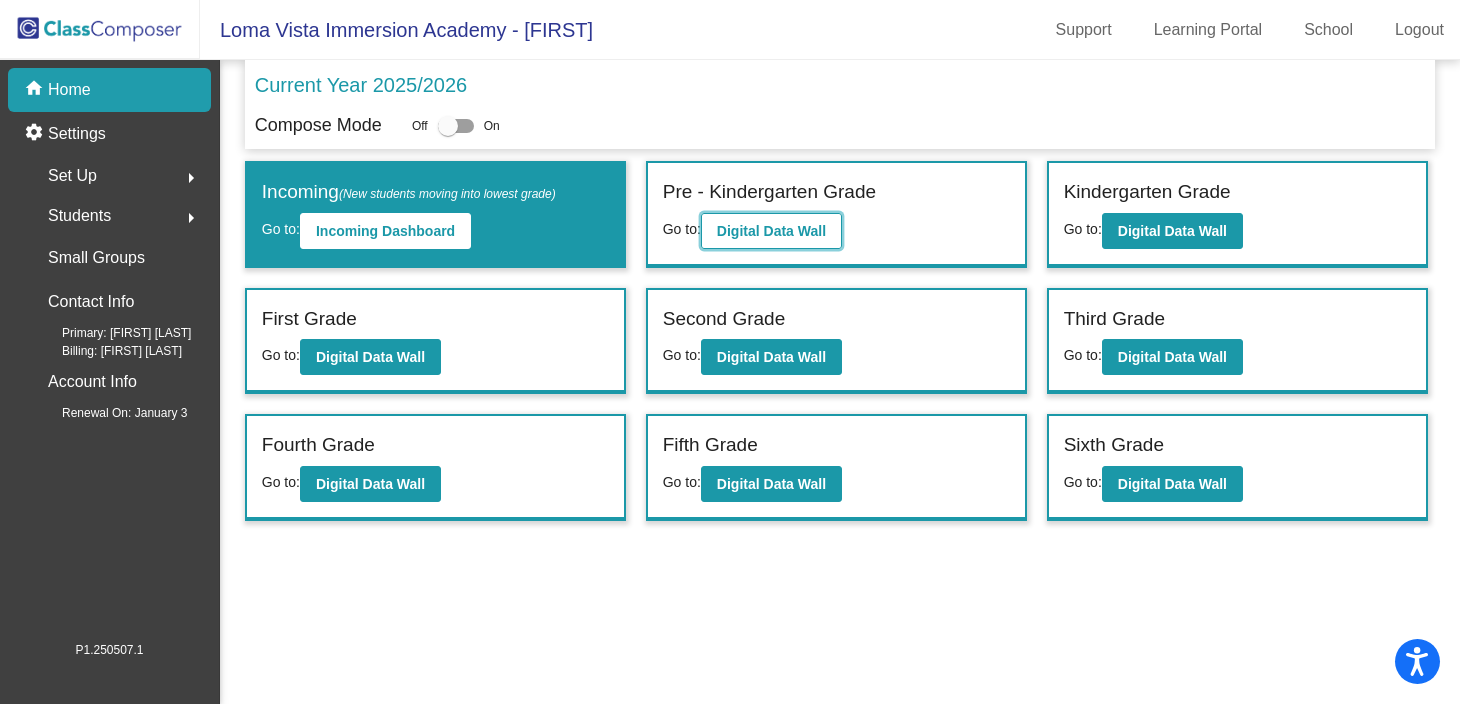 click on "Digital Data Wall" 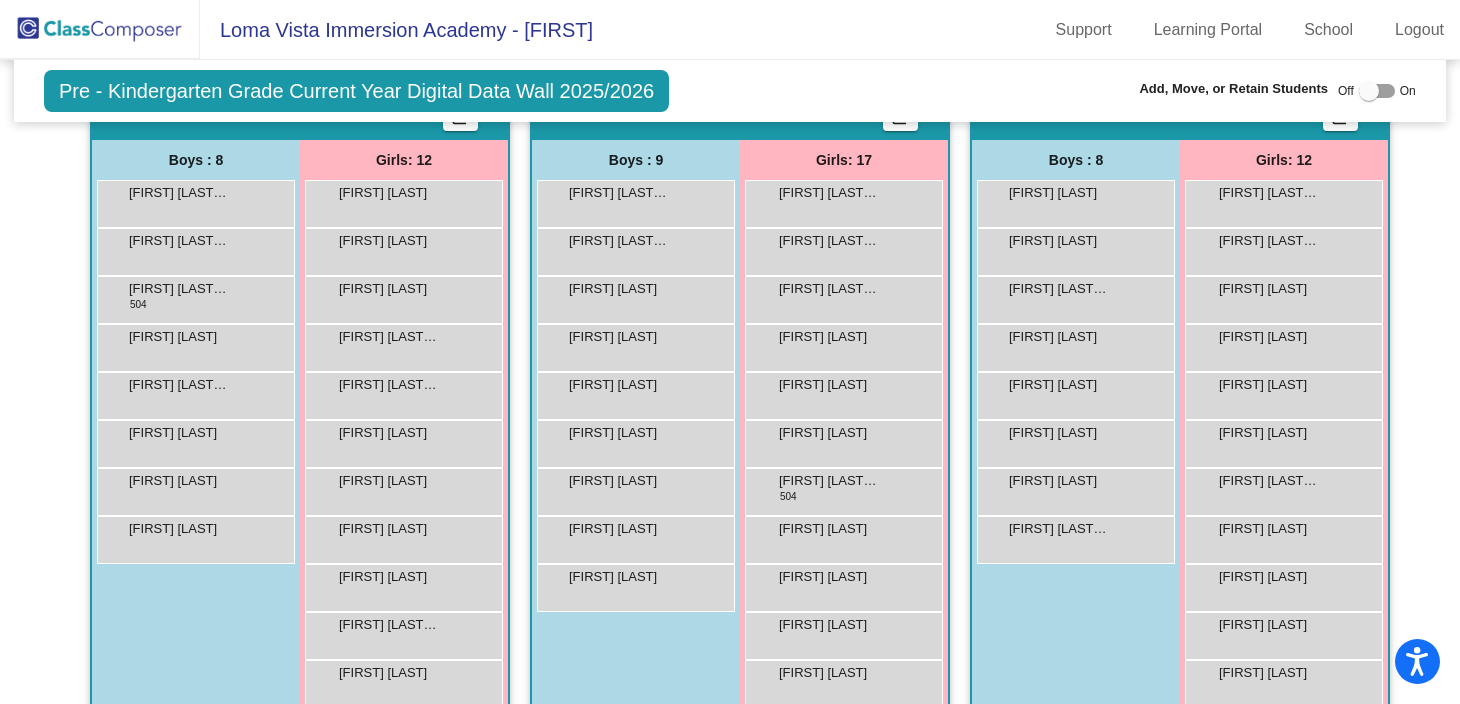 scroll, scrollTop: 388, scrollLeft: 0, axis: vertical 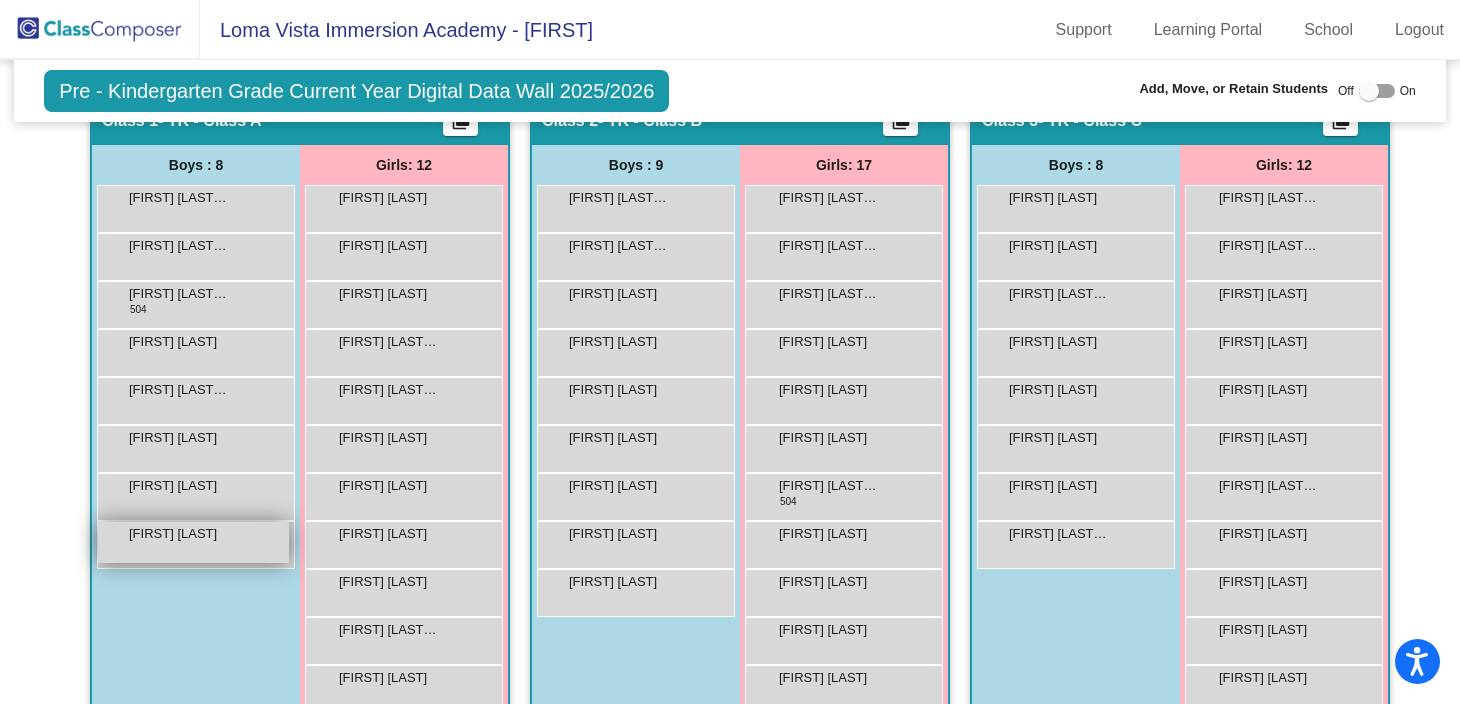 click on "[FIRST] [LAST]" at bounding box center (179, 534) 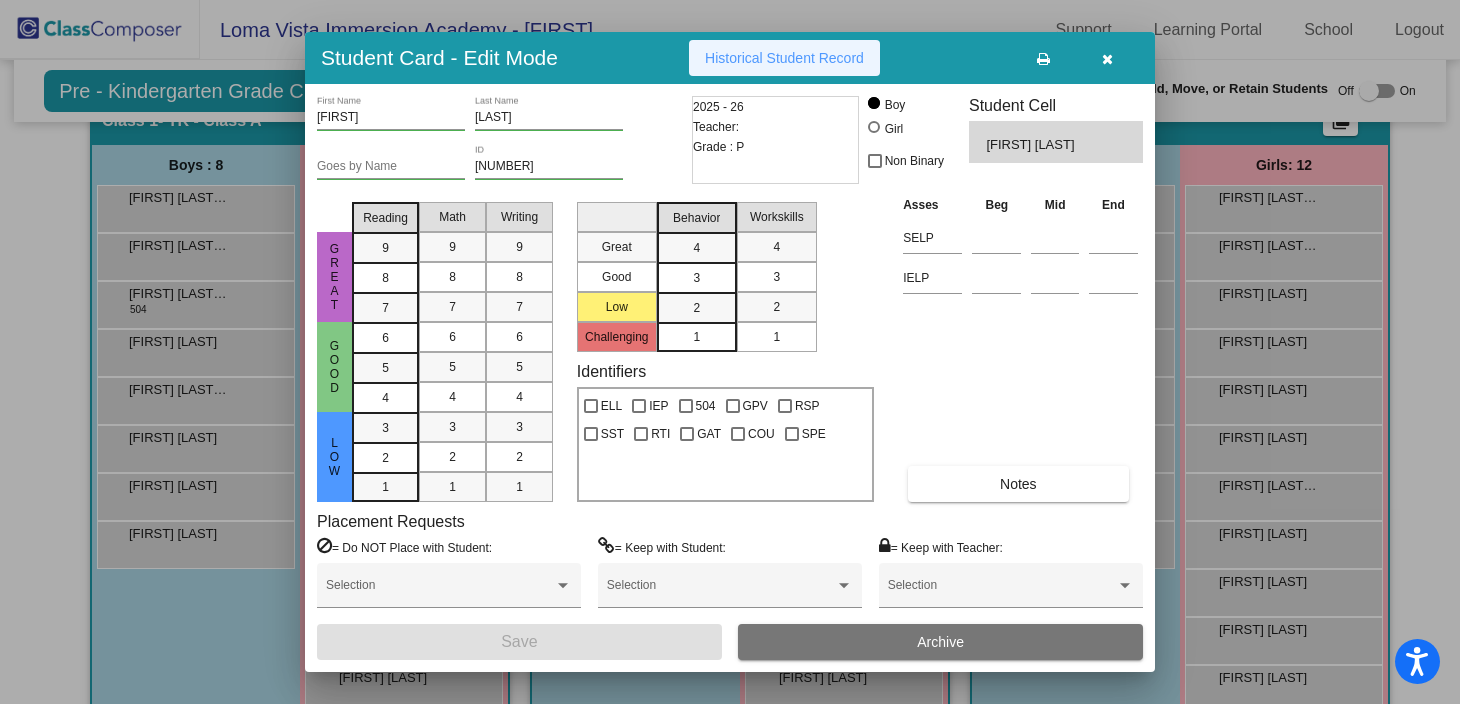 click on "Historical Student Record" at bounding box center [784, 58] 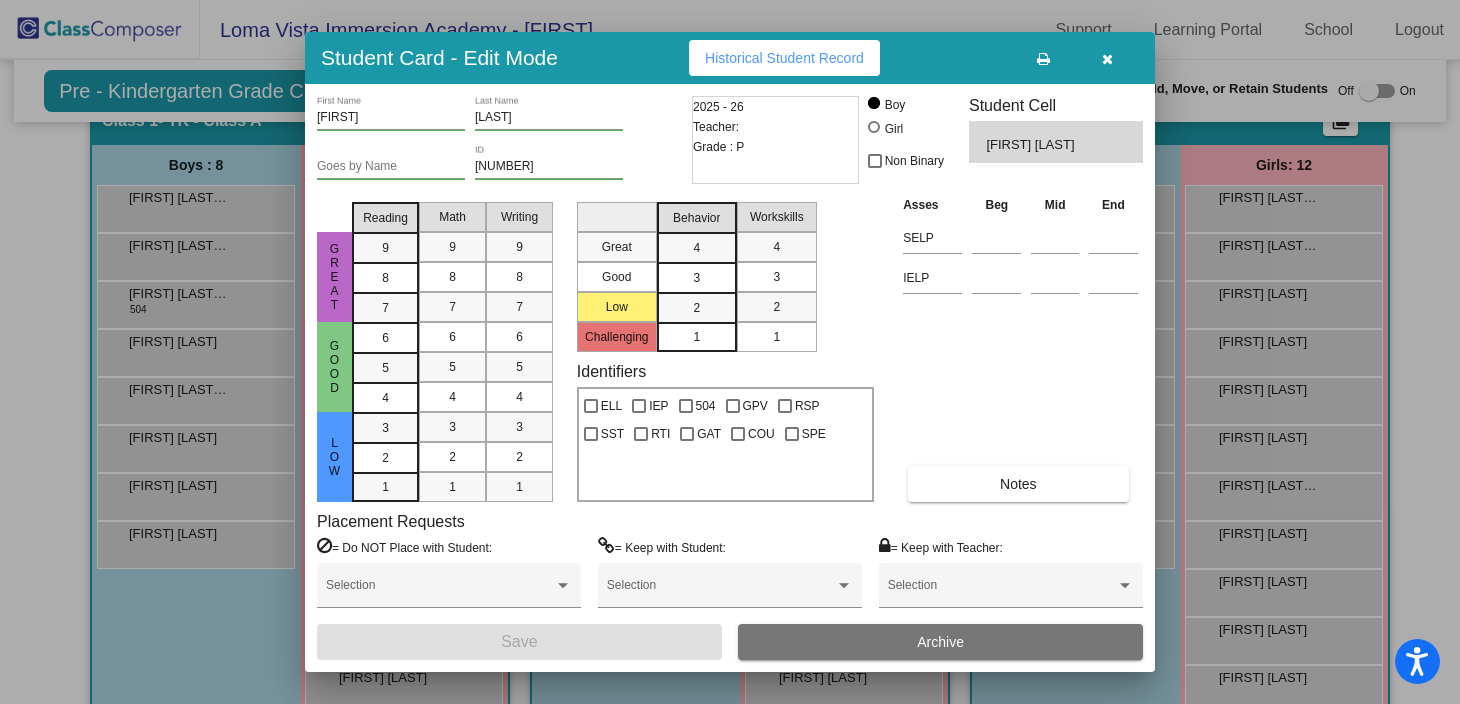 click at bounding box center [1107, 59] 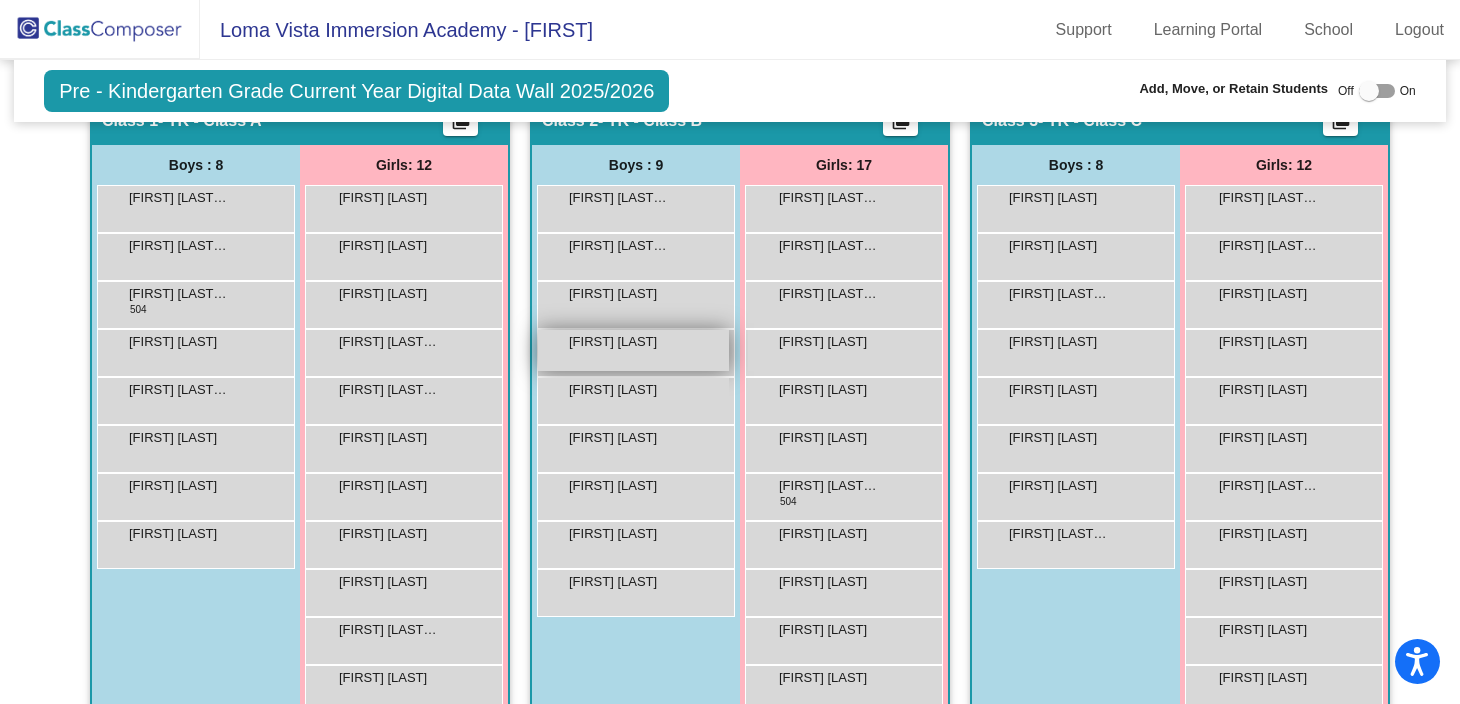 click on "[FIRST] [LAST]" at bounding box center [633, 350] 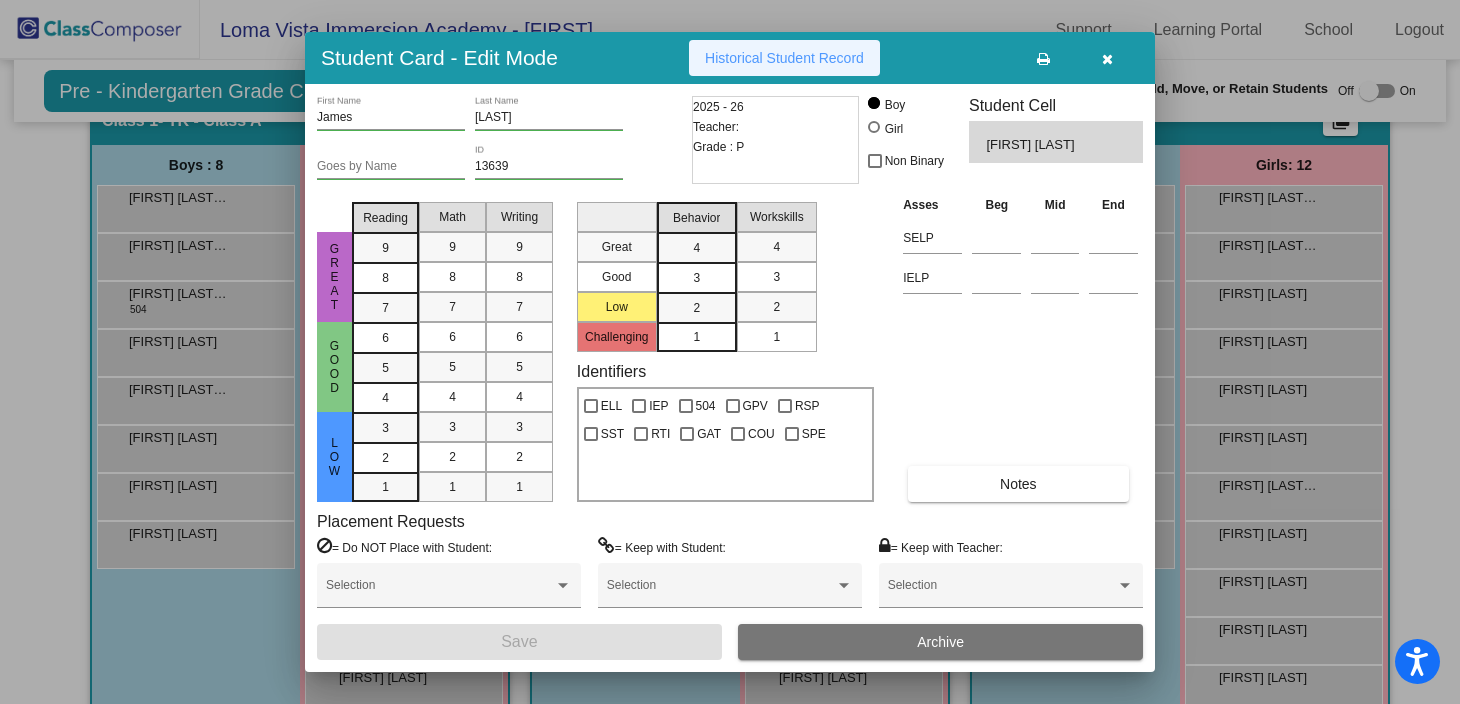 click on "Historical Student Record" at bounding box center (784, 58) 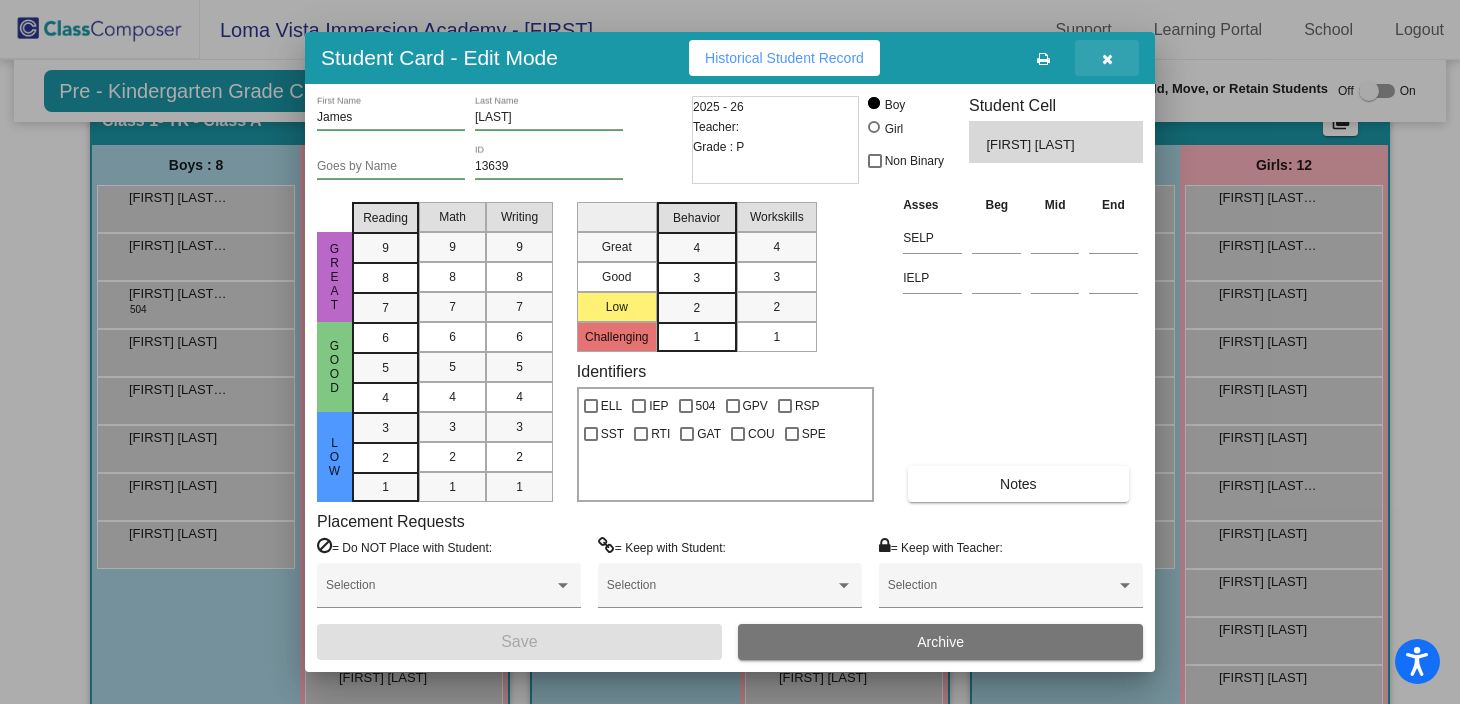 click at bounding box center (1107, 59) 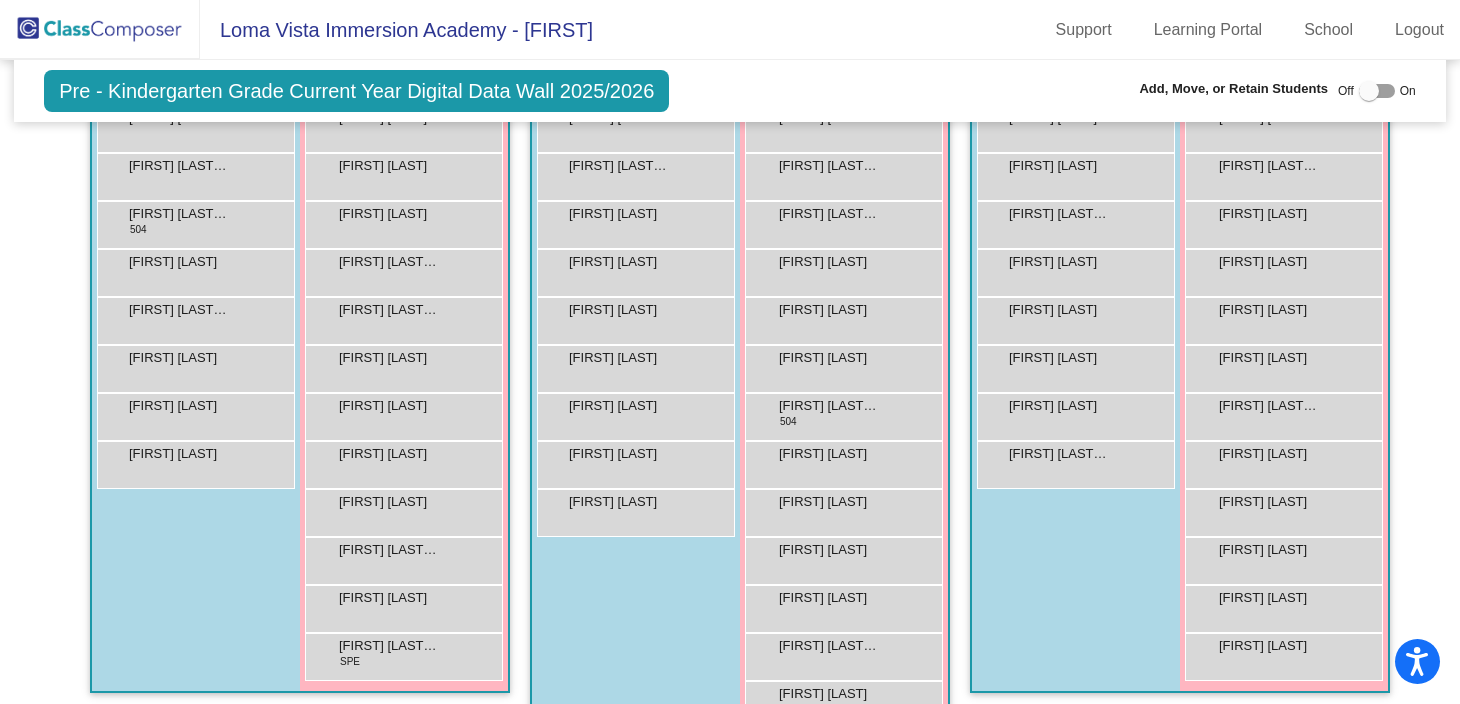 scroll, scrollTop: 470, scrollLeft: 0, axis: vertical 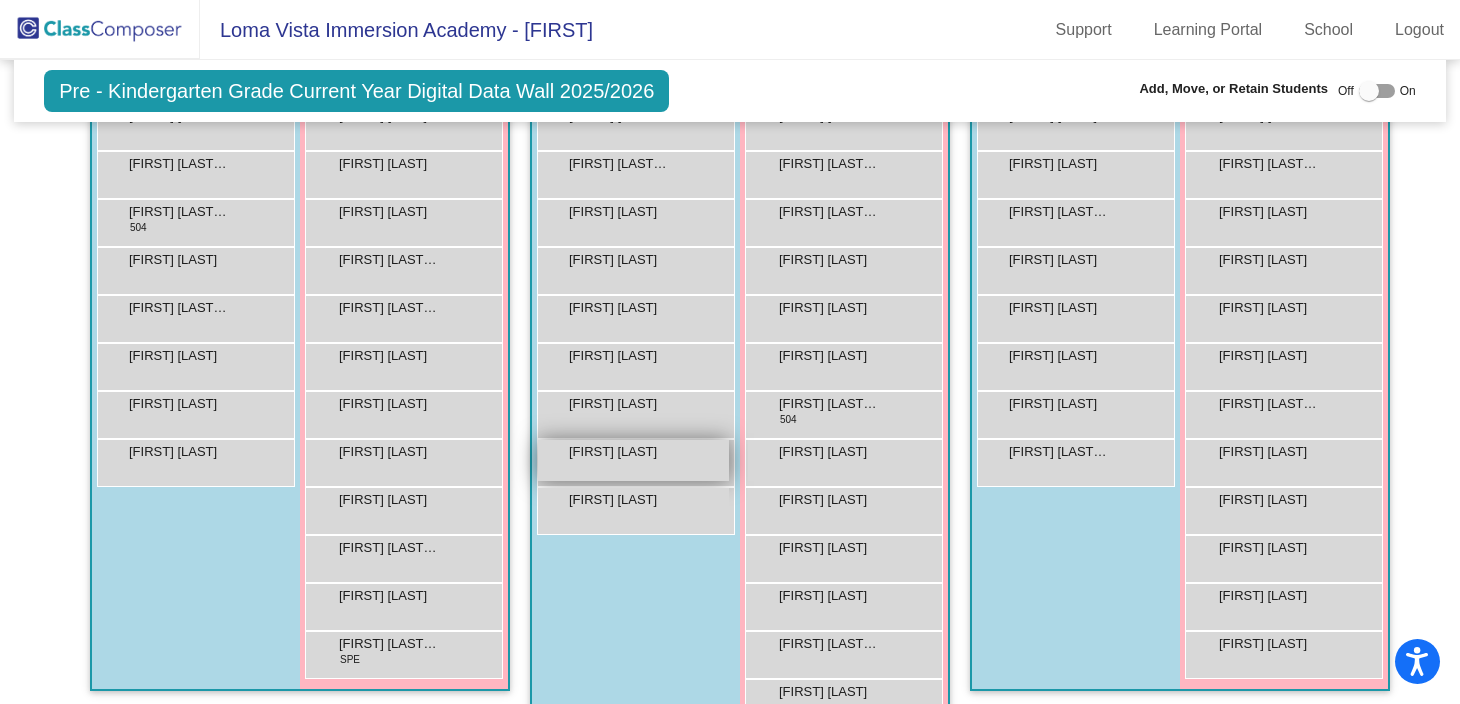 click on "[FIRST] [LAST]" at bounding box center (619, 452) 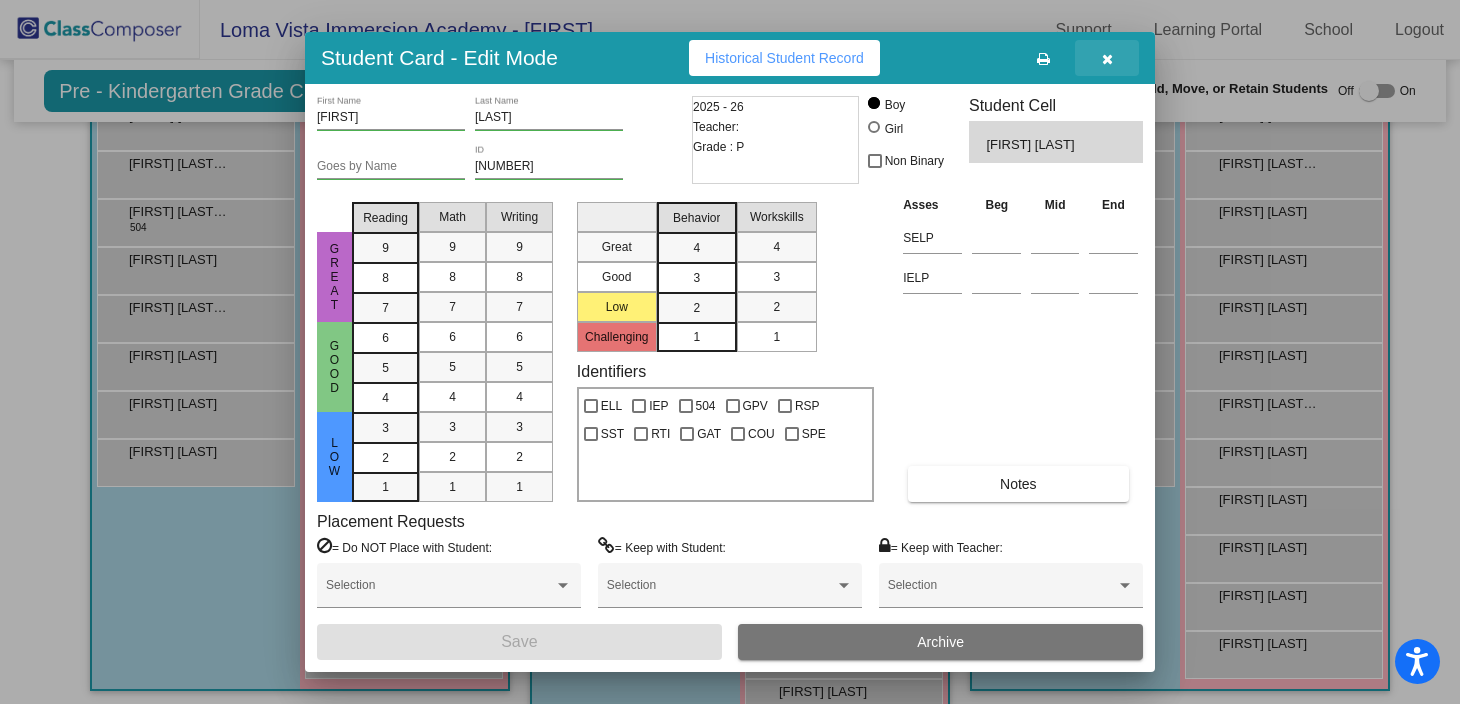 click at bounding box center (1107, 59) 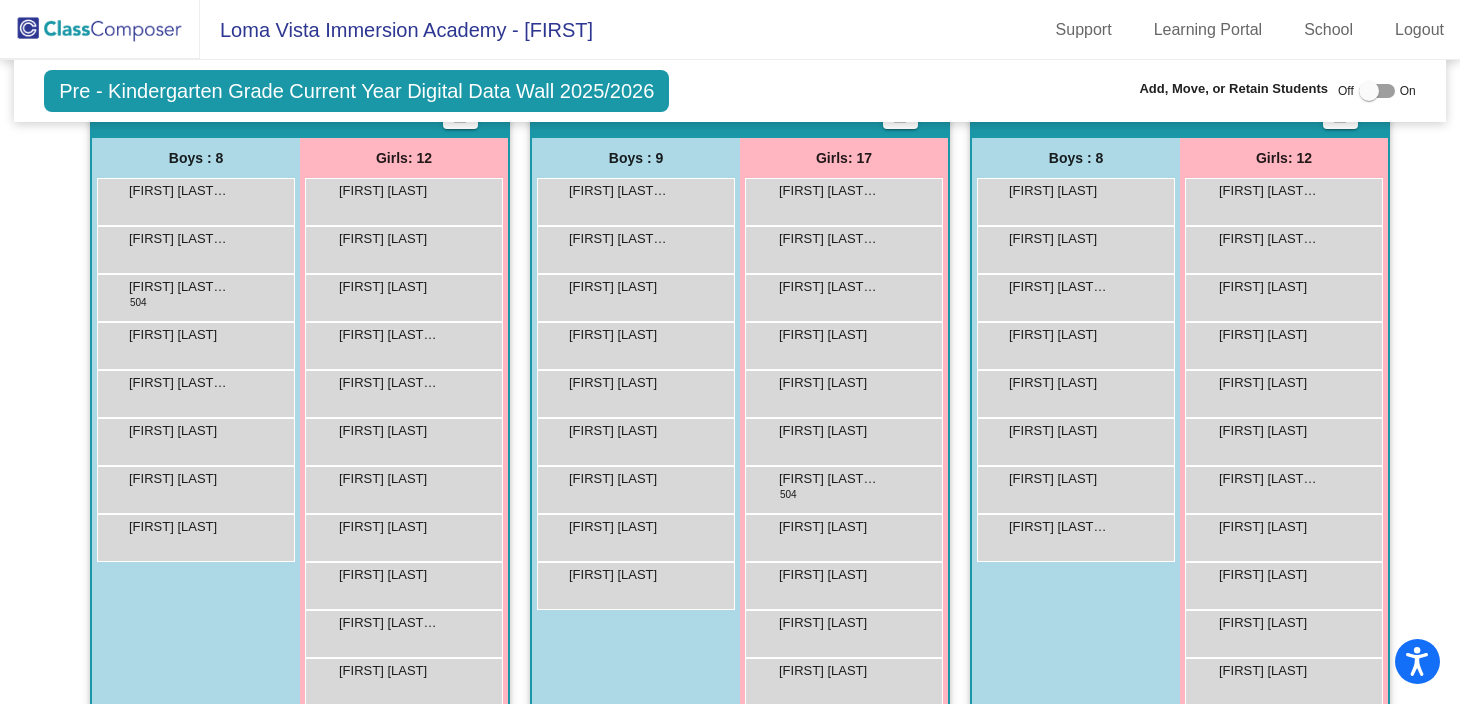 scroll, scrollTop: 390, scrollLeft: 0, axis: vertical 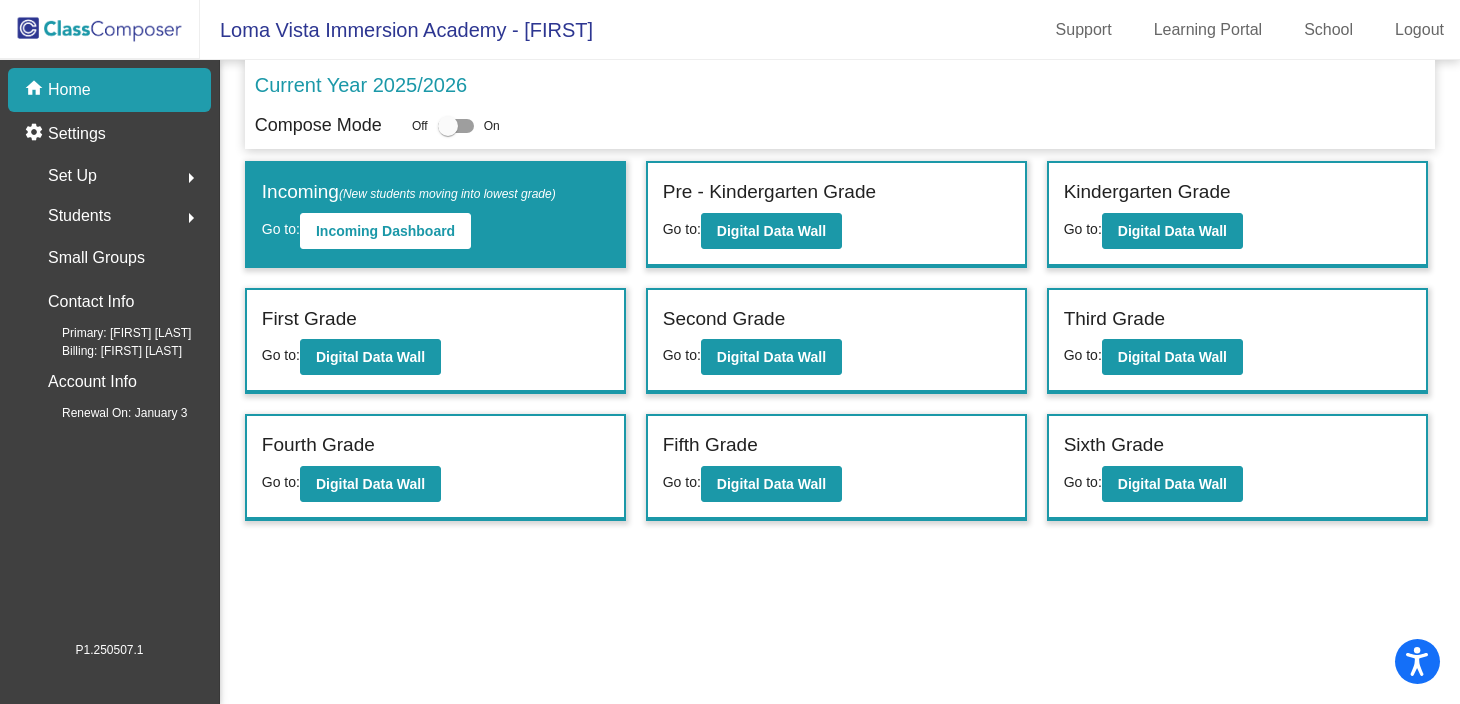 click on "arrow_right" 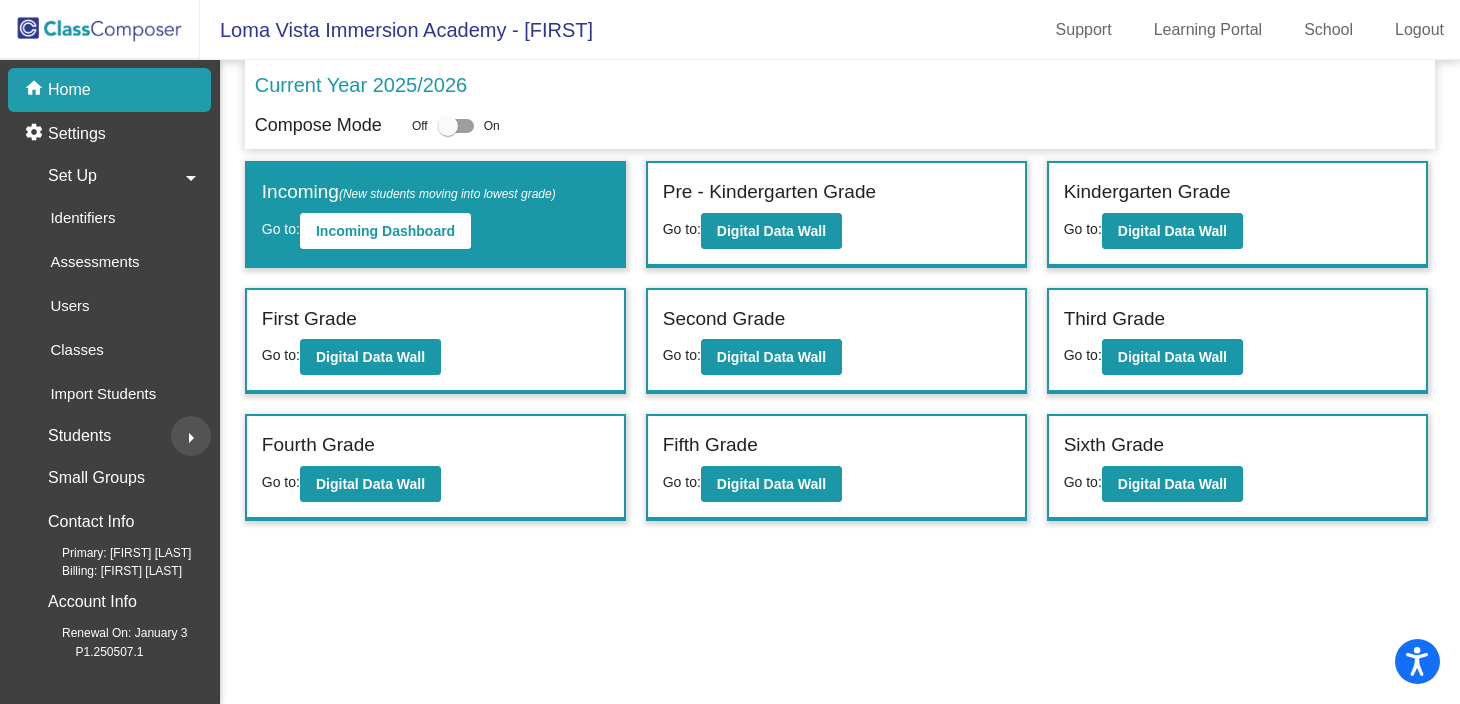 click on "arrow_right" 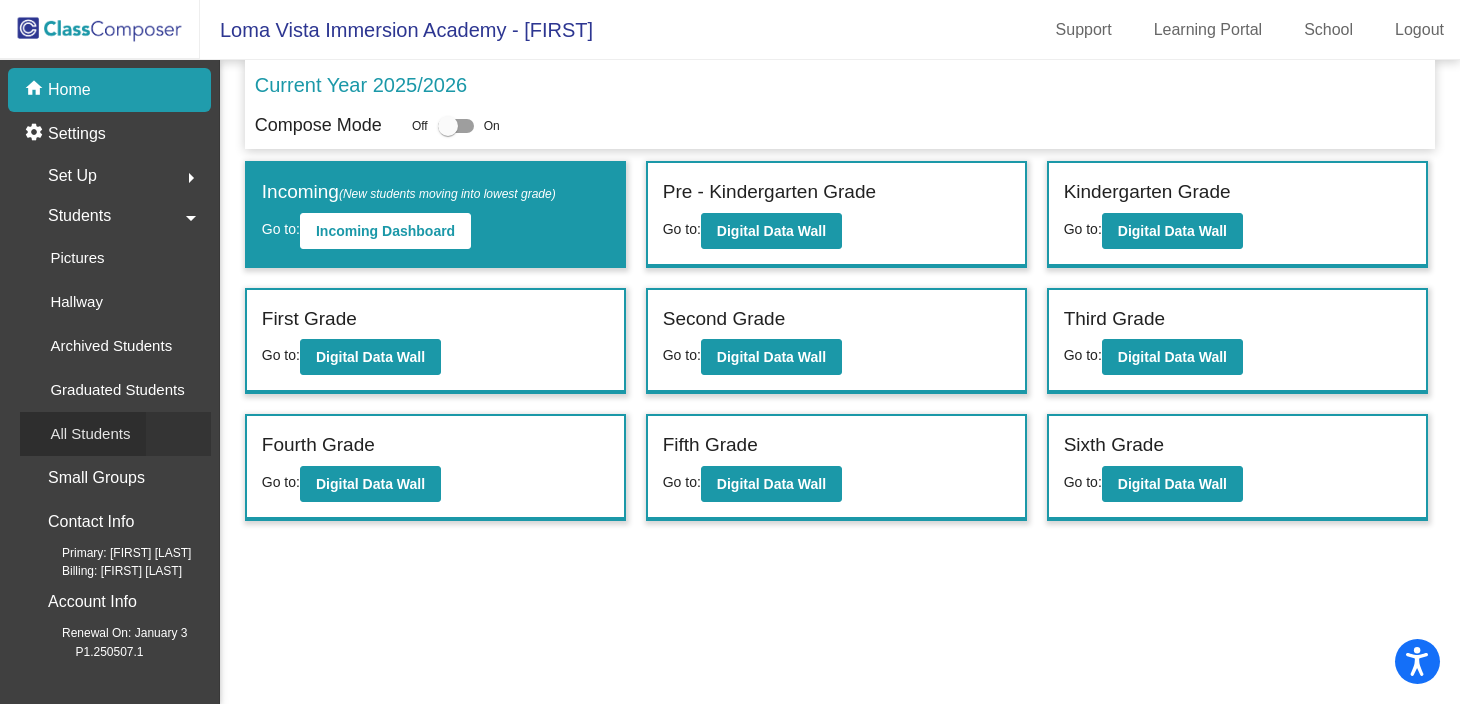 click on "All Students" 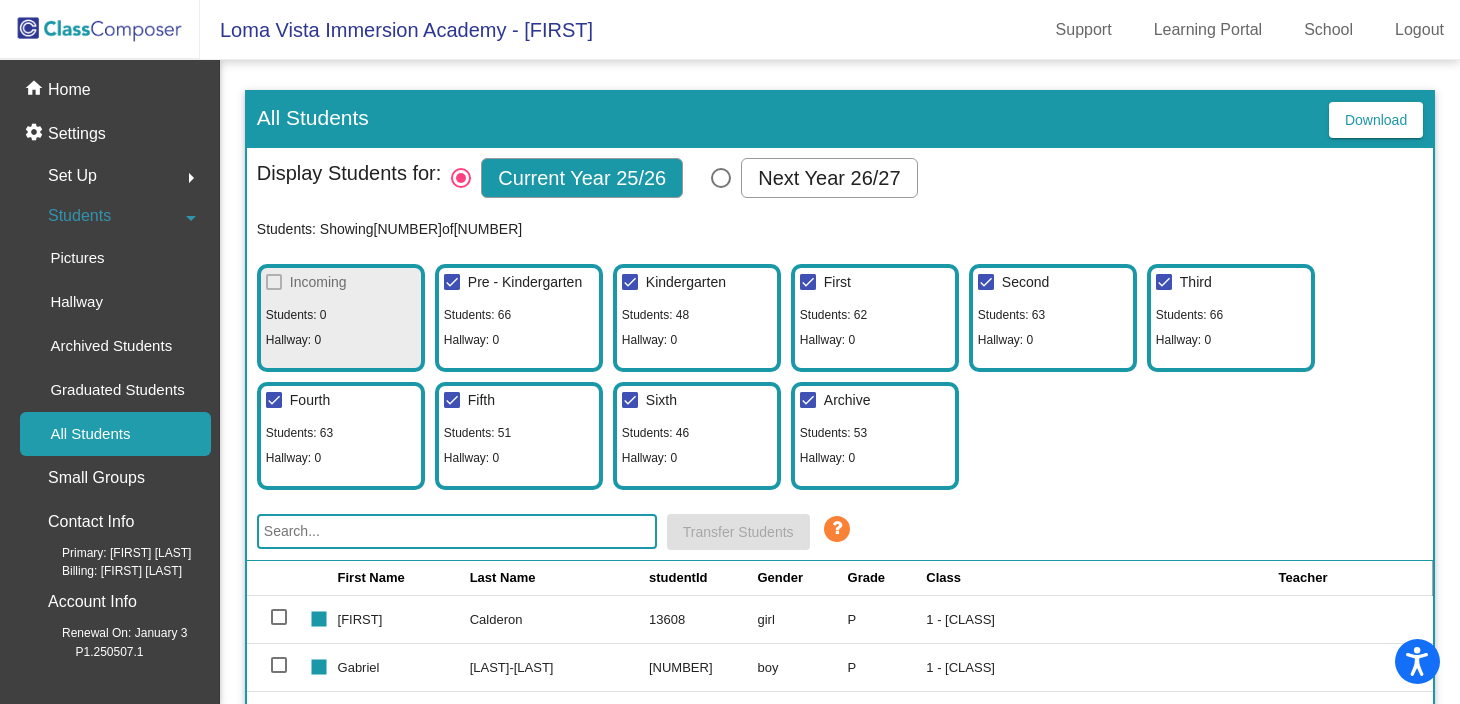 scroll, scrollTop: 0, scrollLeft: 0, axis: both 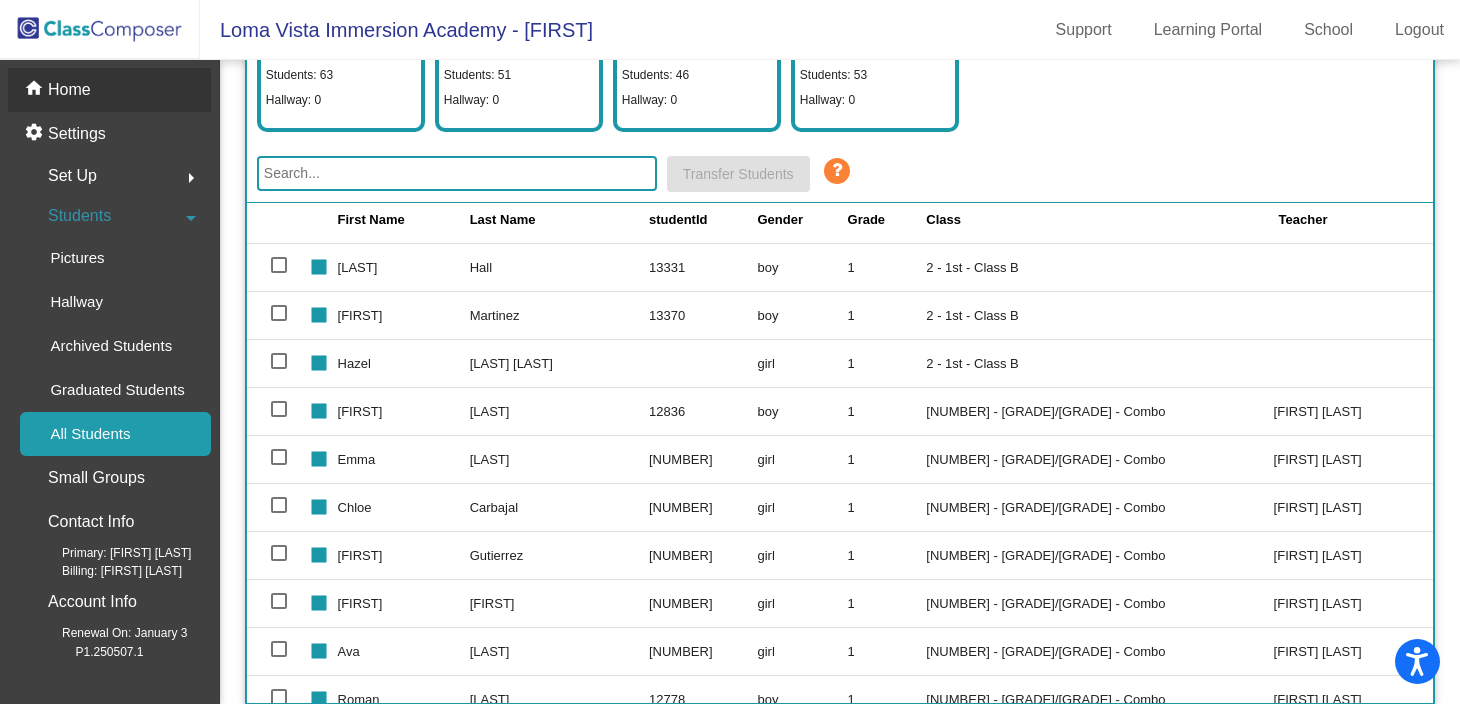click on "Home" 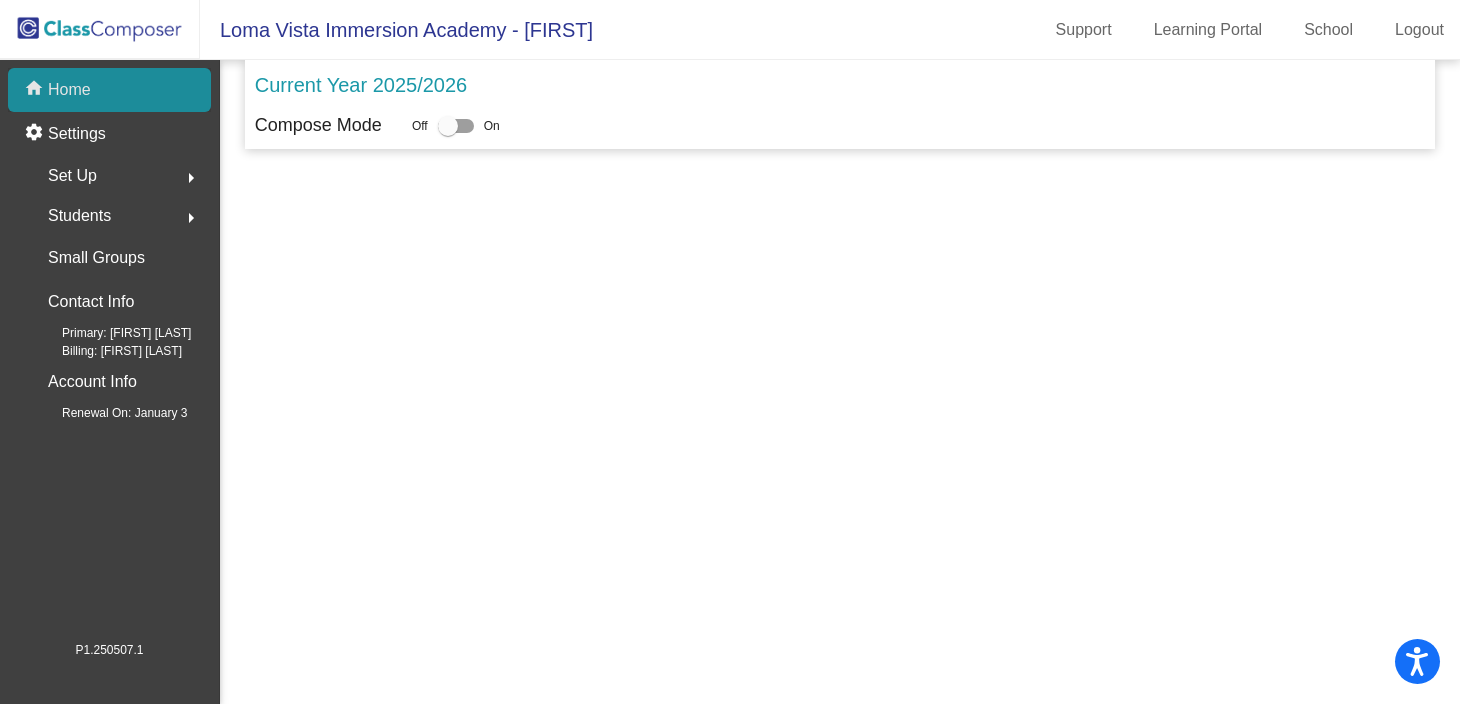 scroll, scrollTop: 0, scrollLeft: 0, axis: both 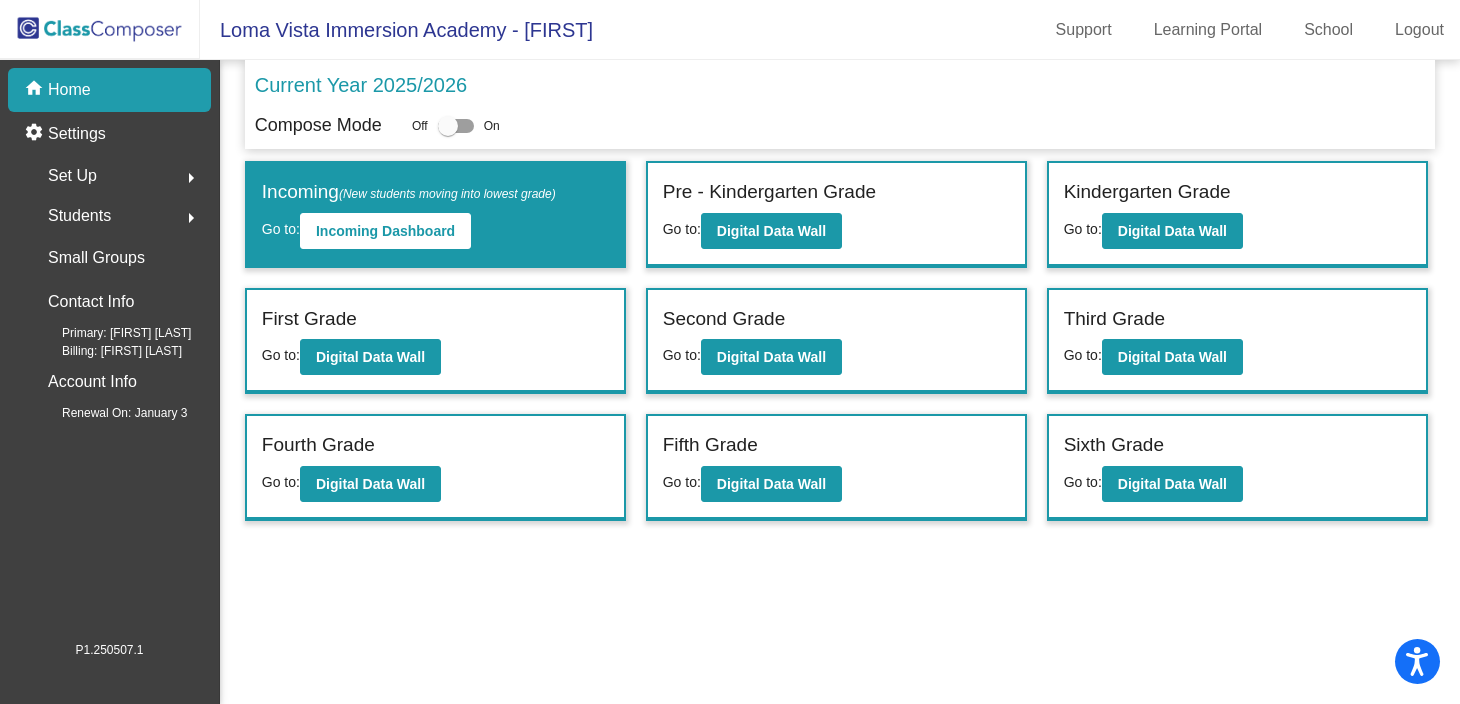 click on "Set Up" 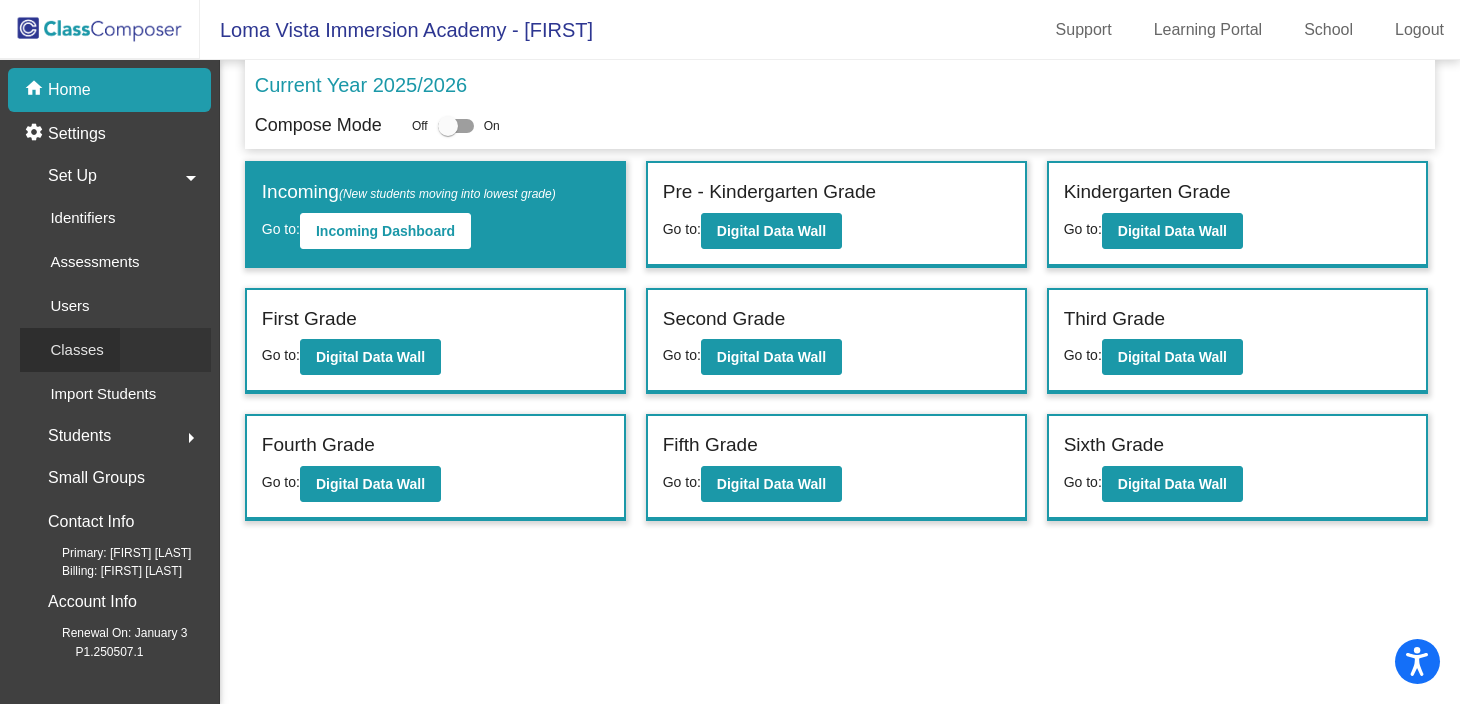 click on "Classes" 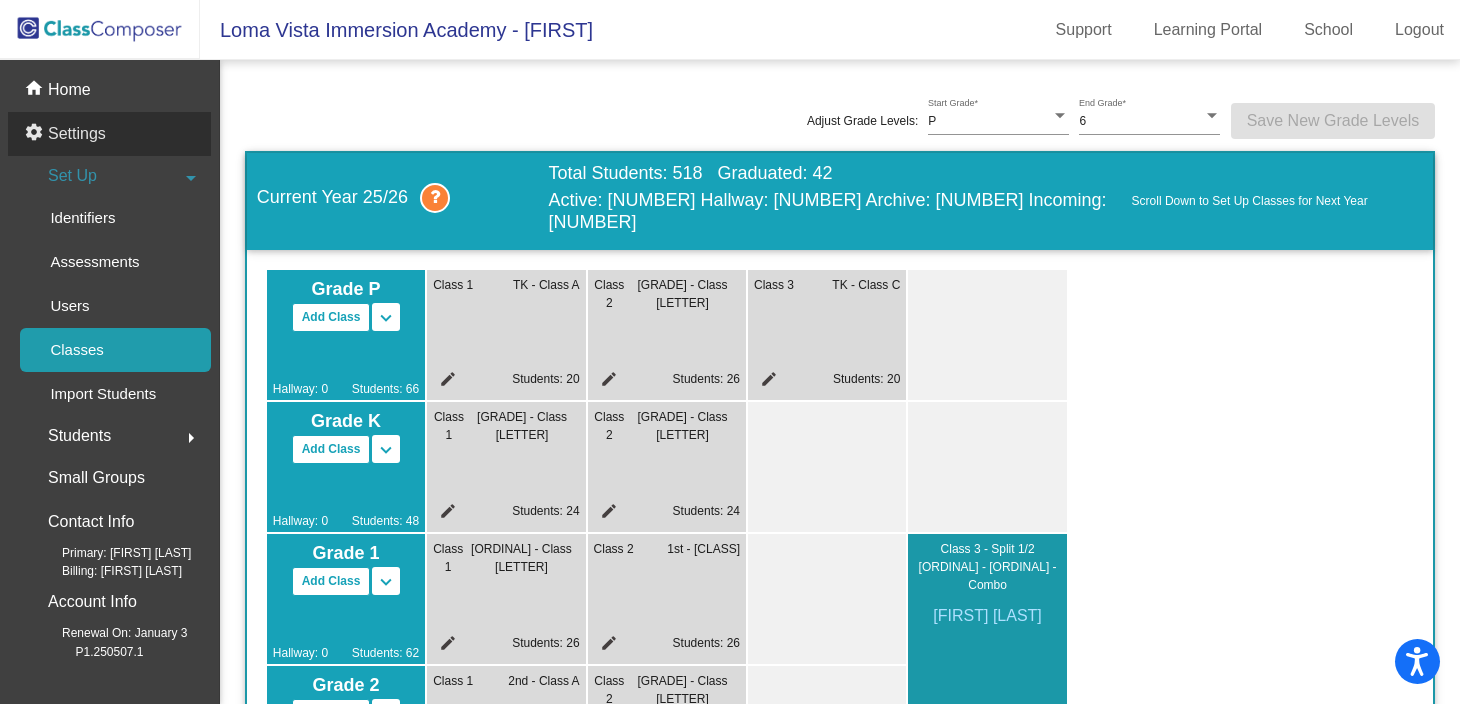 click on "Settings" 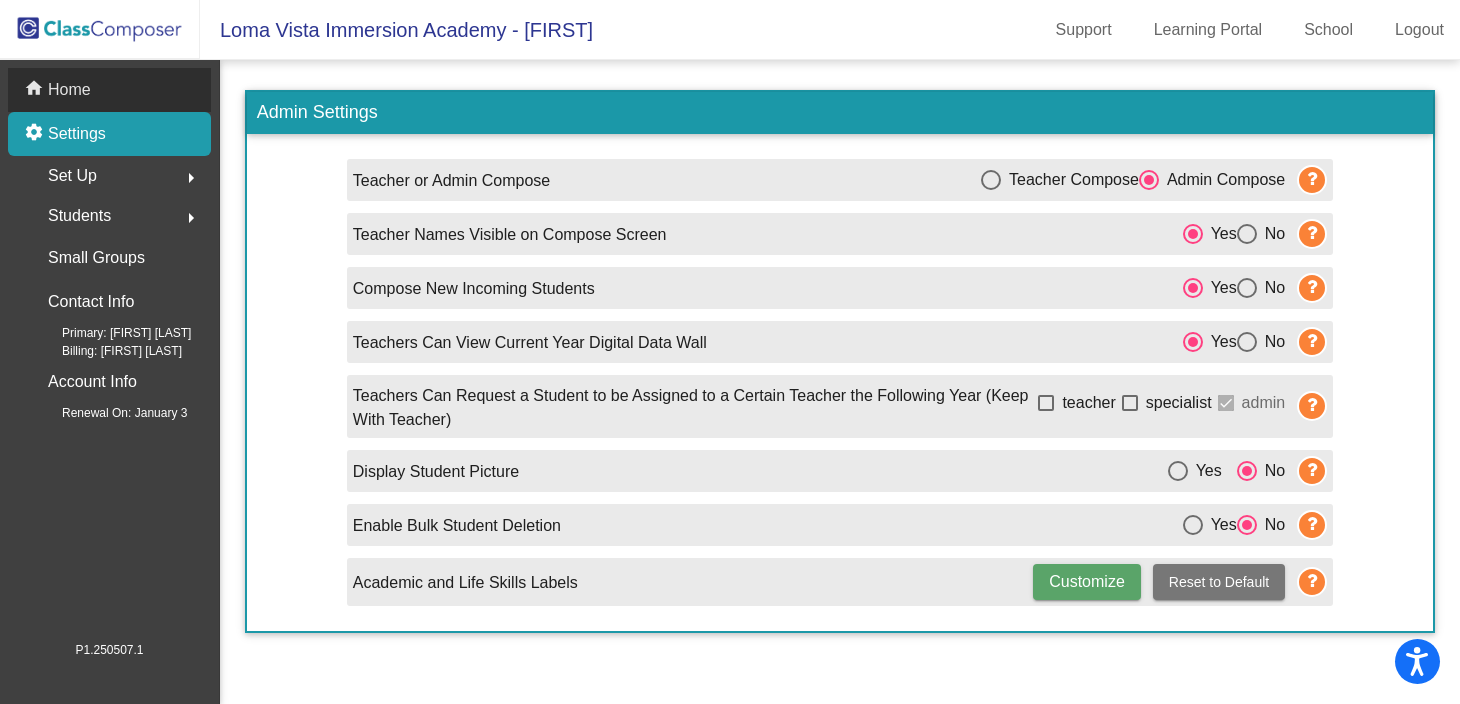 click on "home Home" 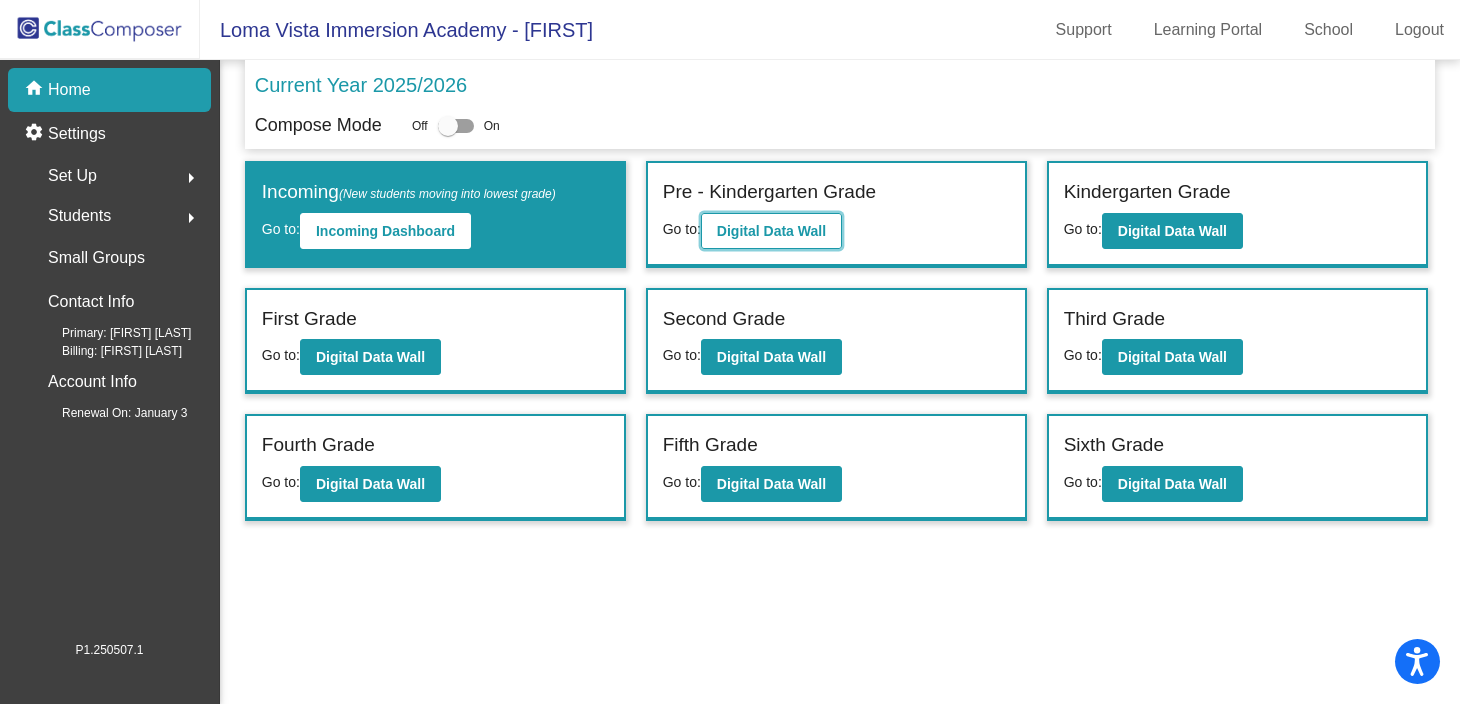 click on "Digital Data Wall" 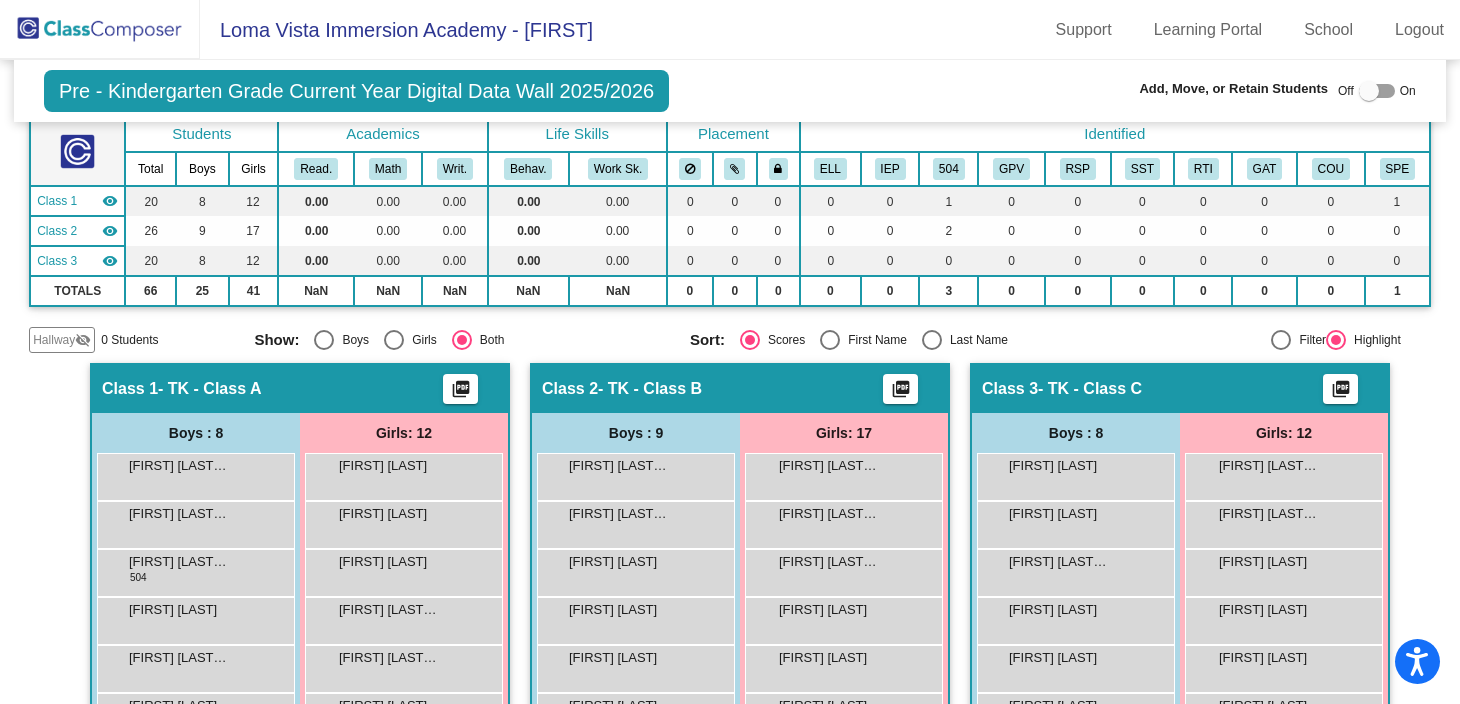 scroll, scrollTop: 145, scrollLeft: 0, axis: vertical 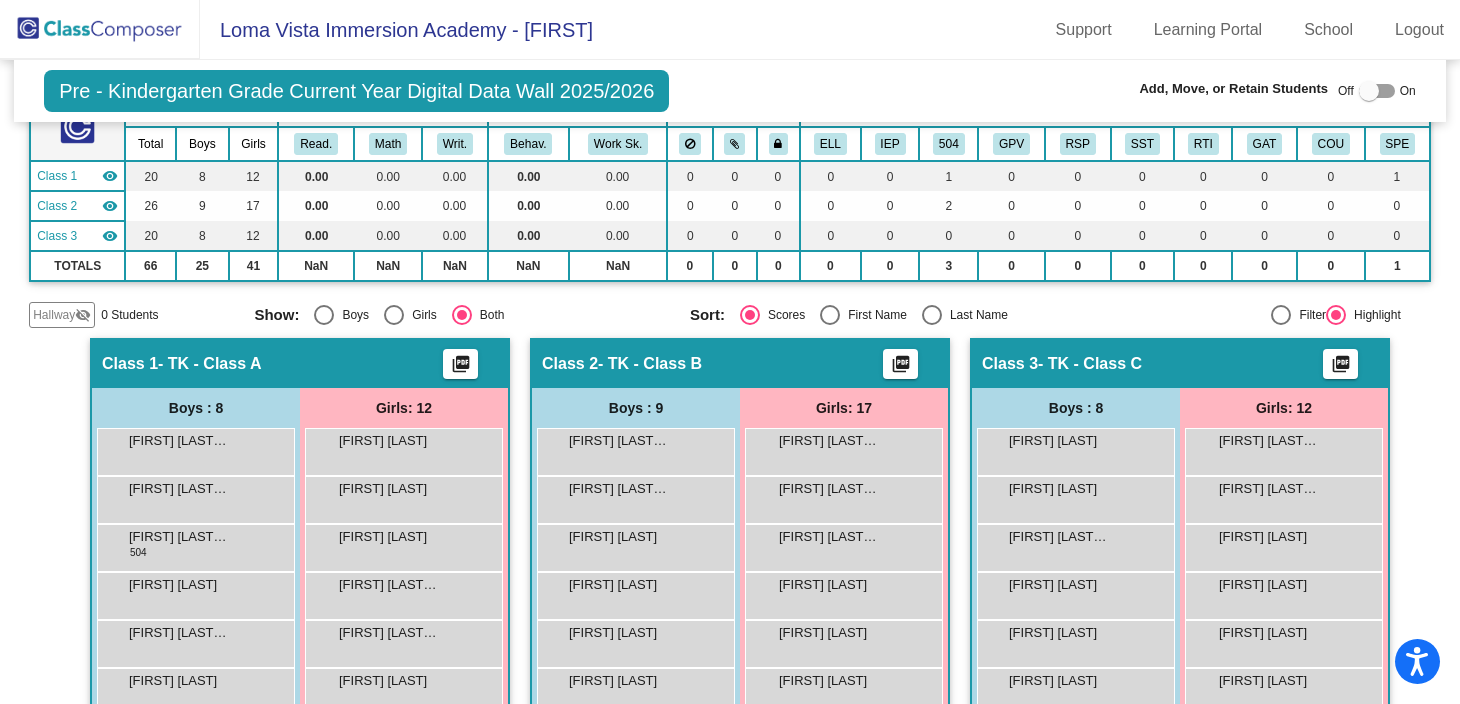 click at bounding box center [1369, 91] 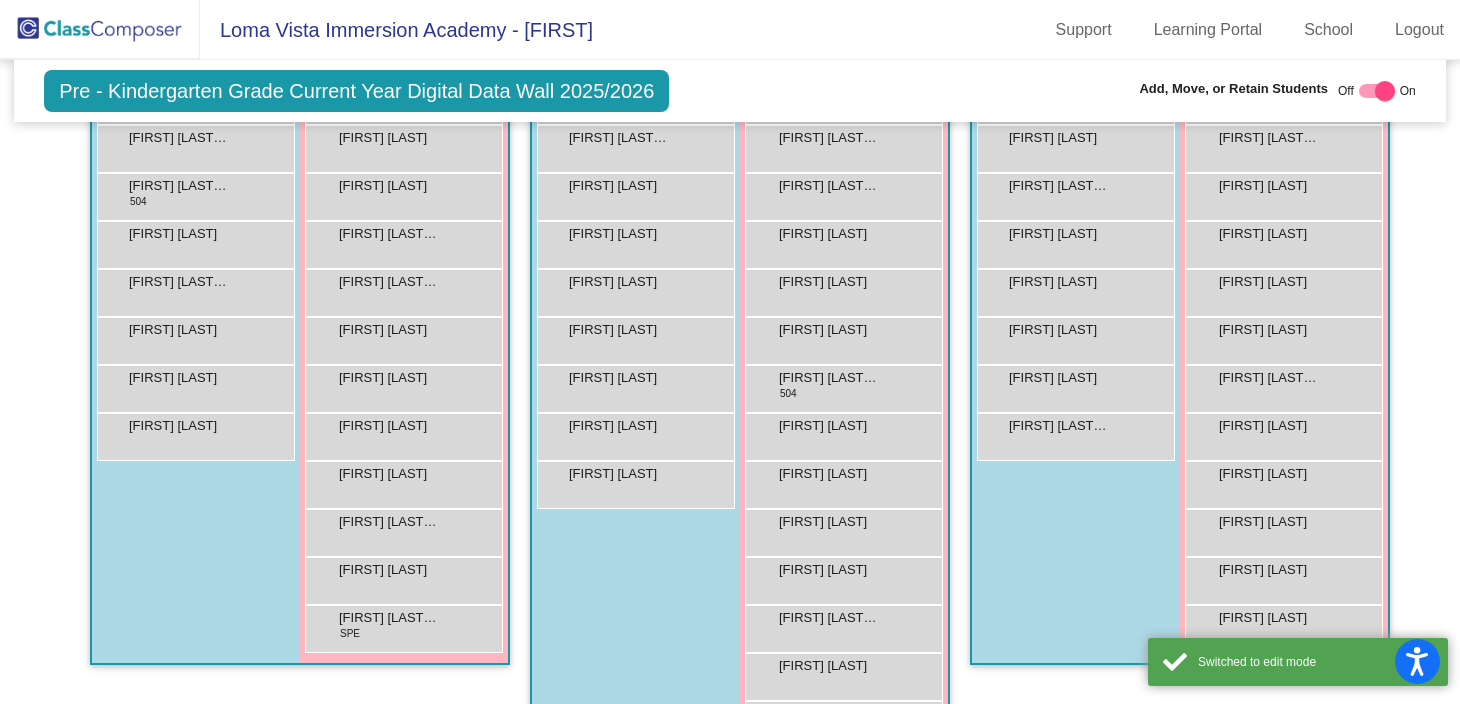 scroll, scrollTop: 540, scrollLeft: 0, axis: vertical 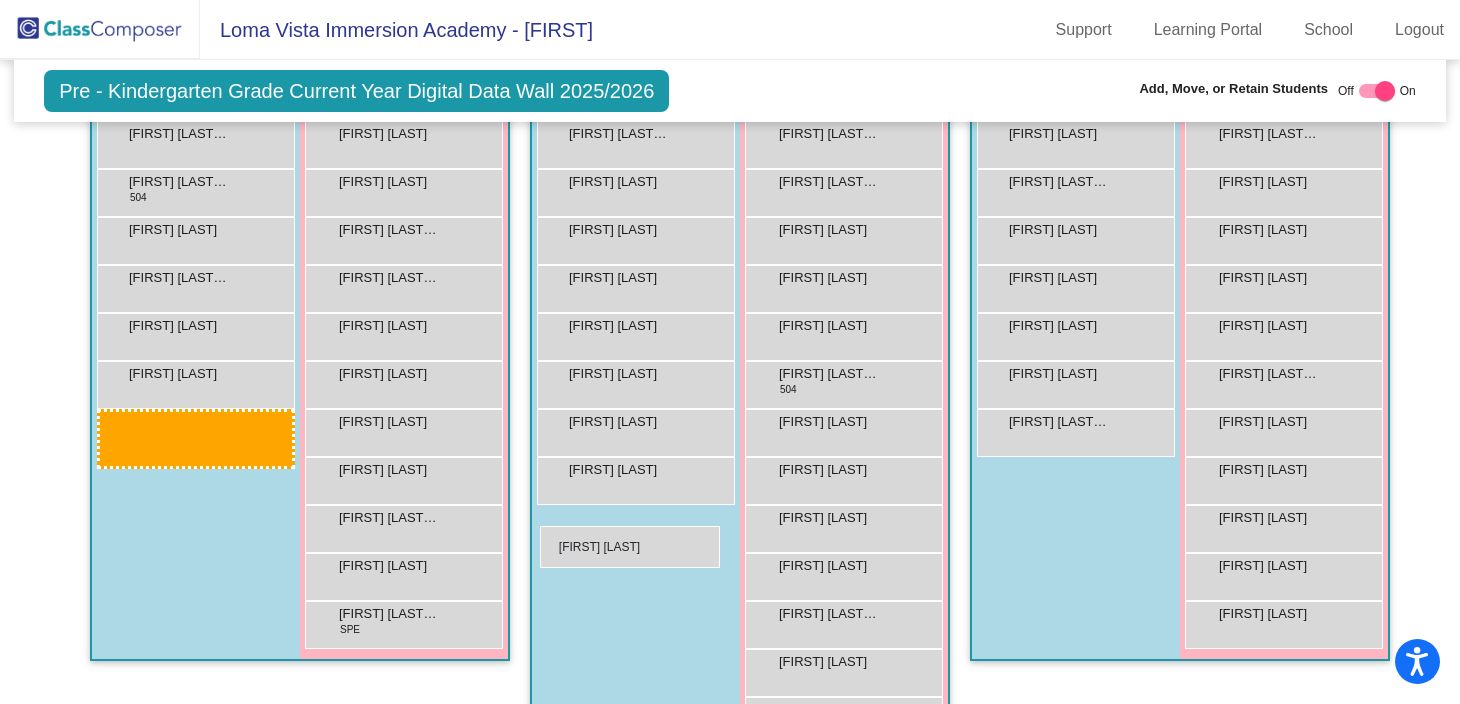 drag, startPoint x: 139, startPoint y: 424, endPoint x: 540, endPoint y: 525, distance: 413.5239 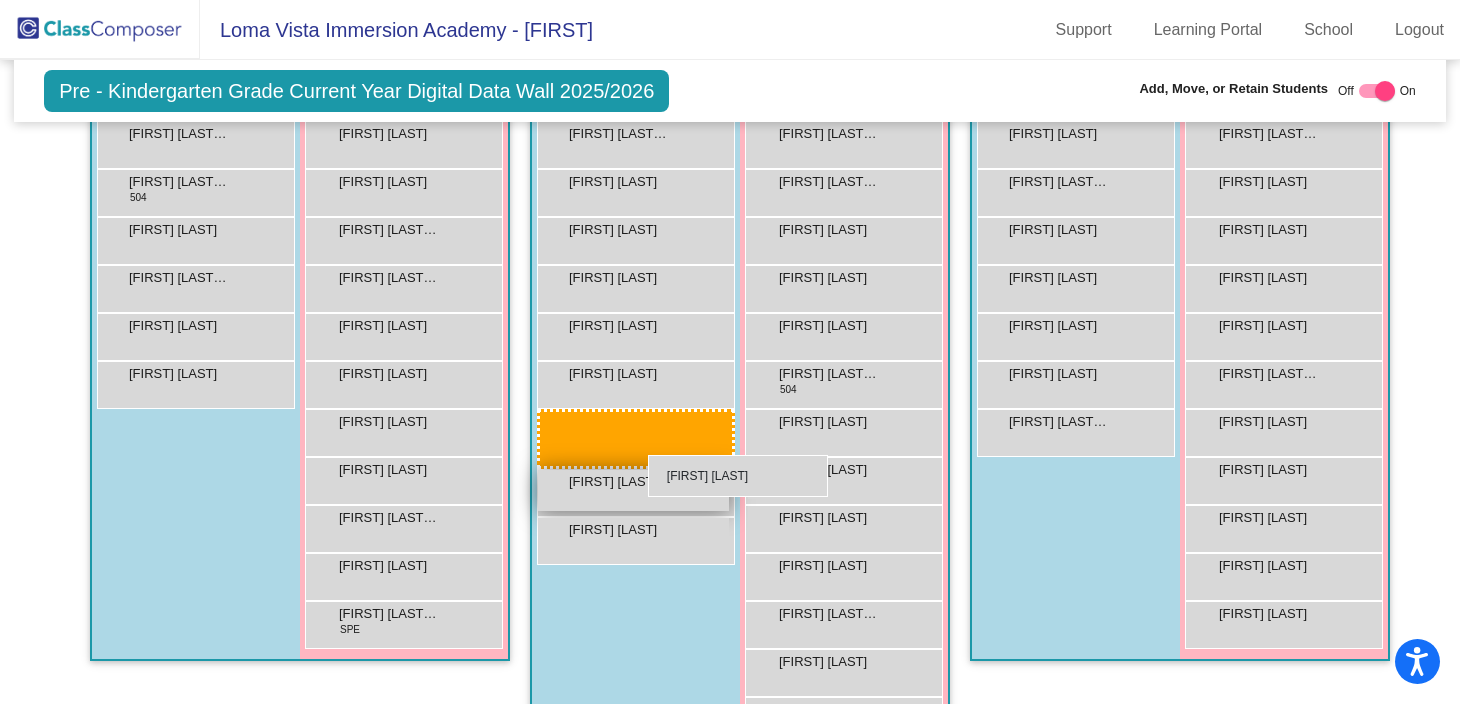 drag, startPoint x: 130, startPoint y: 421, endPoint x: 626, endPoint y: 422, distance: 496.001 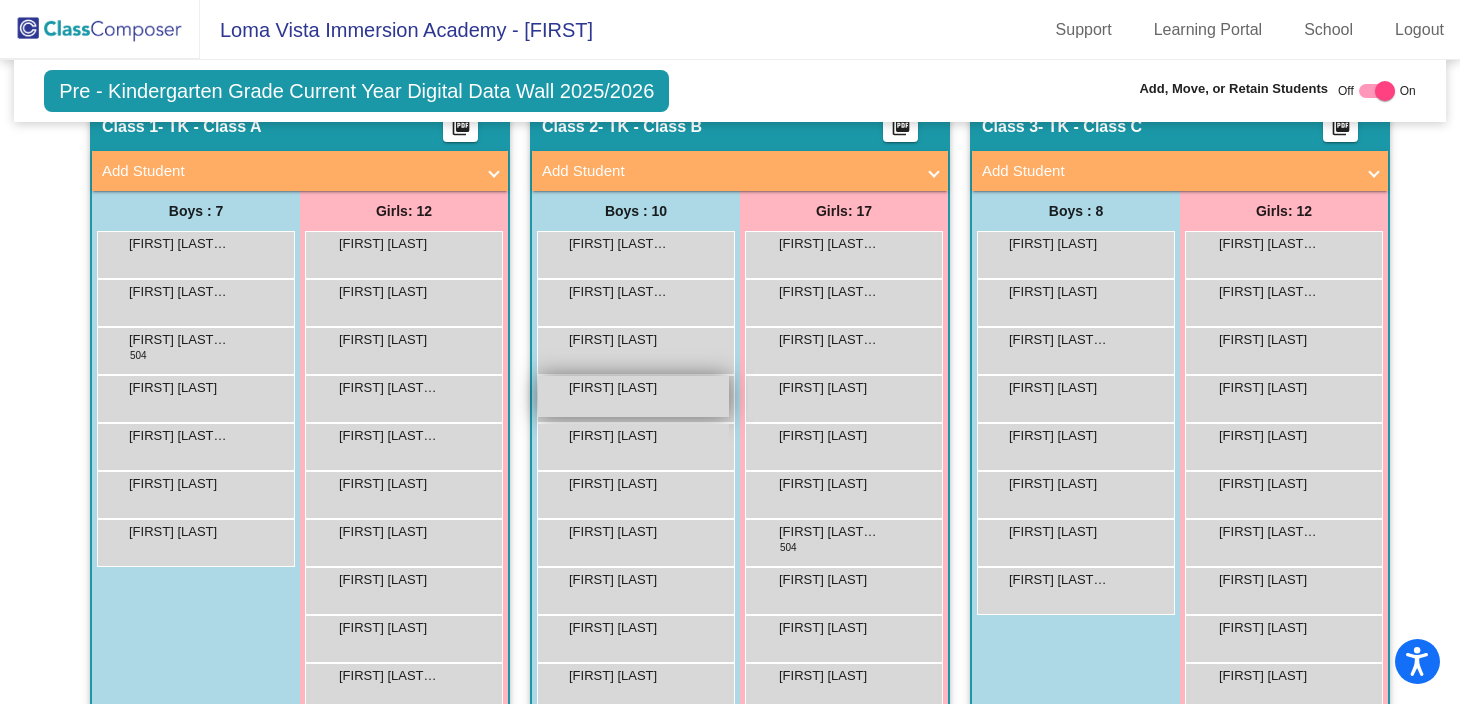 scroll, scrollTop: 412, scrollLeft: 0, axis: vertical 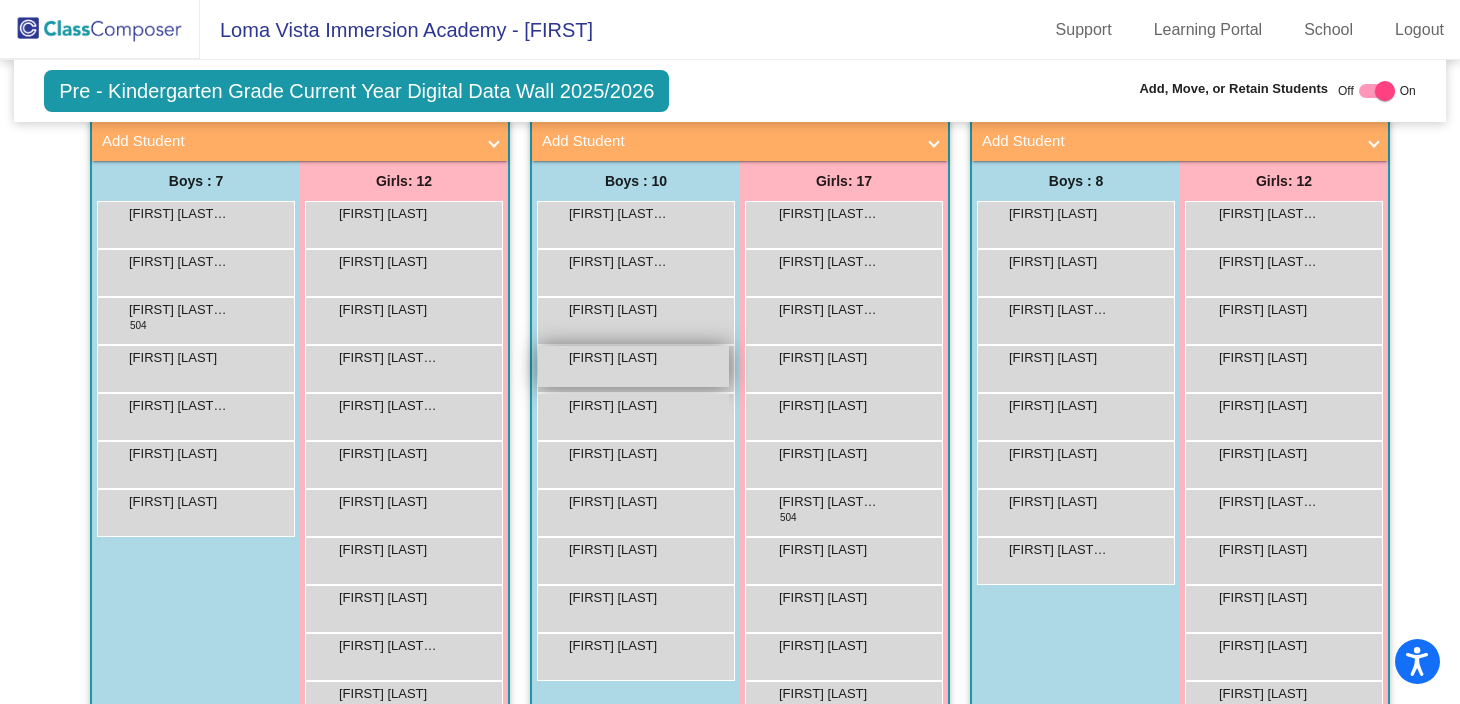 click on "[FIRST] [LAST]" at bounding box center [619, 406] 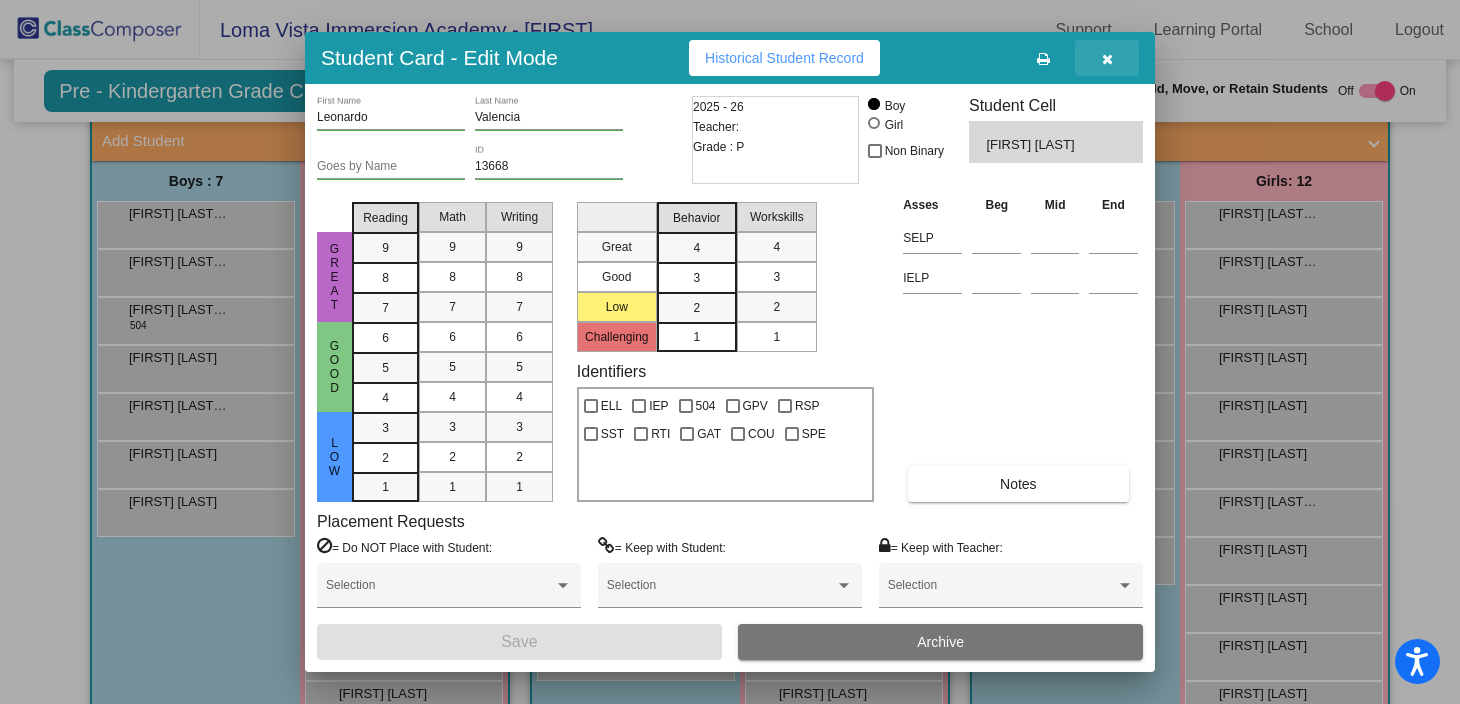 click at bounding box center (1107, 59) 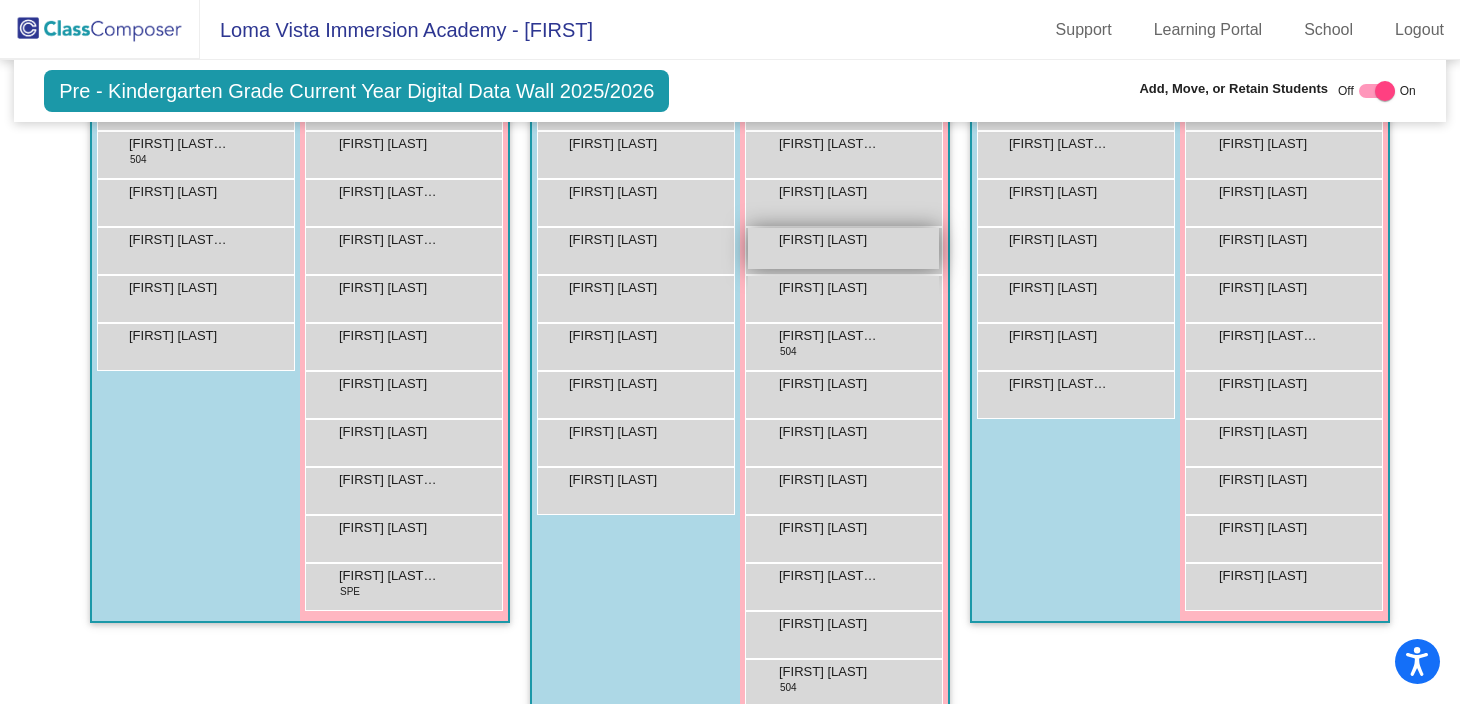 scroll, scrollTop: 582, scrollLeft: 0, axis: vertical 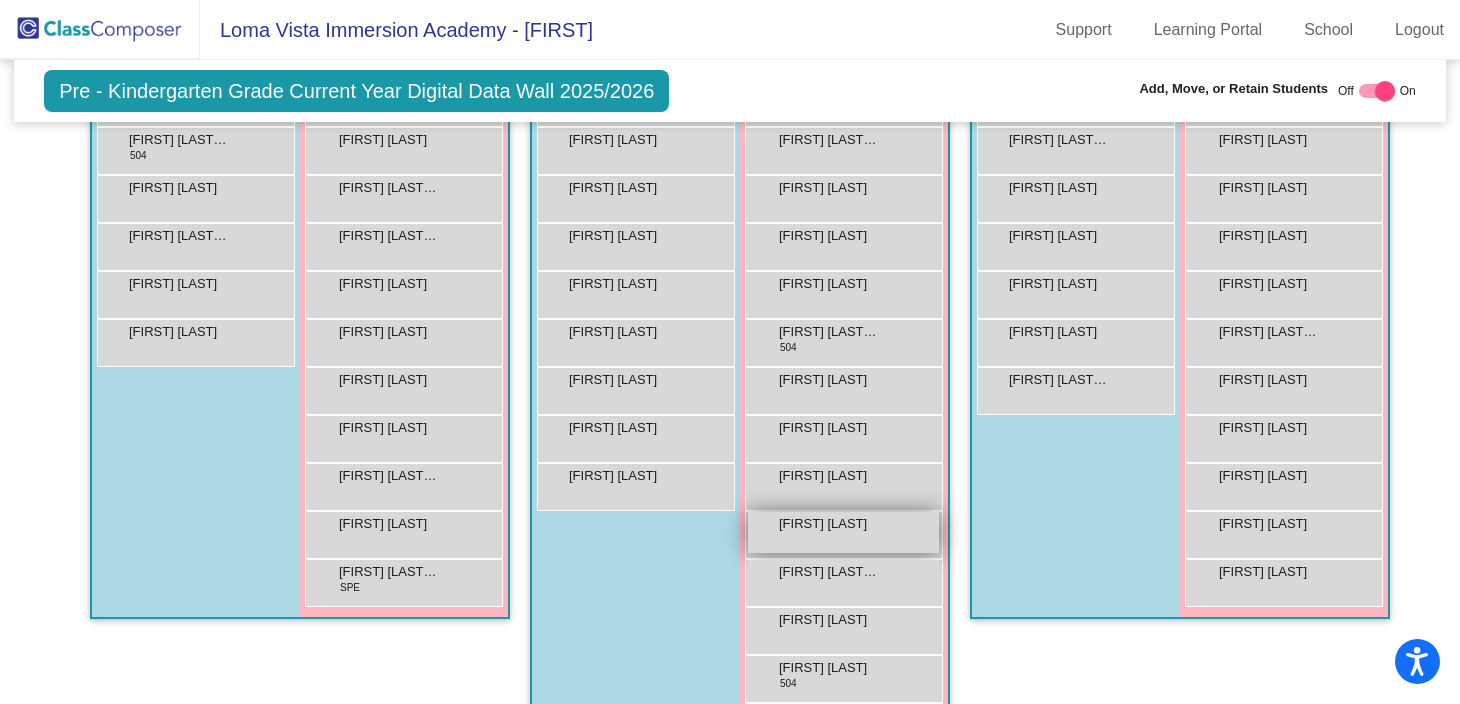 click on "[FIRST] [LAST]" at bounding box center (843, 532) 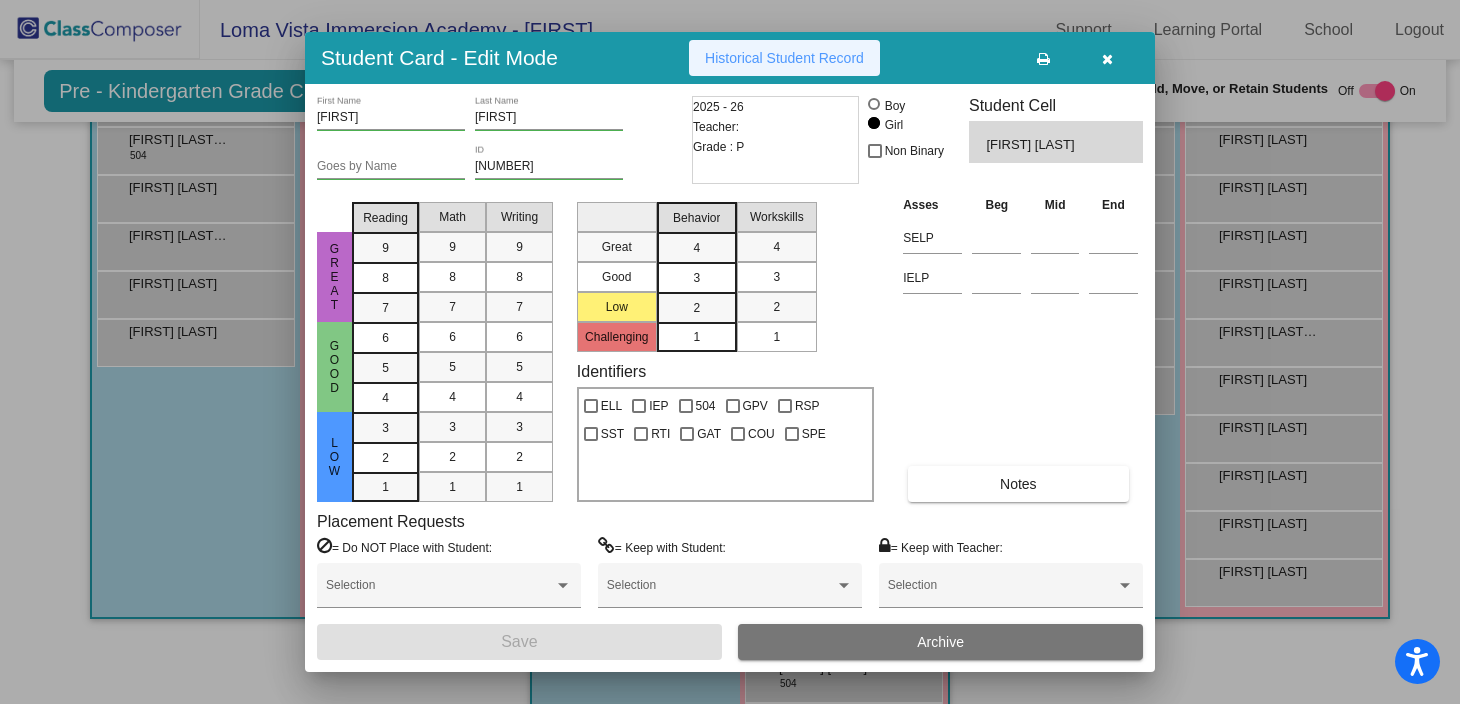 click on "Historical Student Record" at bounding box center (784, 58) 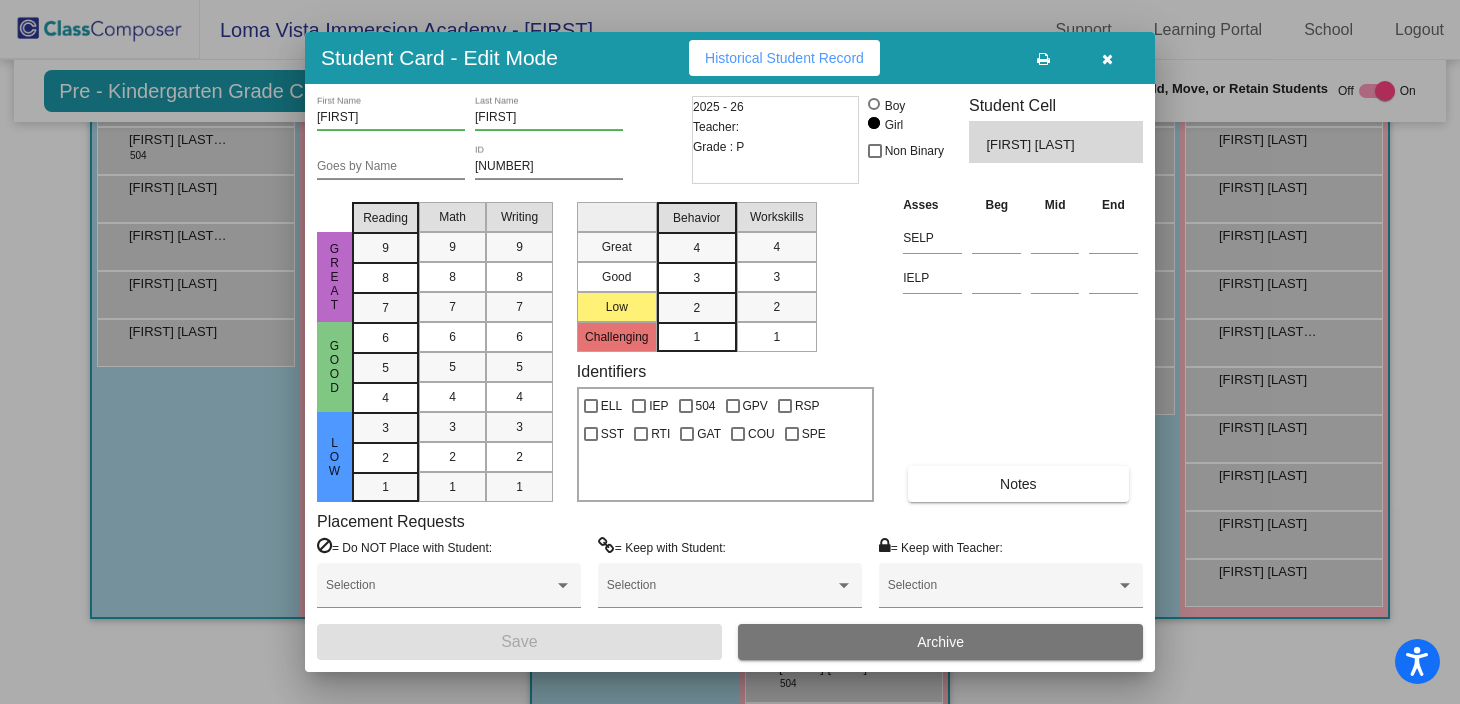 click at bounding box center [1107, 58] 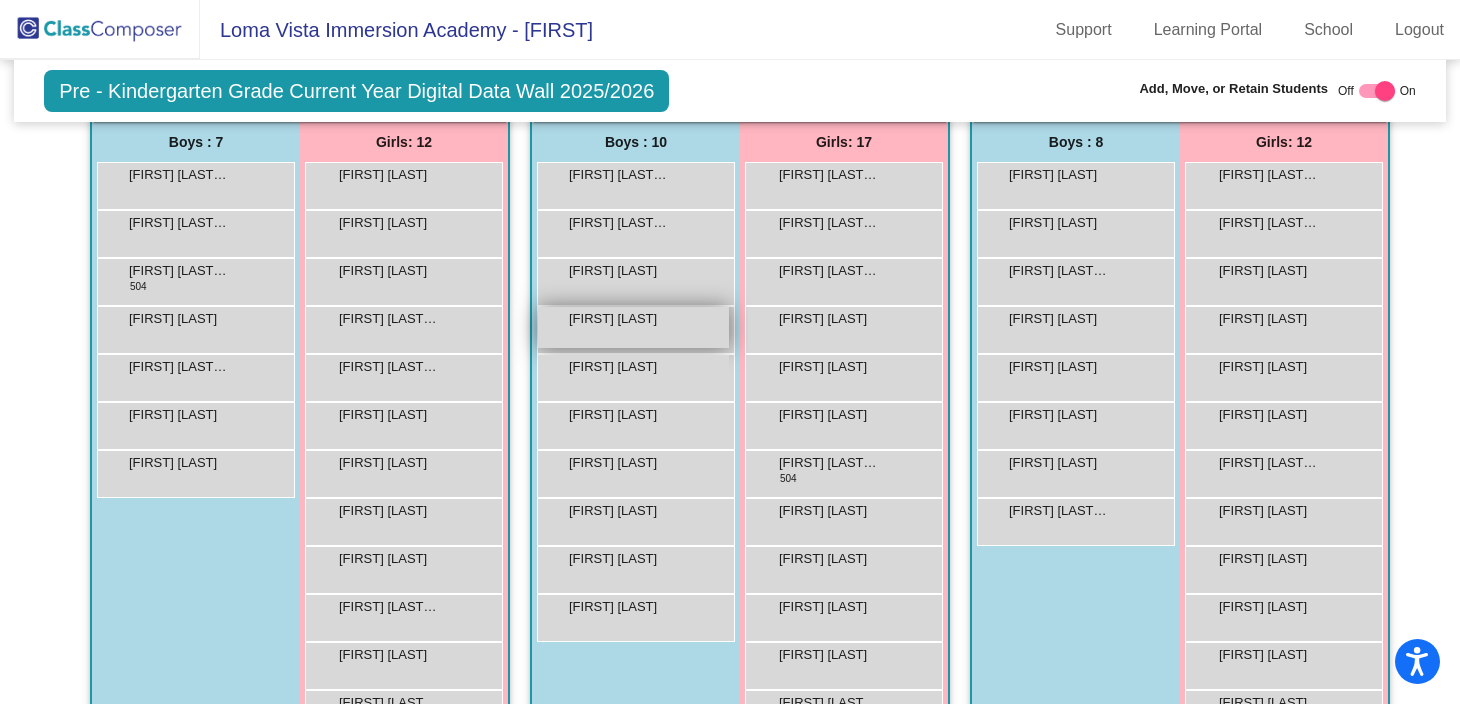scroll, scrollTop: 448, scrollLeft: 0, axis: vertical 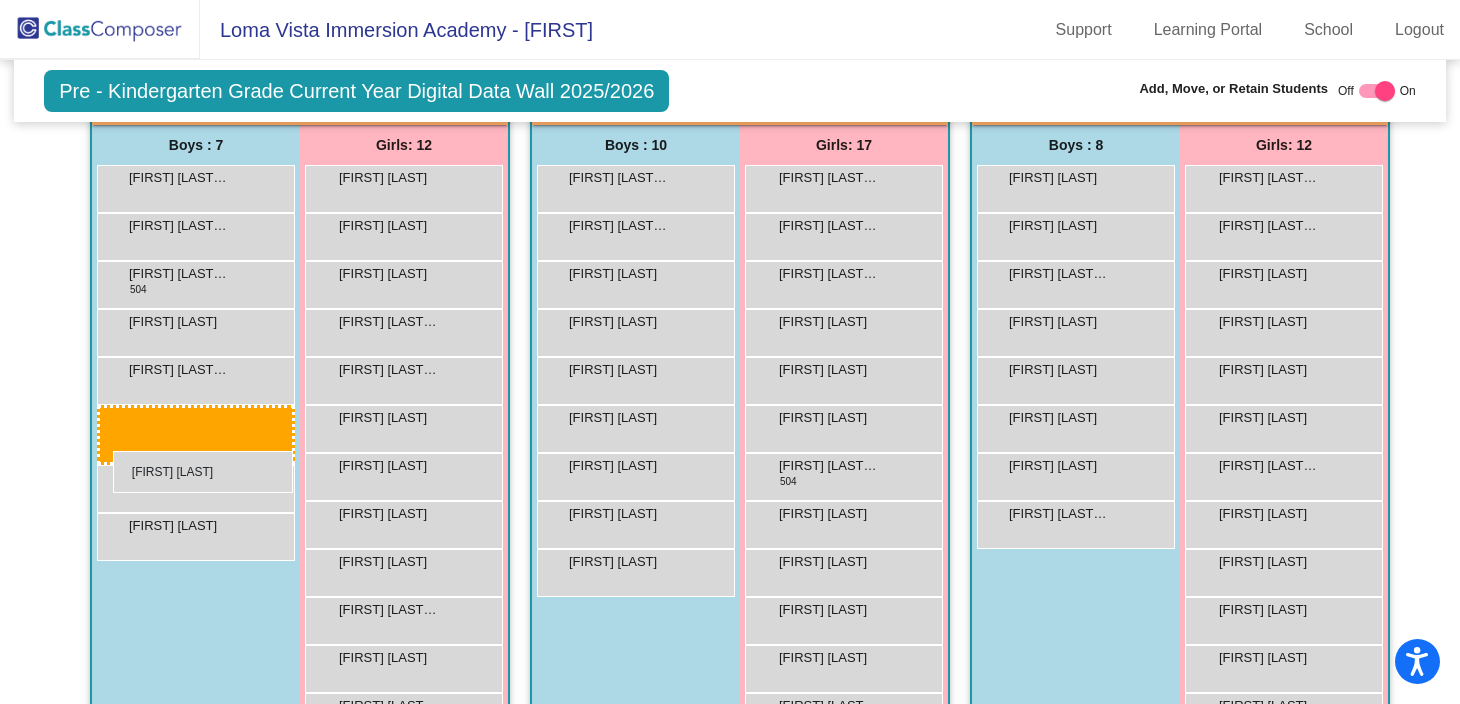 drag, startPoint x: 611, startPoint y: 513, endPoint x: 113, endPoint y: 450, distance: 501.96912 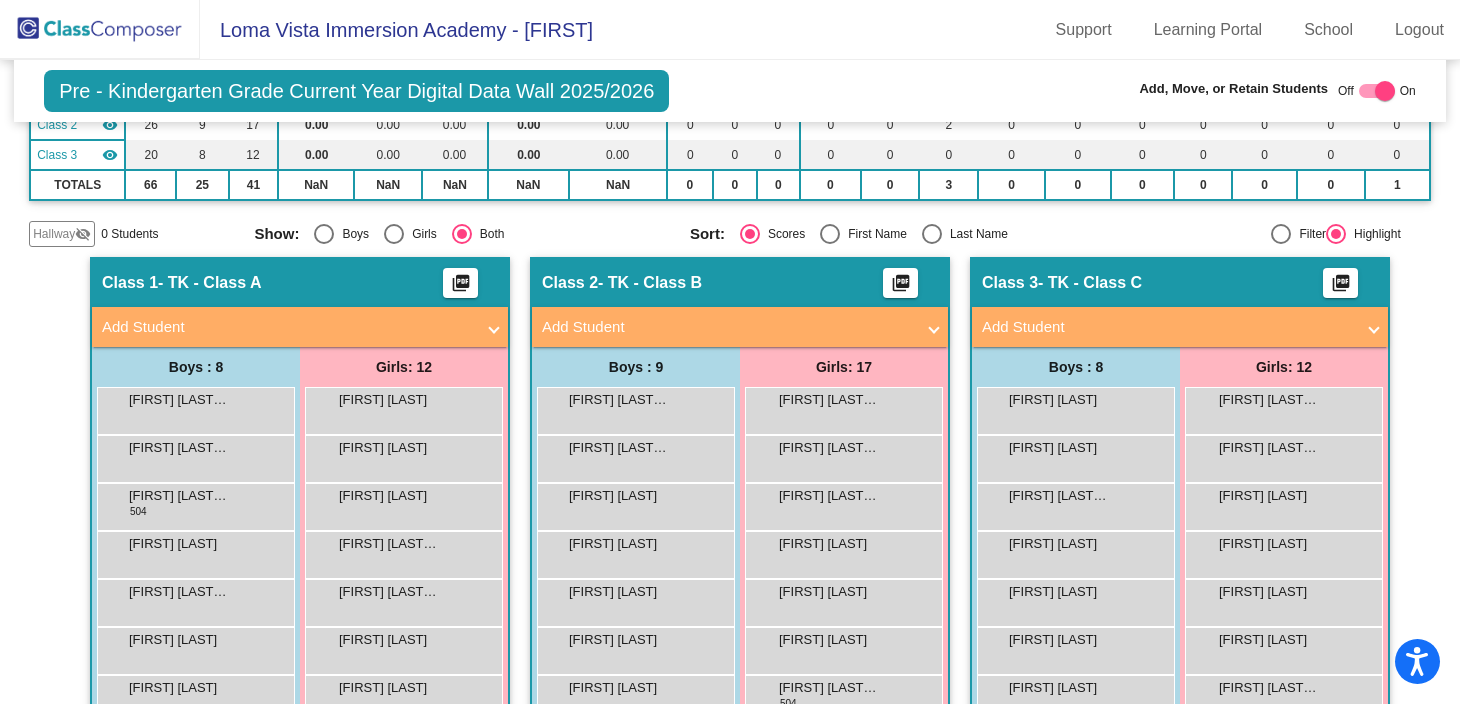 scroll, scrollTop: 198, scrollLeft: 0, axis: vertical 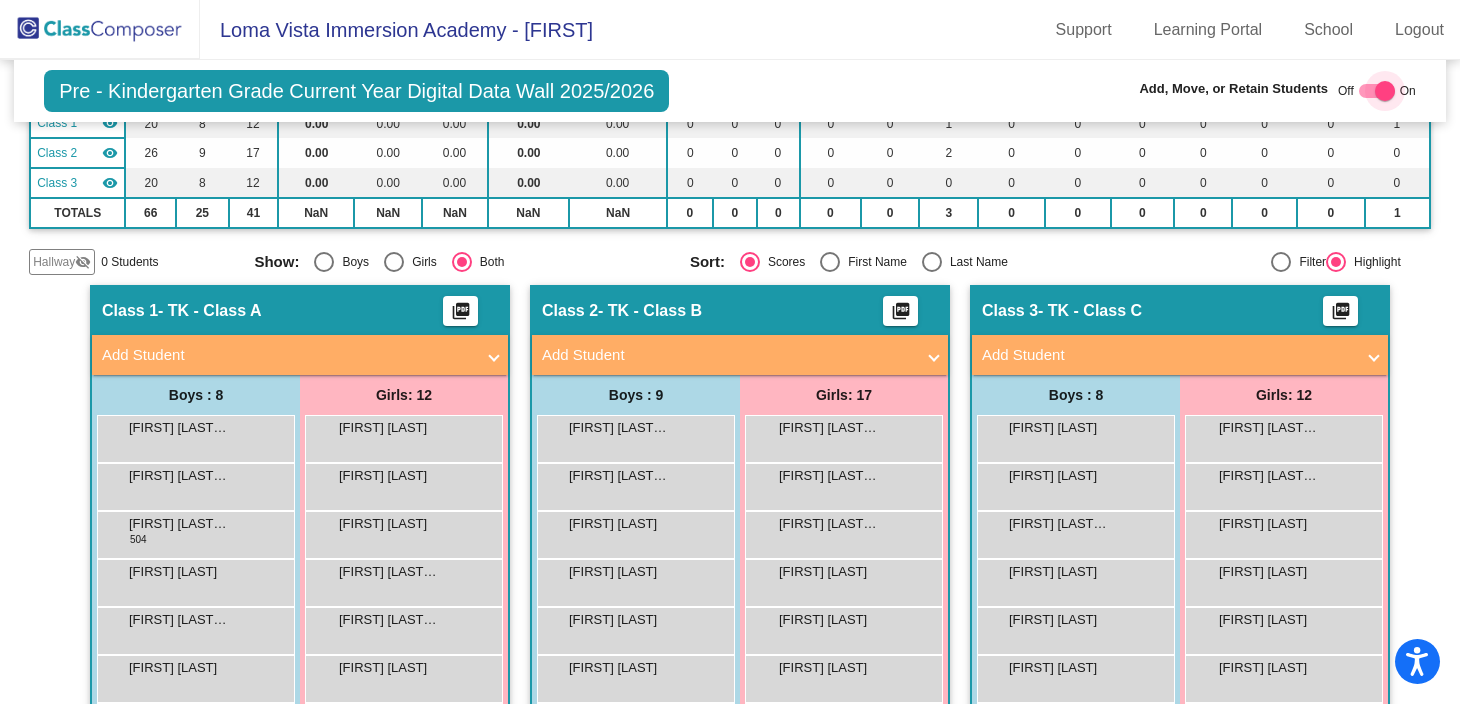 click at bounding box center (1385, 91) 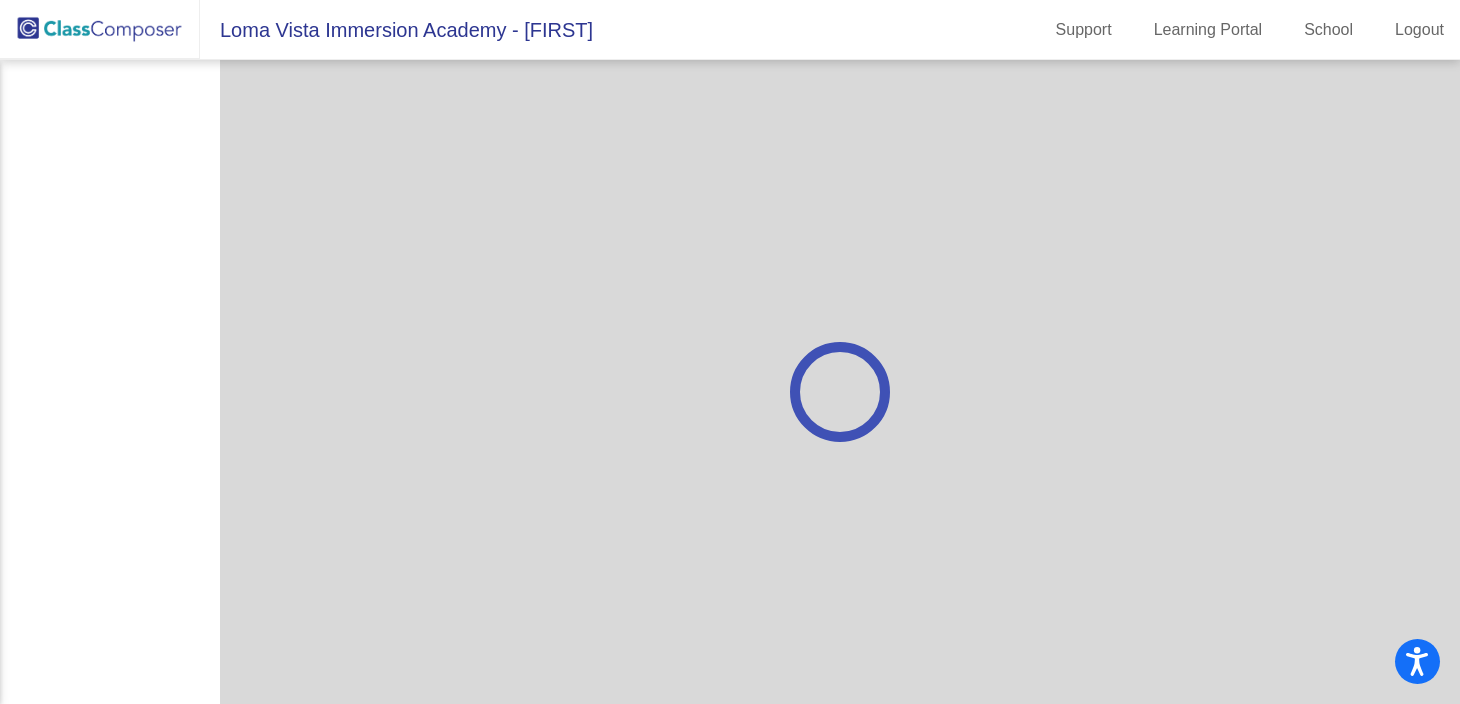 scroll, scrollTop: 0, scrollLeft: 0, axis: both 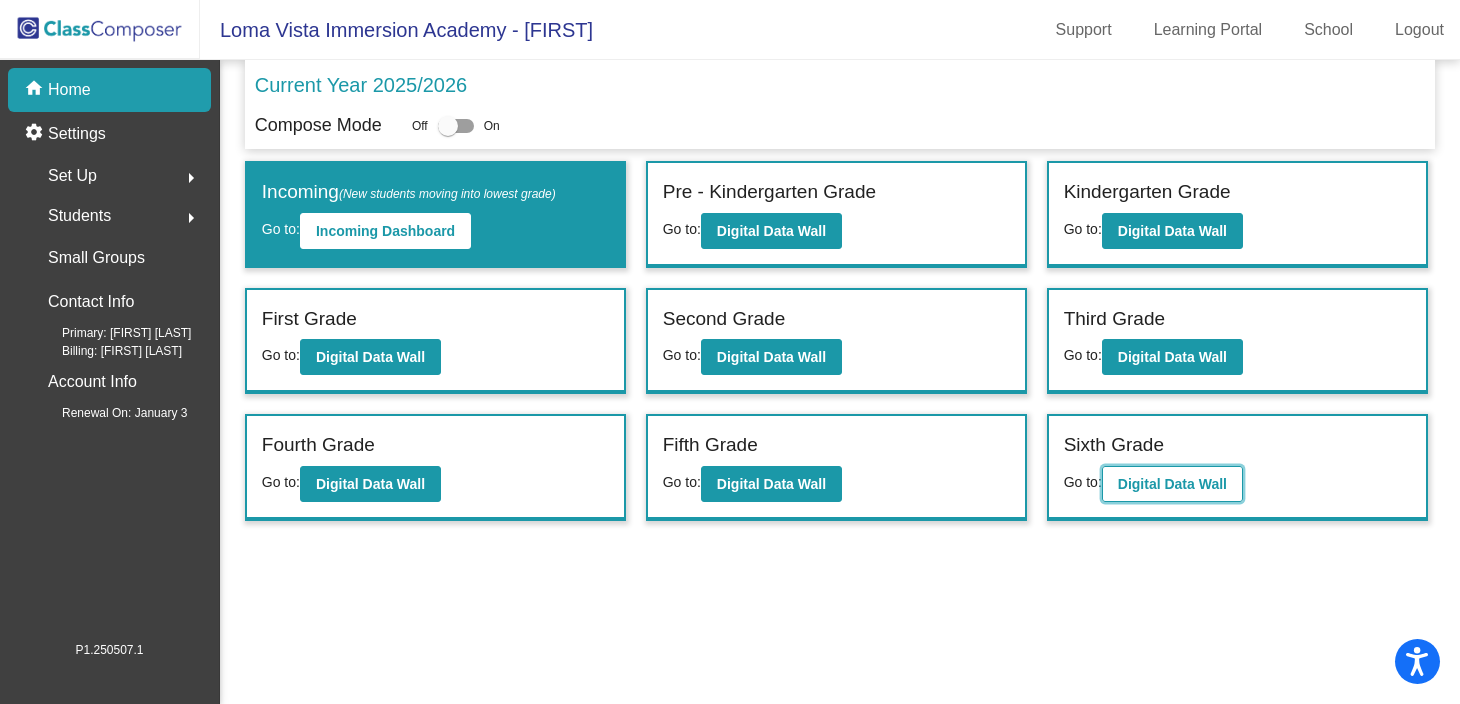 click on "Digital Data Wall" 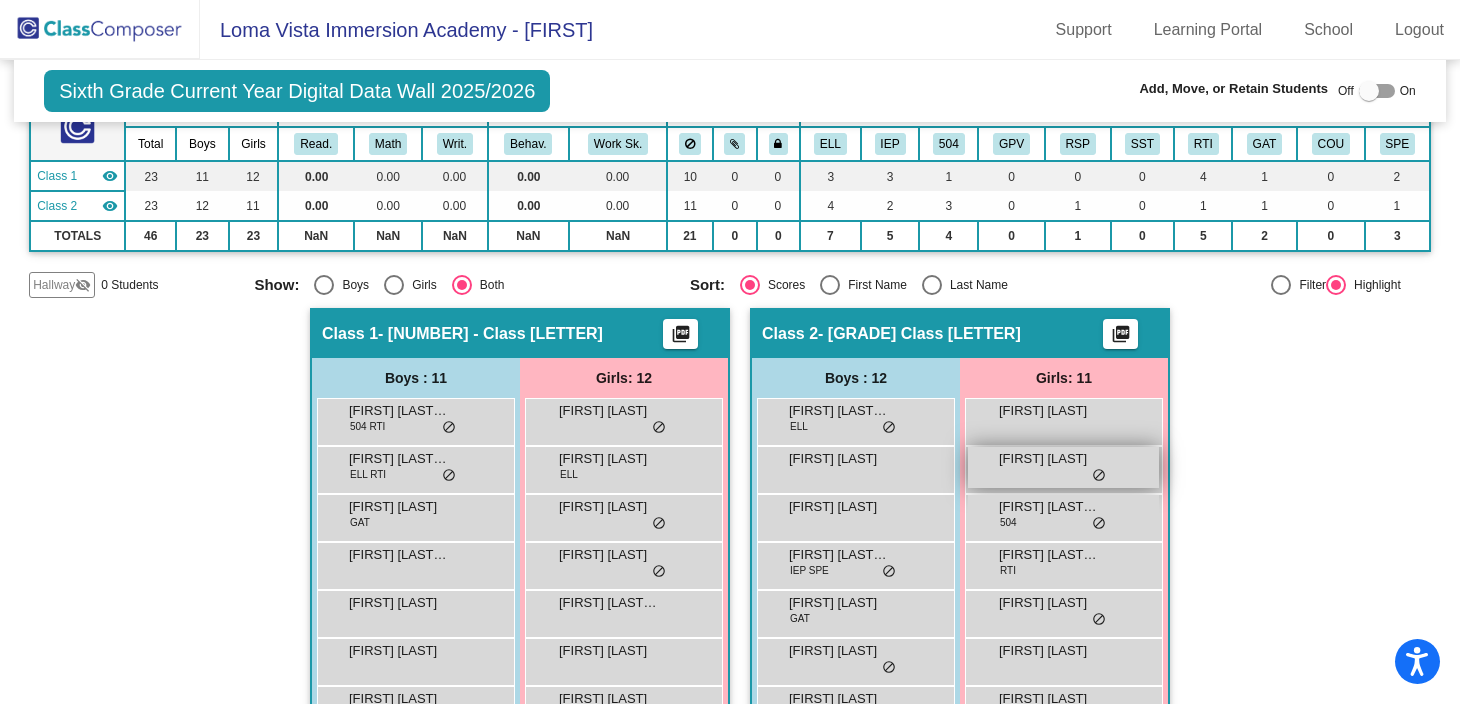 scroll, scrollTop: 0, scrollLeft: 0, axis: both 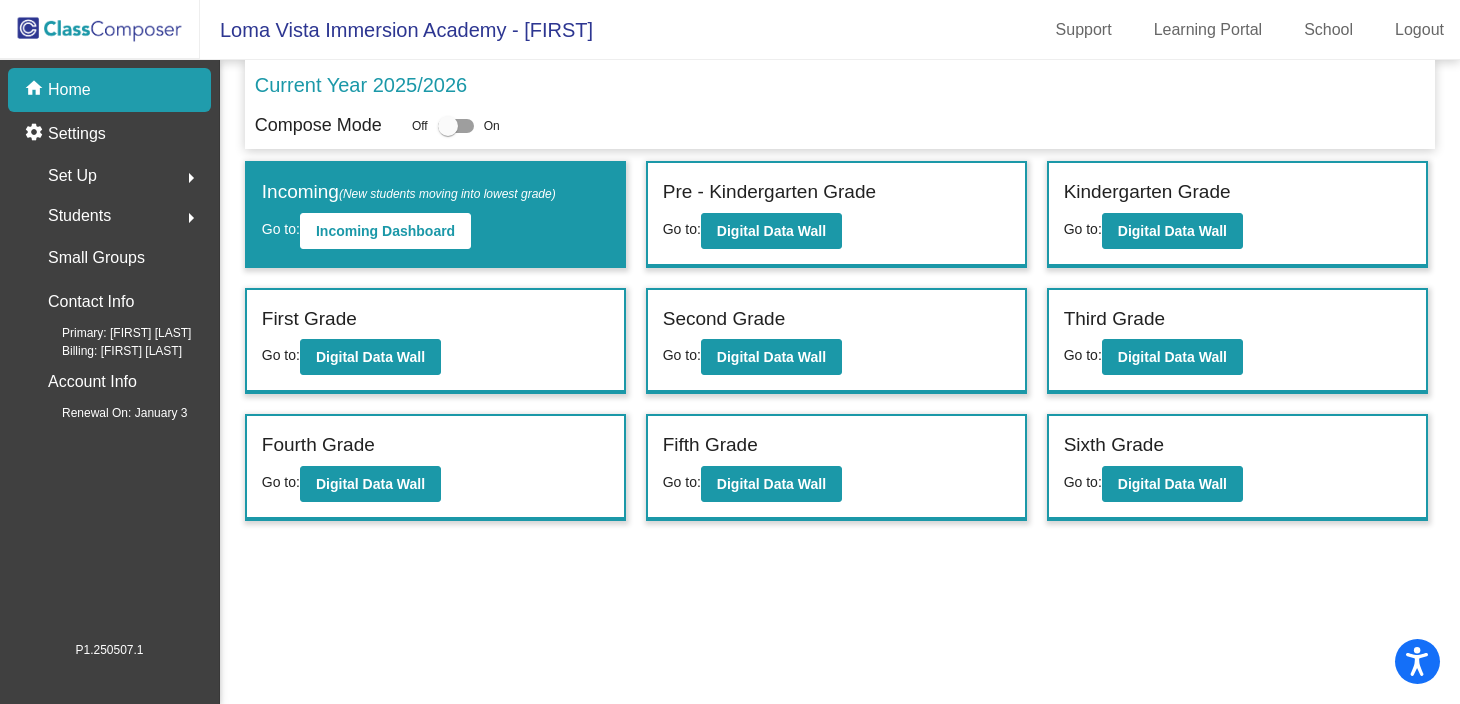 click on "Set Up  arrow_right" 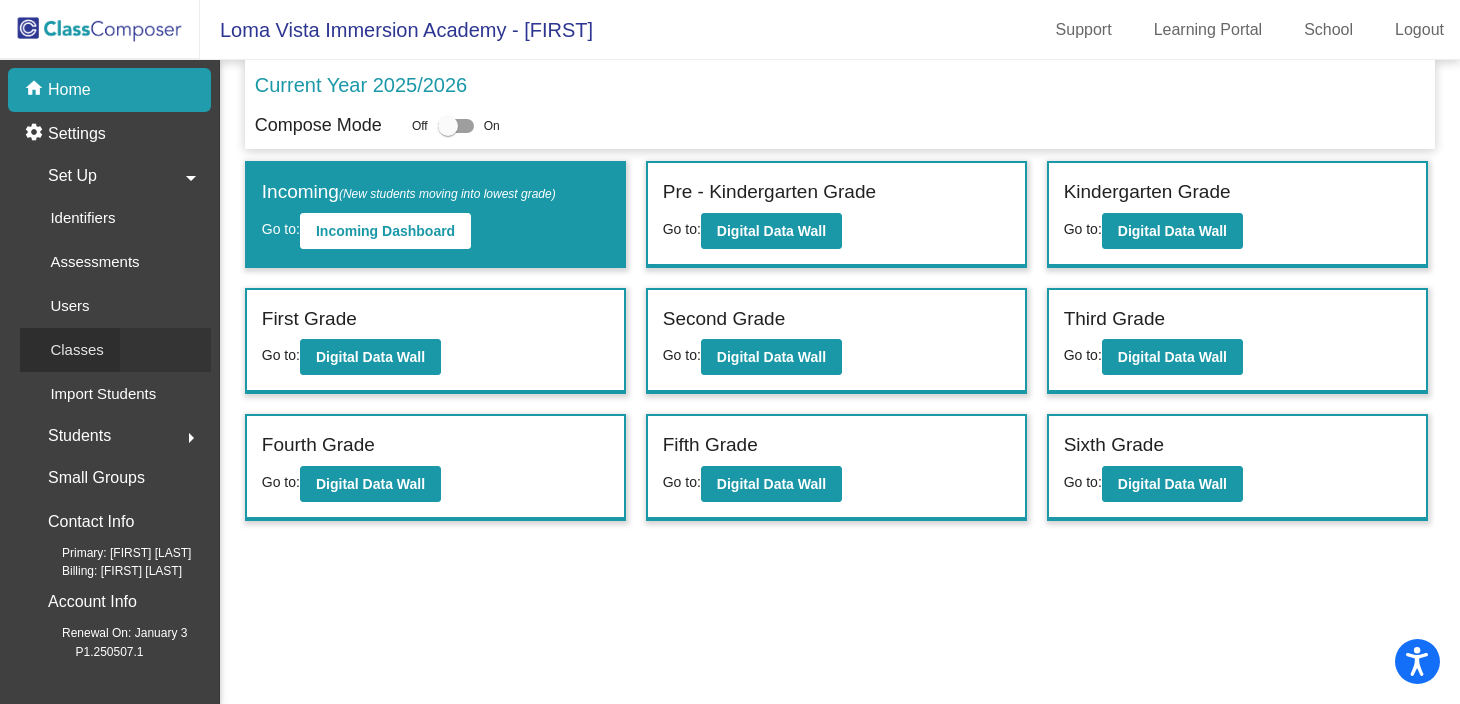 click on "Classes" 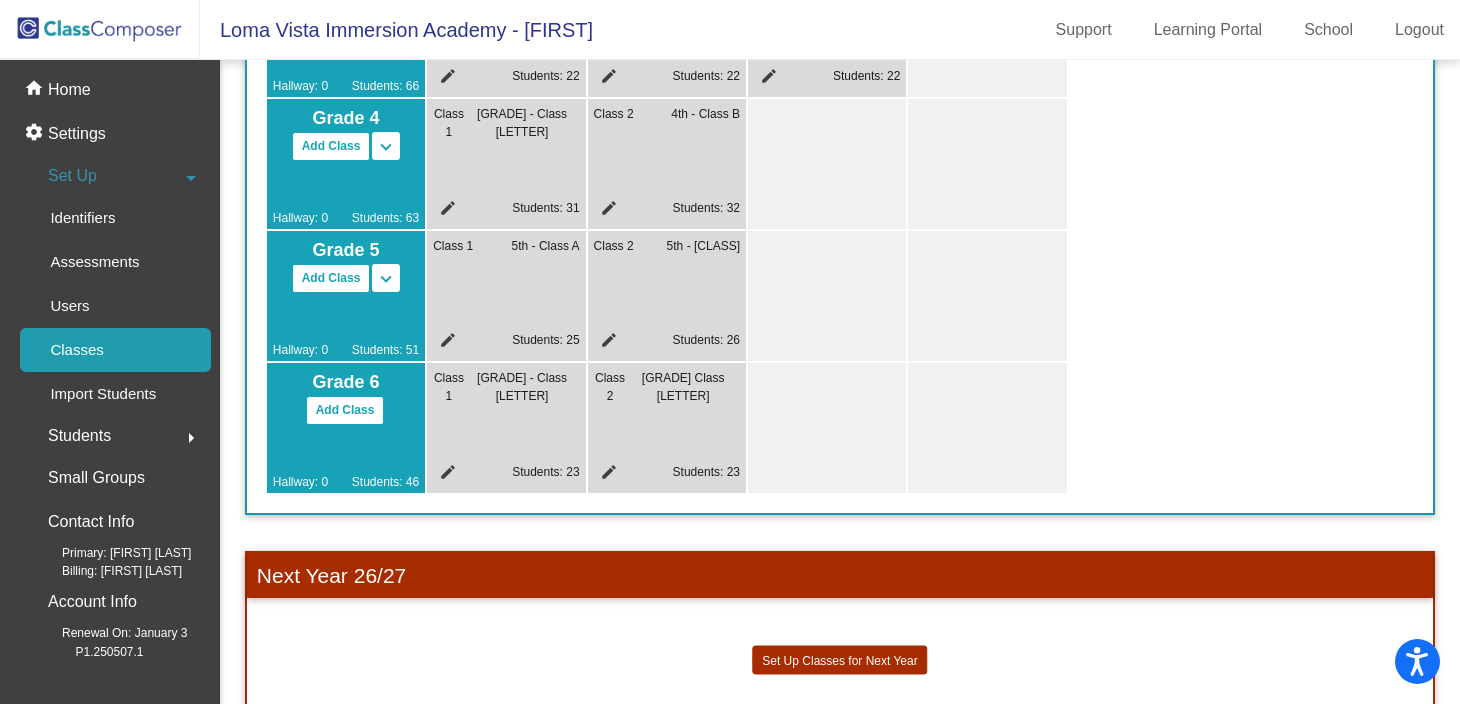 scroll, scrollTop: 911, scrollLeft: 0, axis: vertical 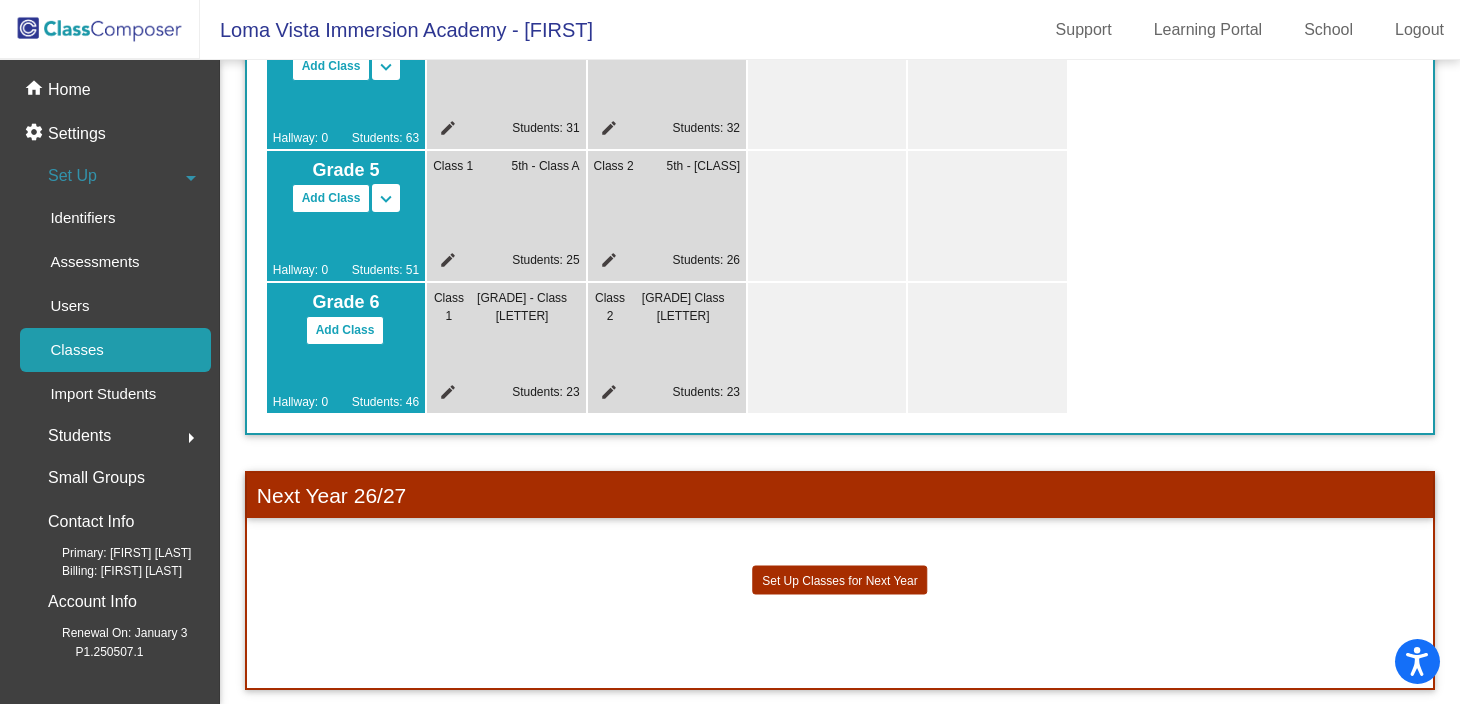 click on "edit" 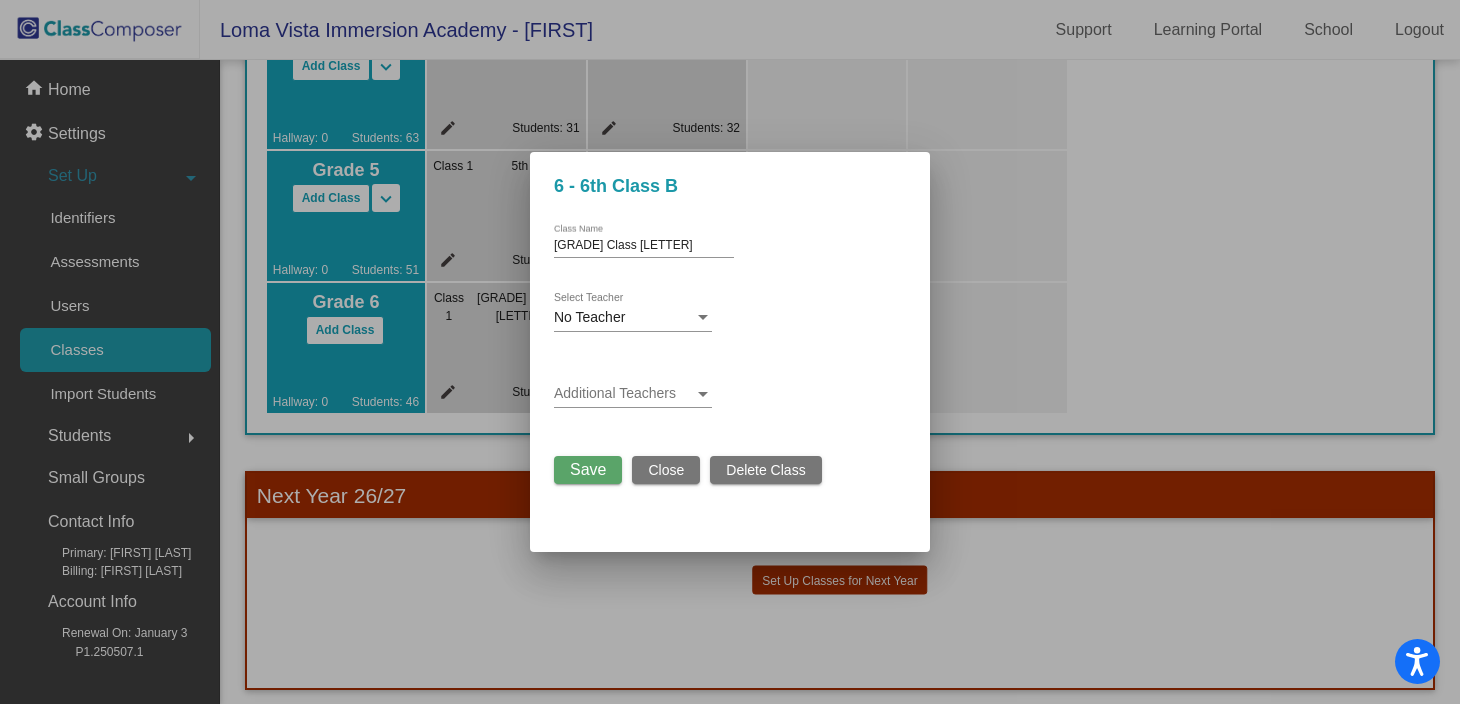 click on "No Teacher" at bounding box center (624, 318) 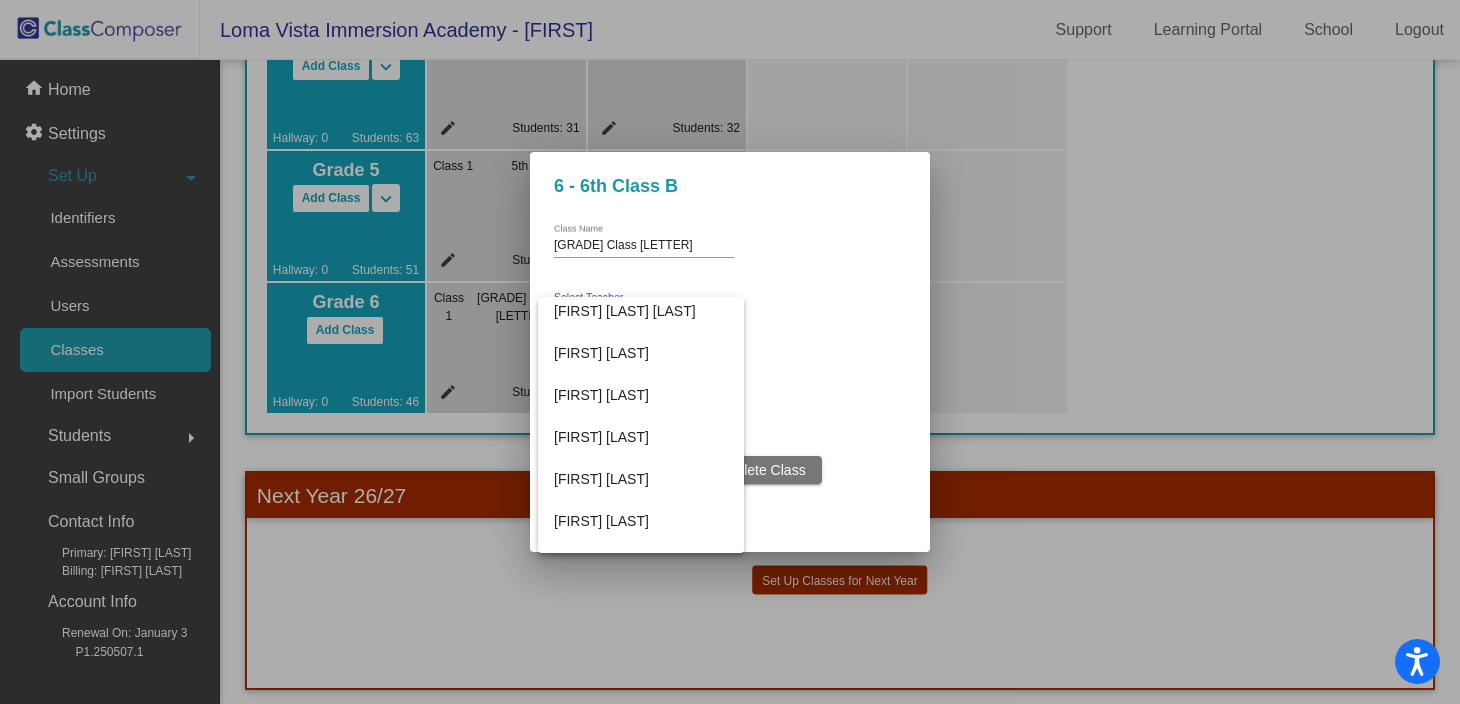 scroll, scrollTop: 626, scrollLeft: 0, axis: vertical 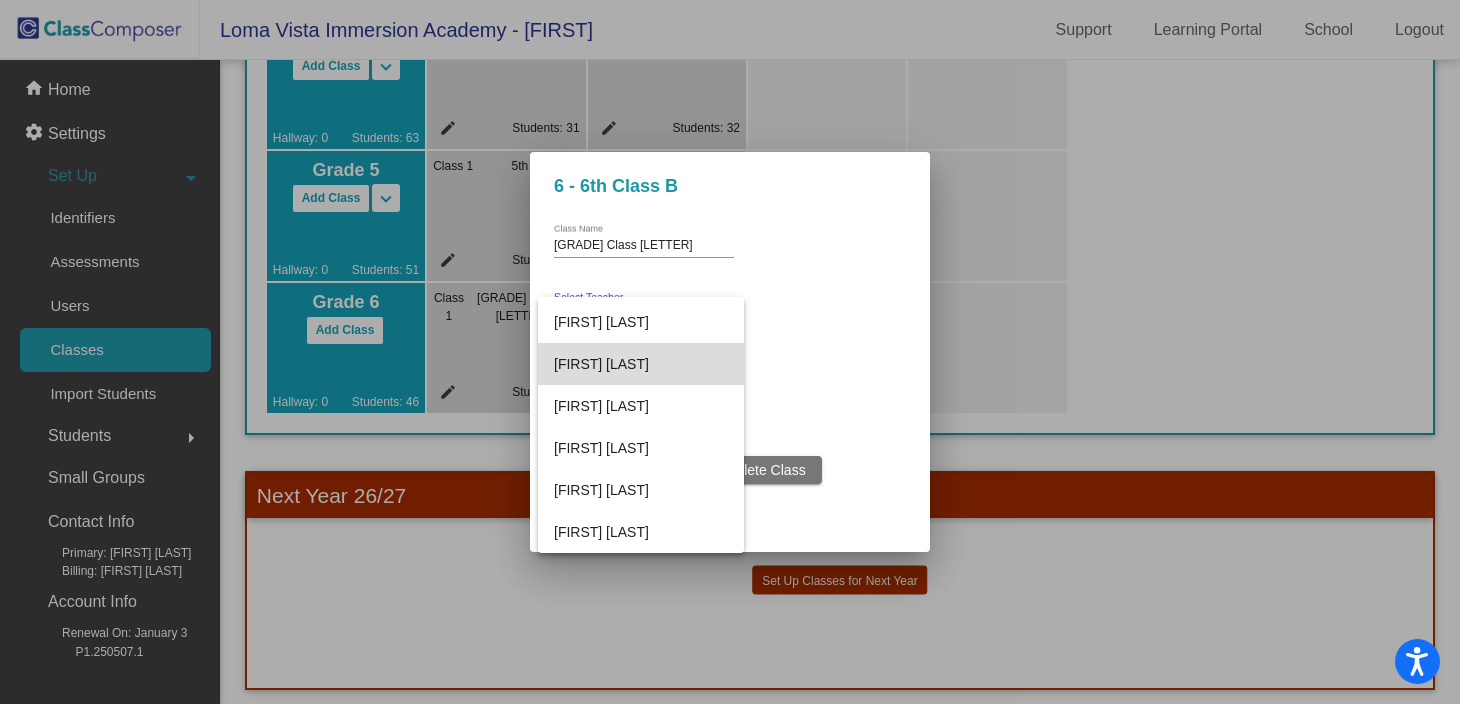 click on "[FIRST] [LAST]" at bounding box center [641, 364] 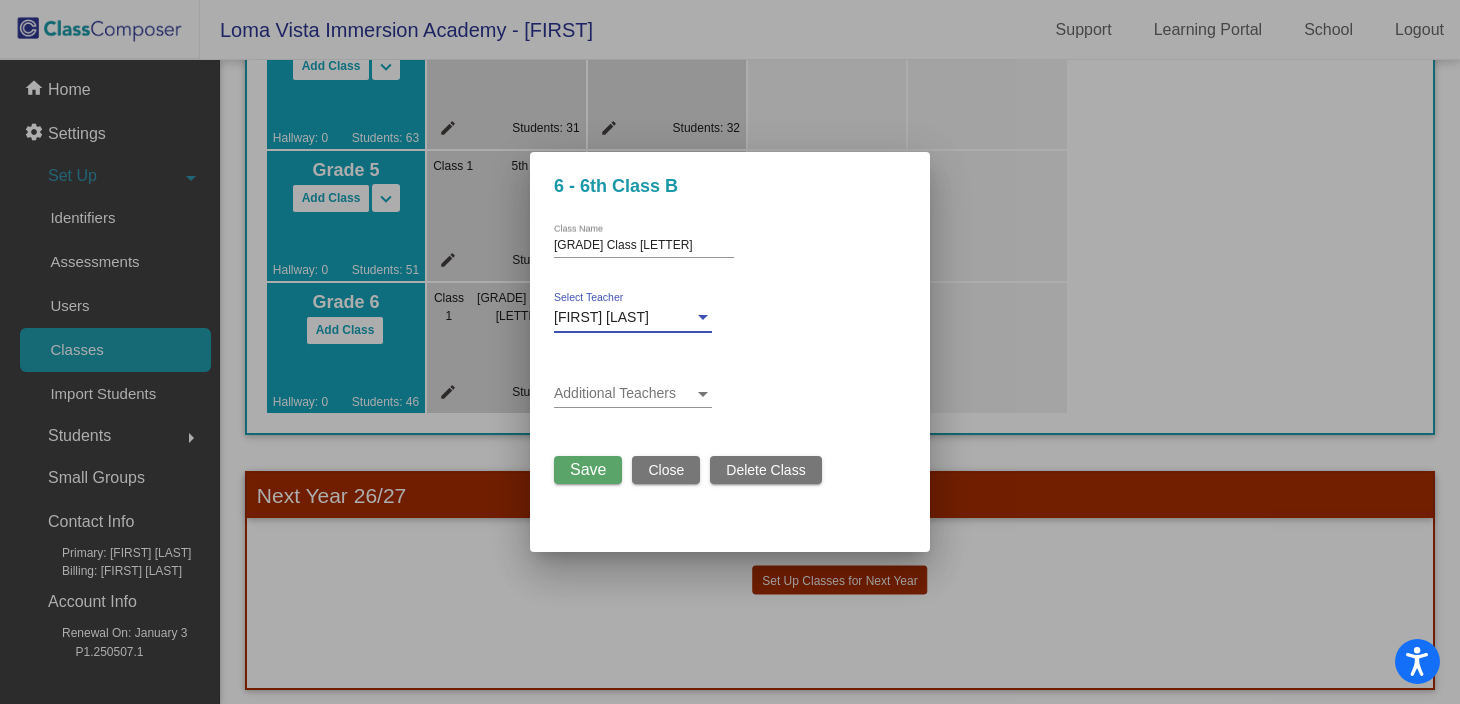click on "Save" at bounding box center (588, 469) 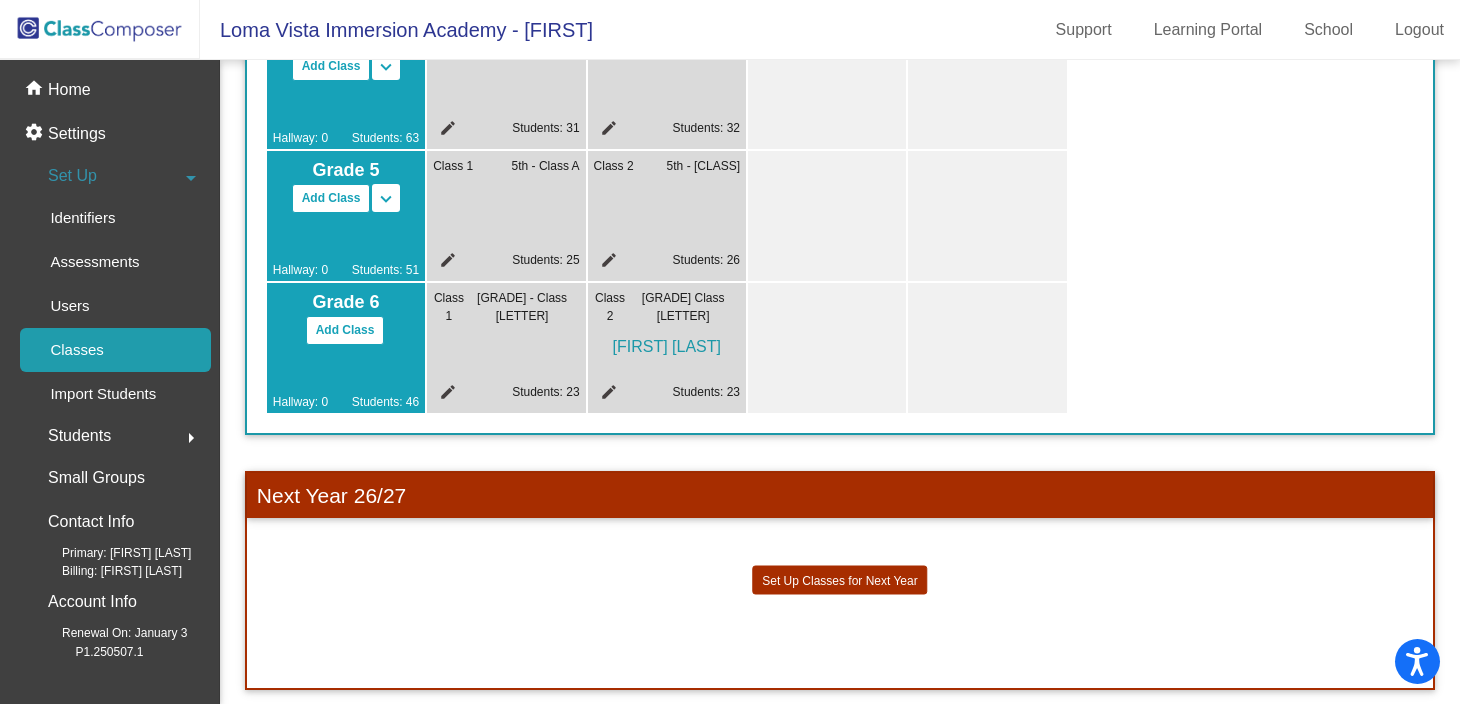 click on "edit" 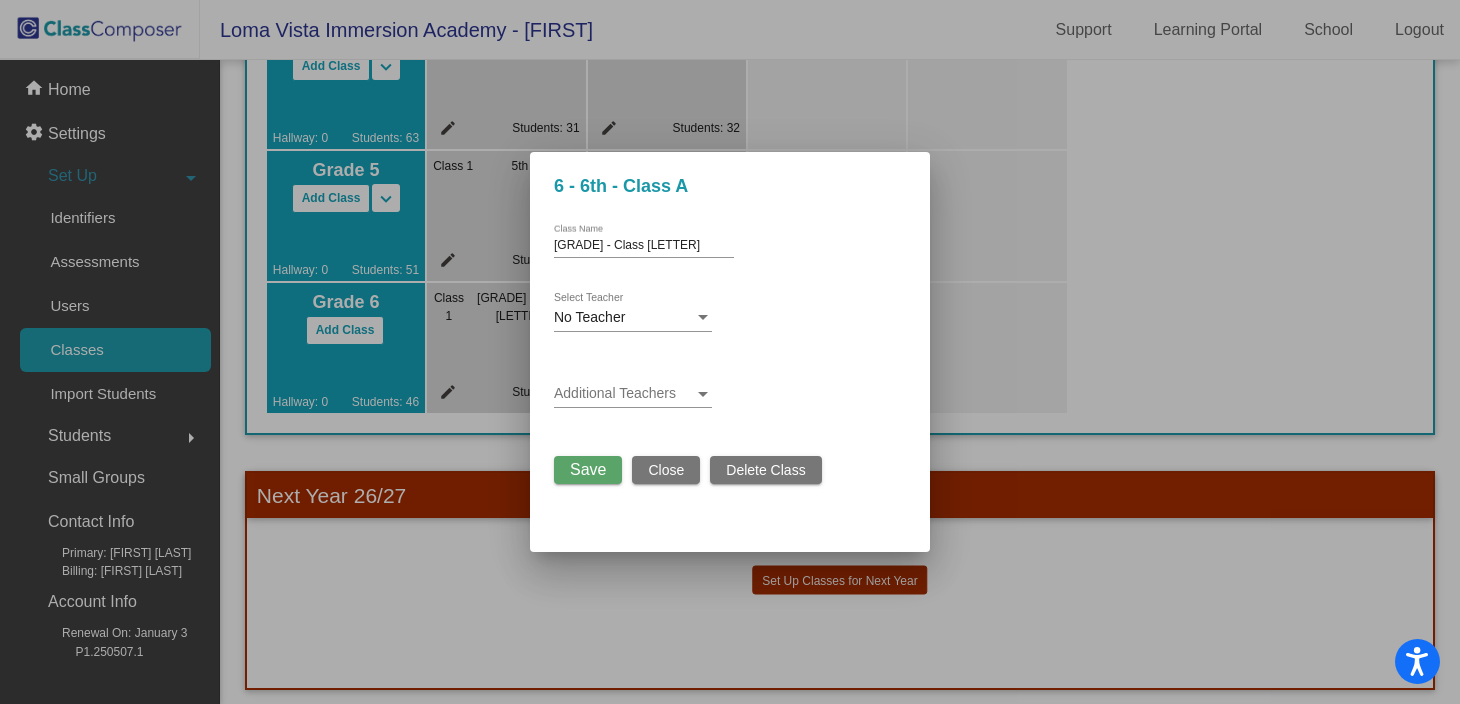 click on "No Teacher" at bounding box center [624, 318] 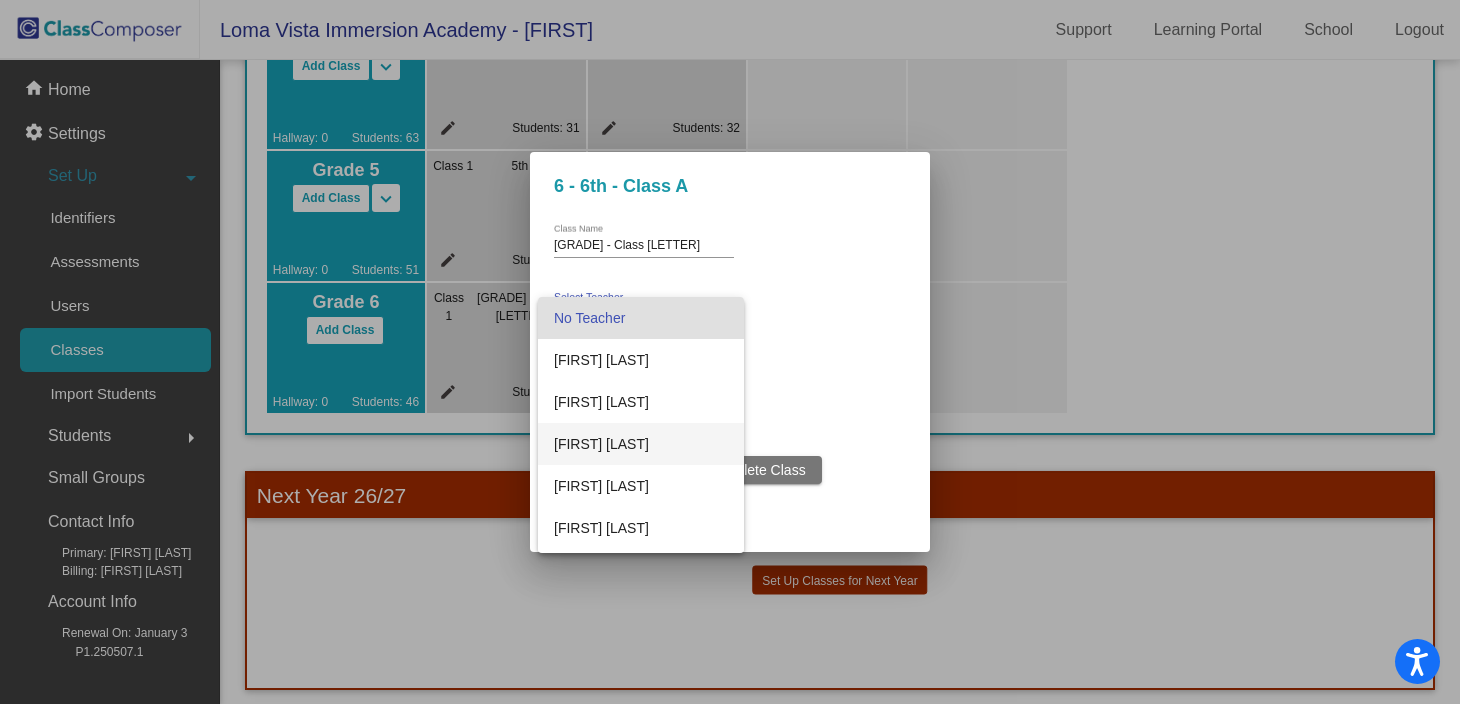 scroll, scrollTop: 0, scrollLeft: 0, axis: both 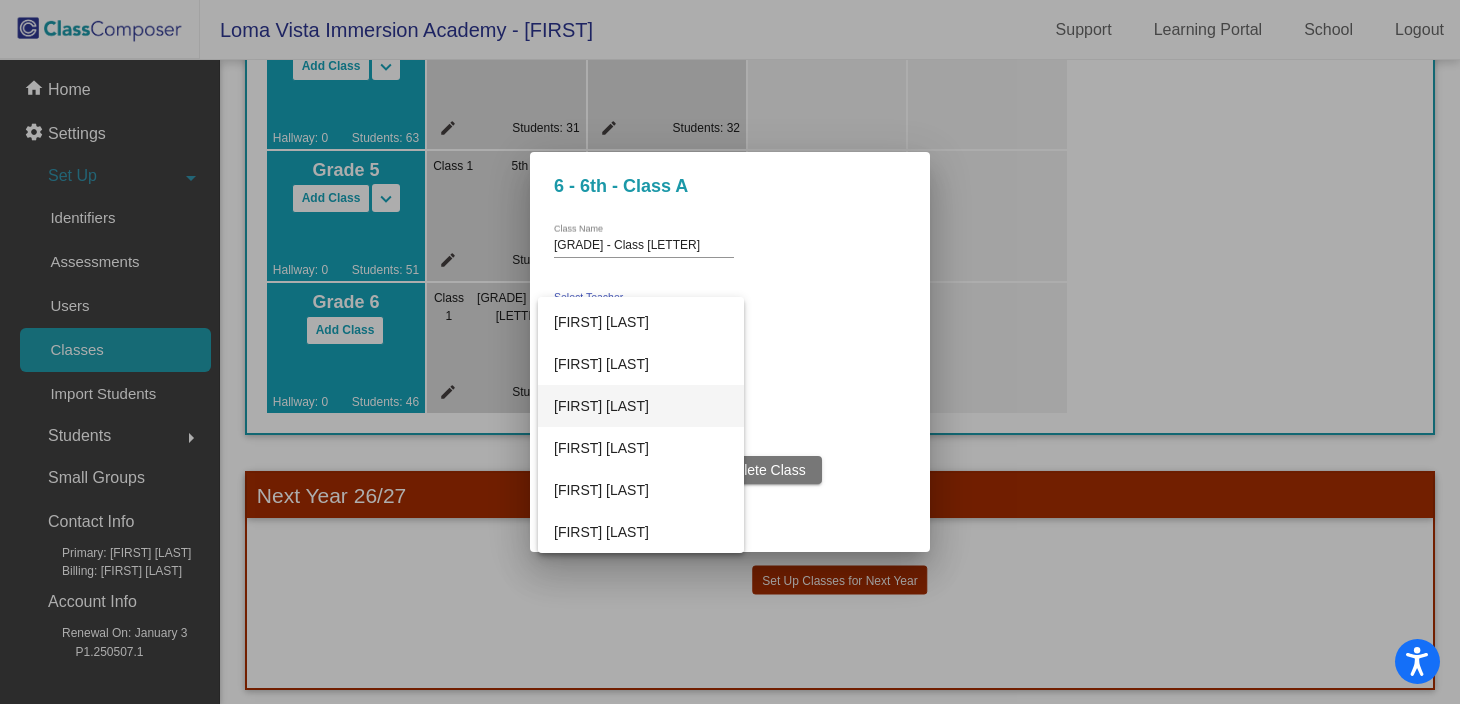 click on "[FIRST] [LAST]" at bounding box center [641, 406] 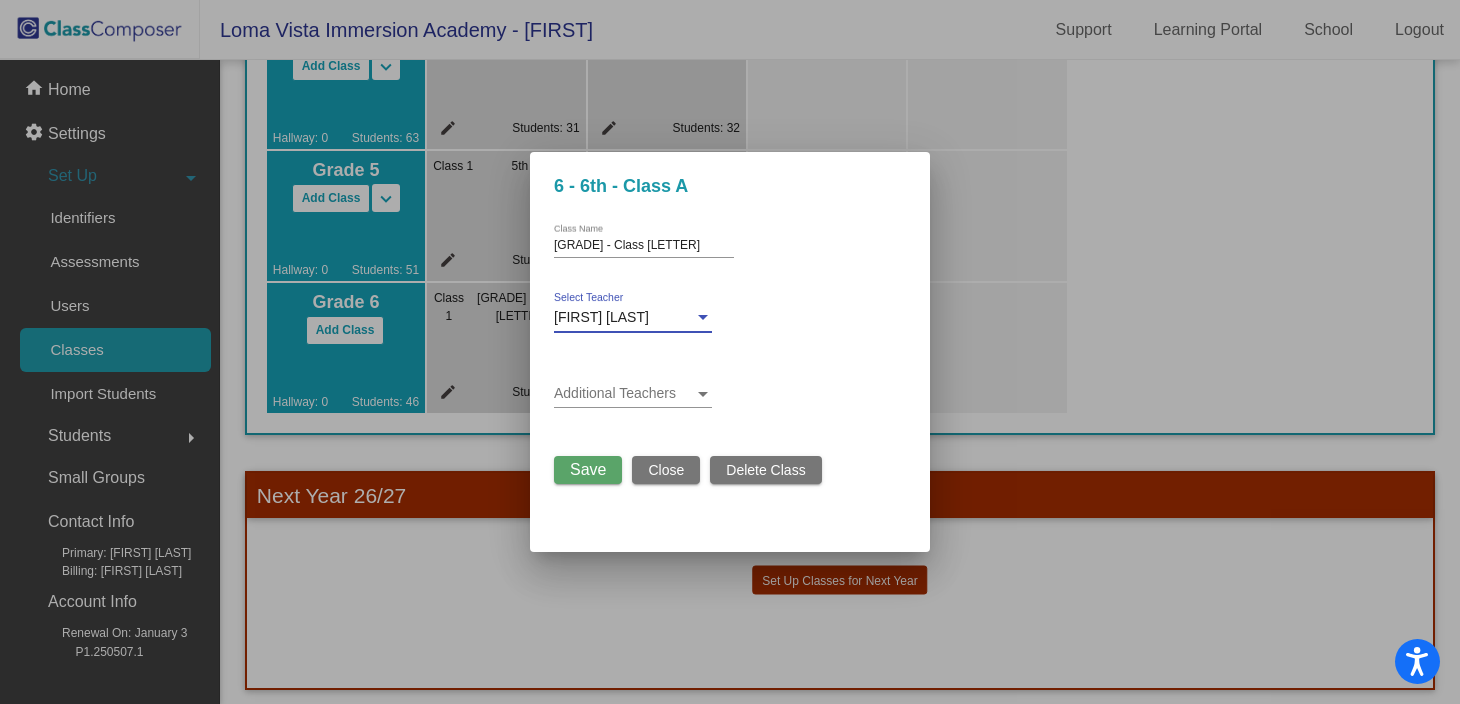 click on "Save" at bounding box center [588, 469] 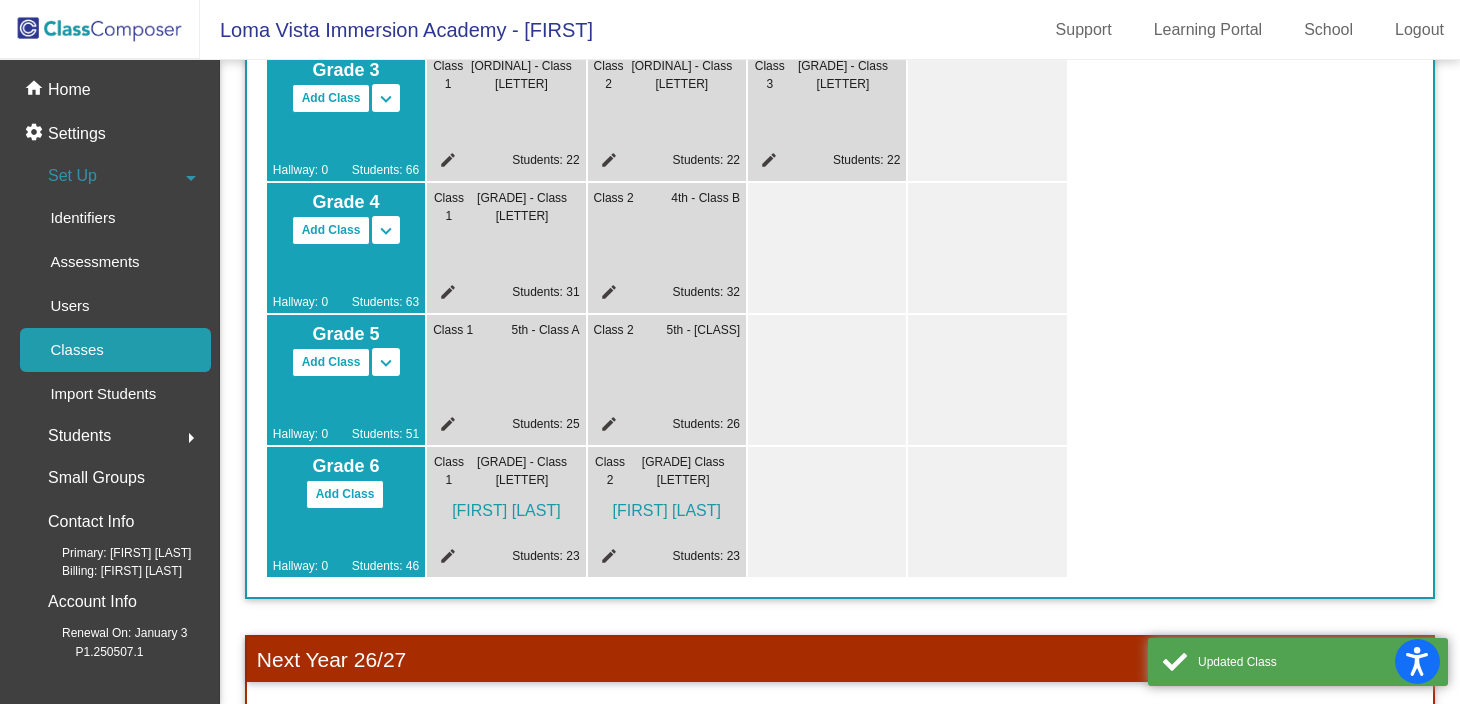 scroll, scrollTop: 731, scrollLeft: 0, axis: vertical 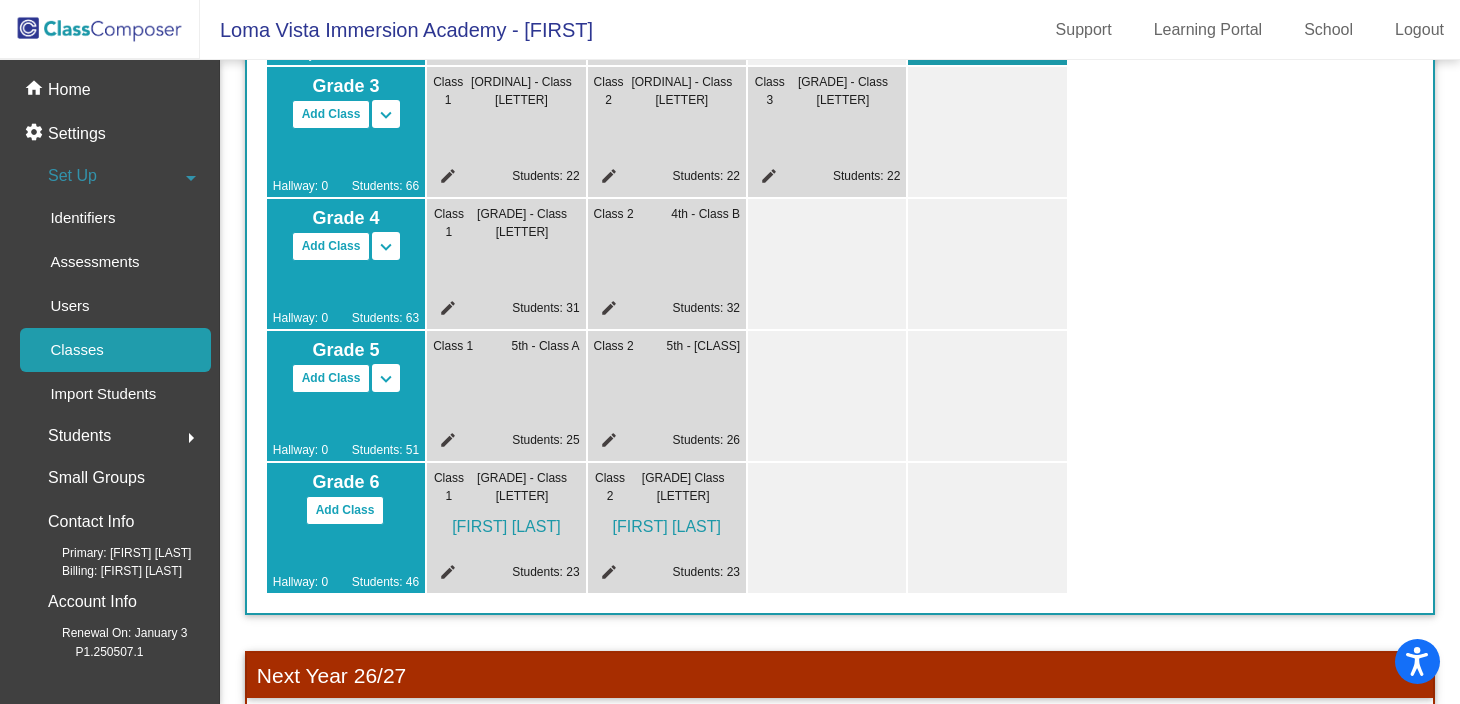 click on "edit" 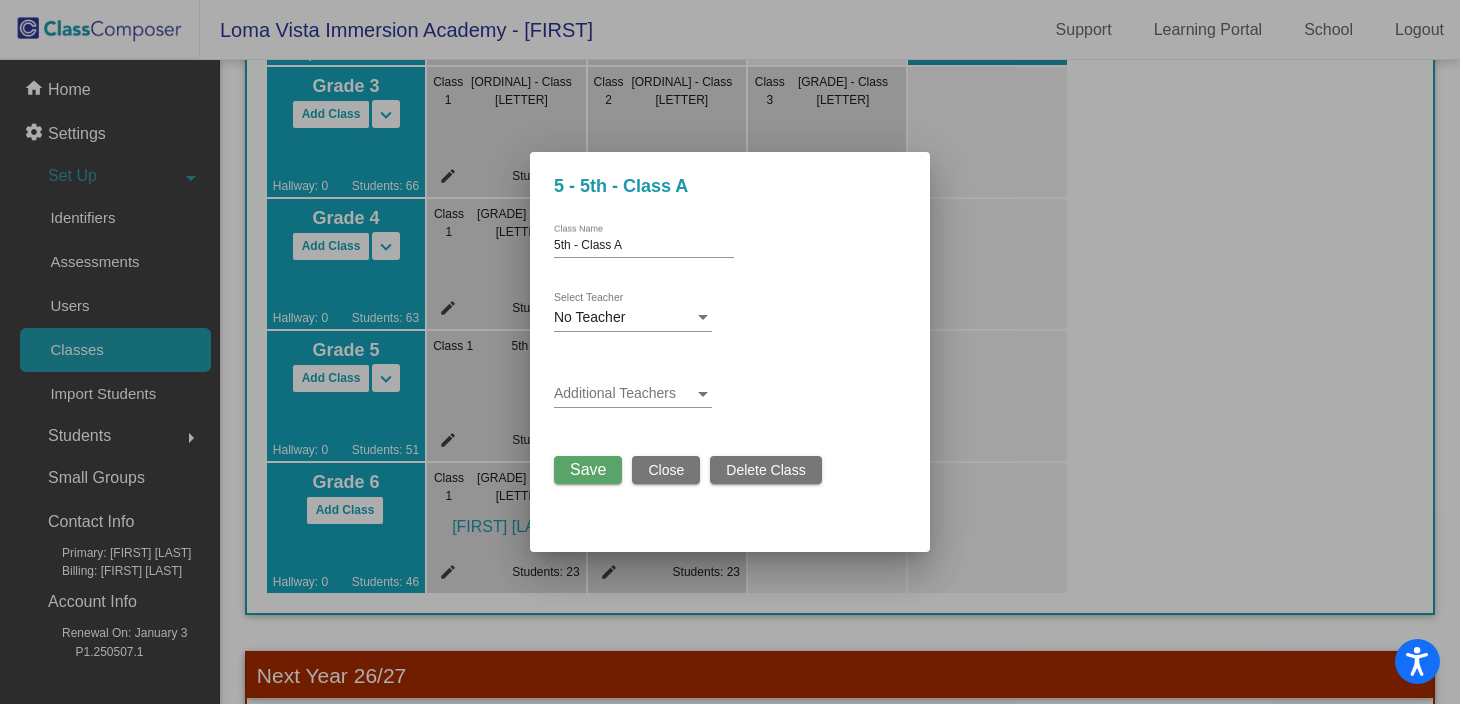click on "No Teacher" at bounding box center (624, 318) 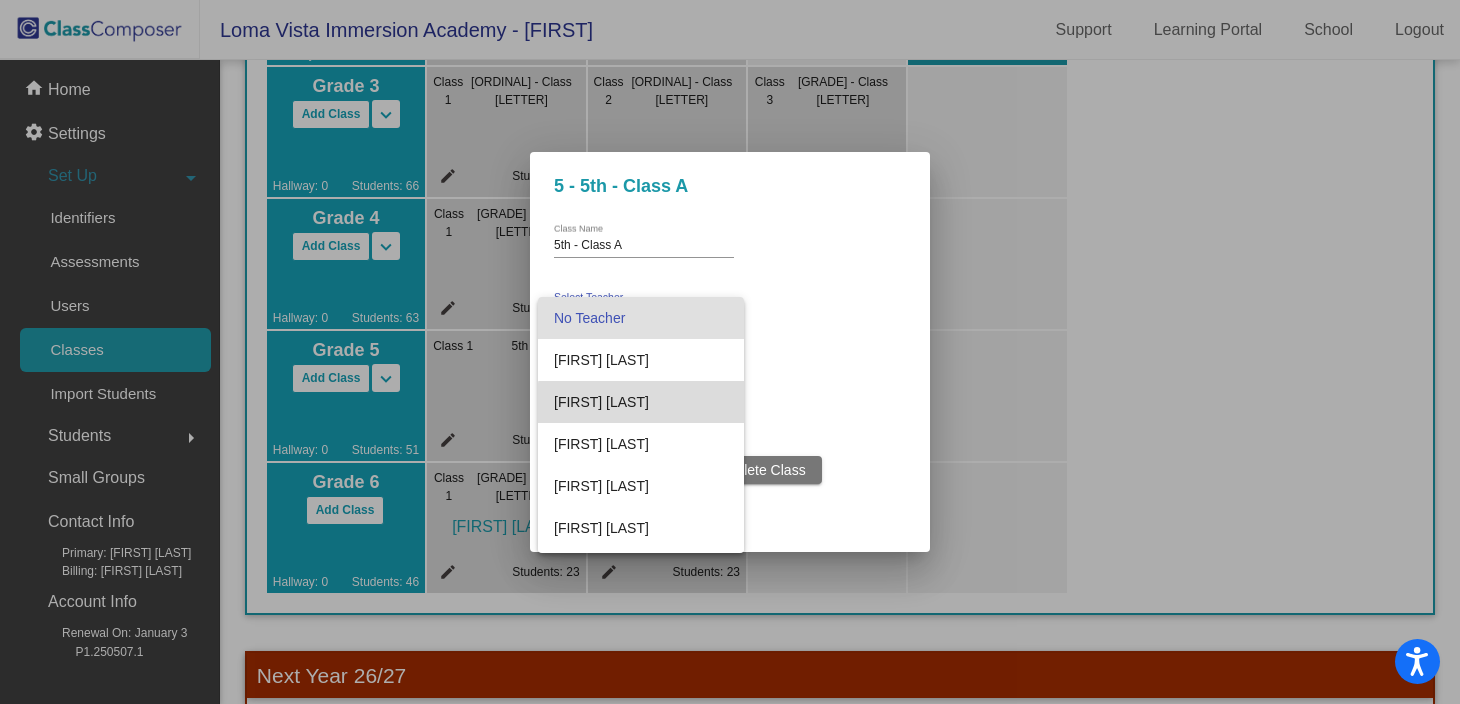 click on "[FIRST] [LAST]" at bounding box center (641, 402) 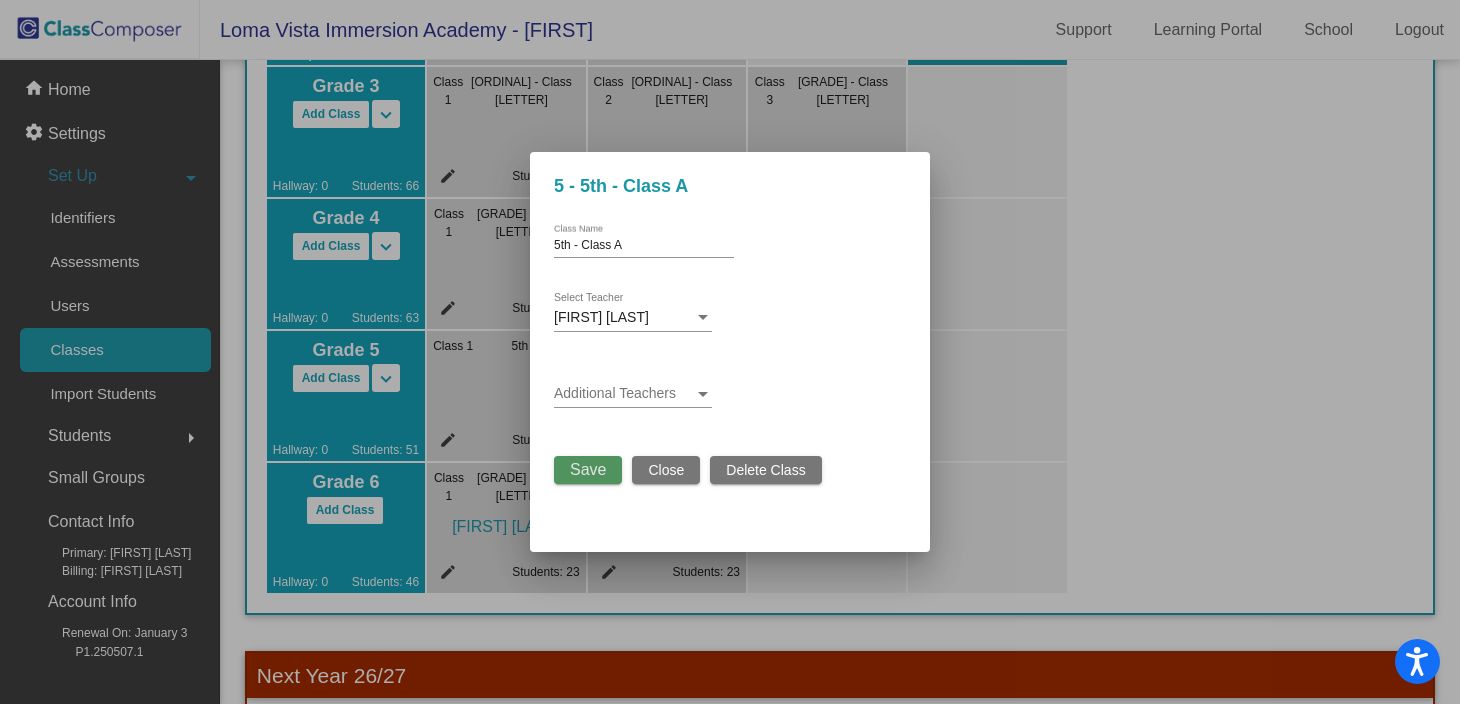 click on "Save" at bounding box center [588, 469] 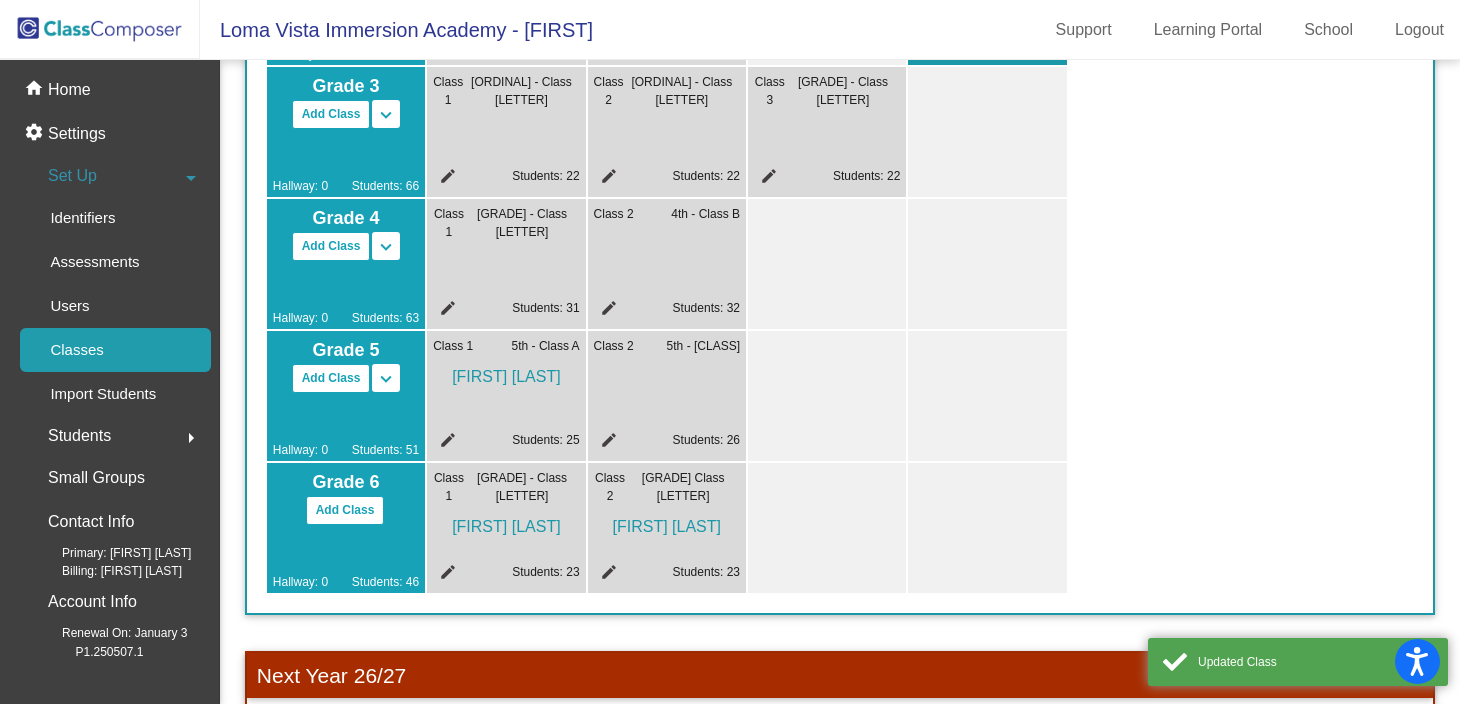 click on "edit" 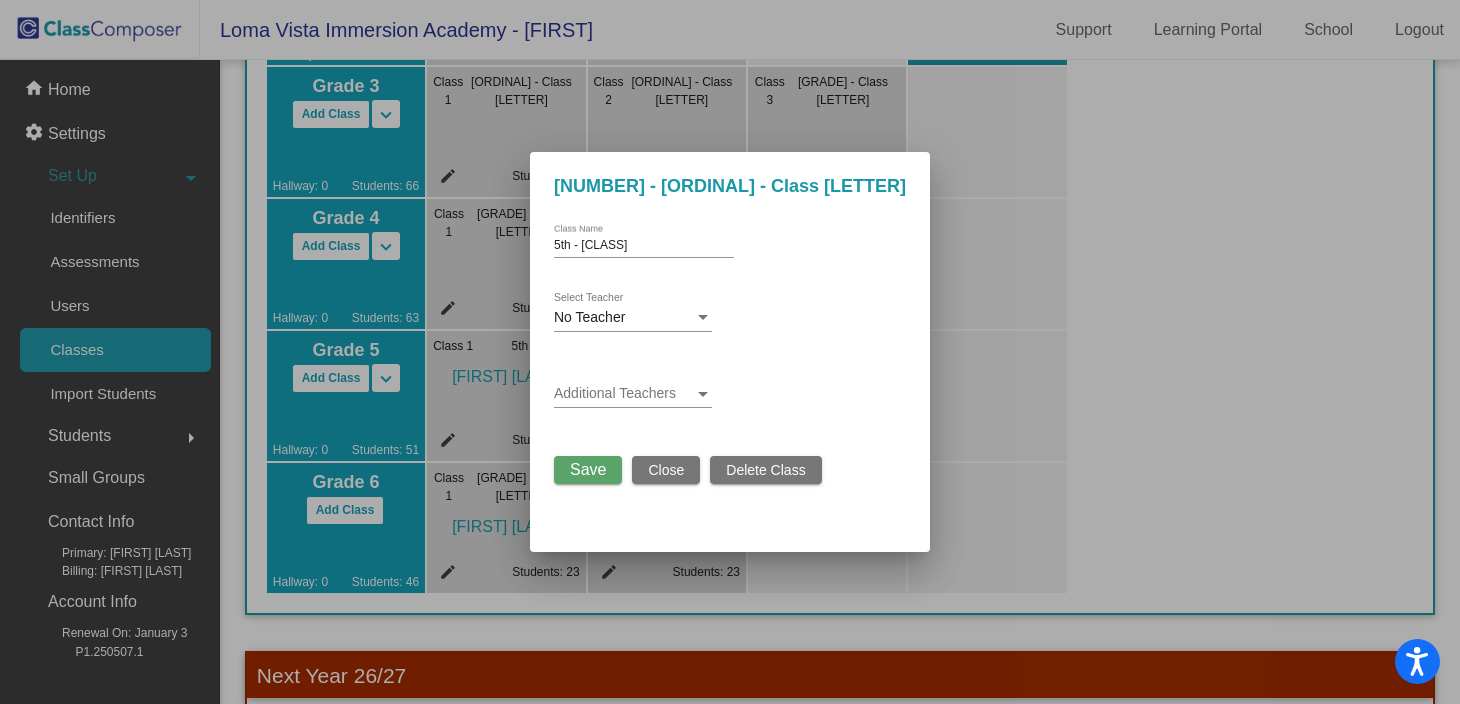 click on "No Teacher" at bounding box center (624, 318) 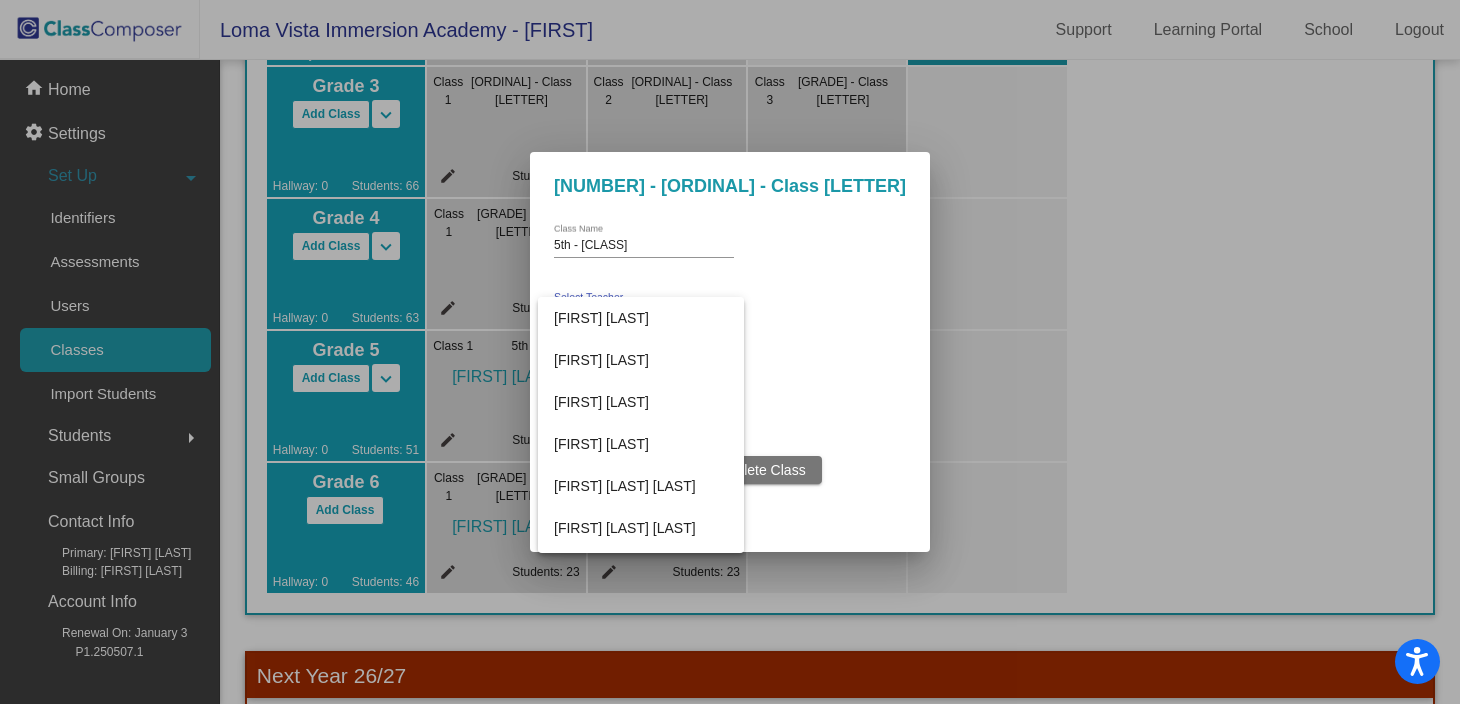 scroll, scrollTop: 253, scrollLeft: 0, axis: vertical 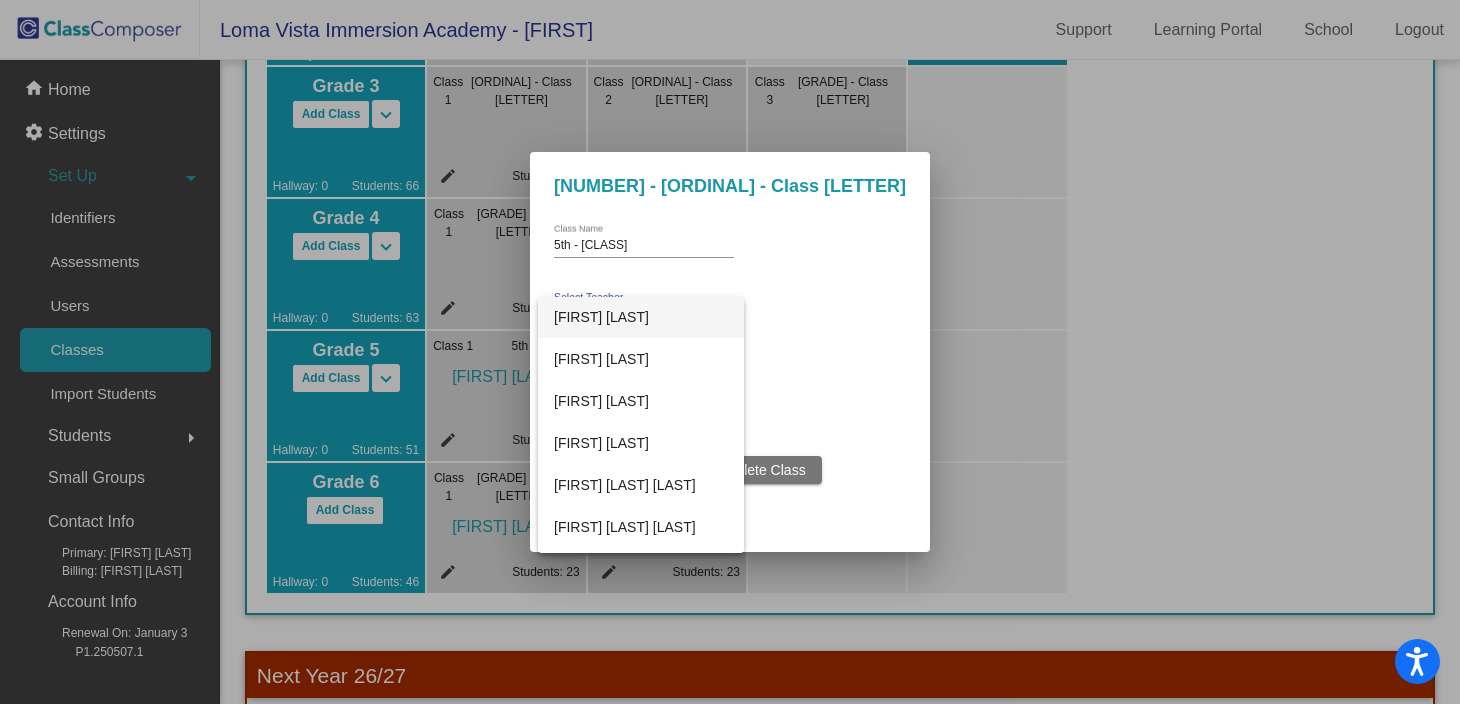 click on "[FIRST] [LAST]" at bounding box center (641, 317) 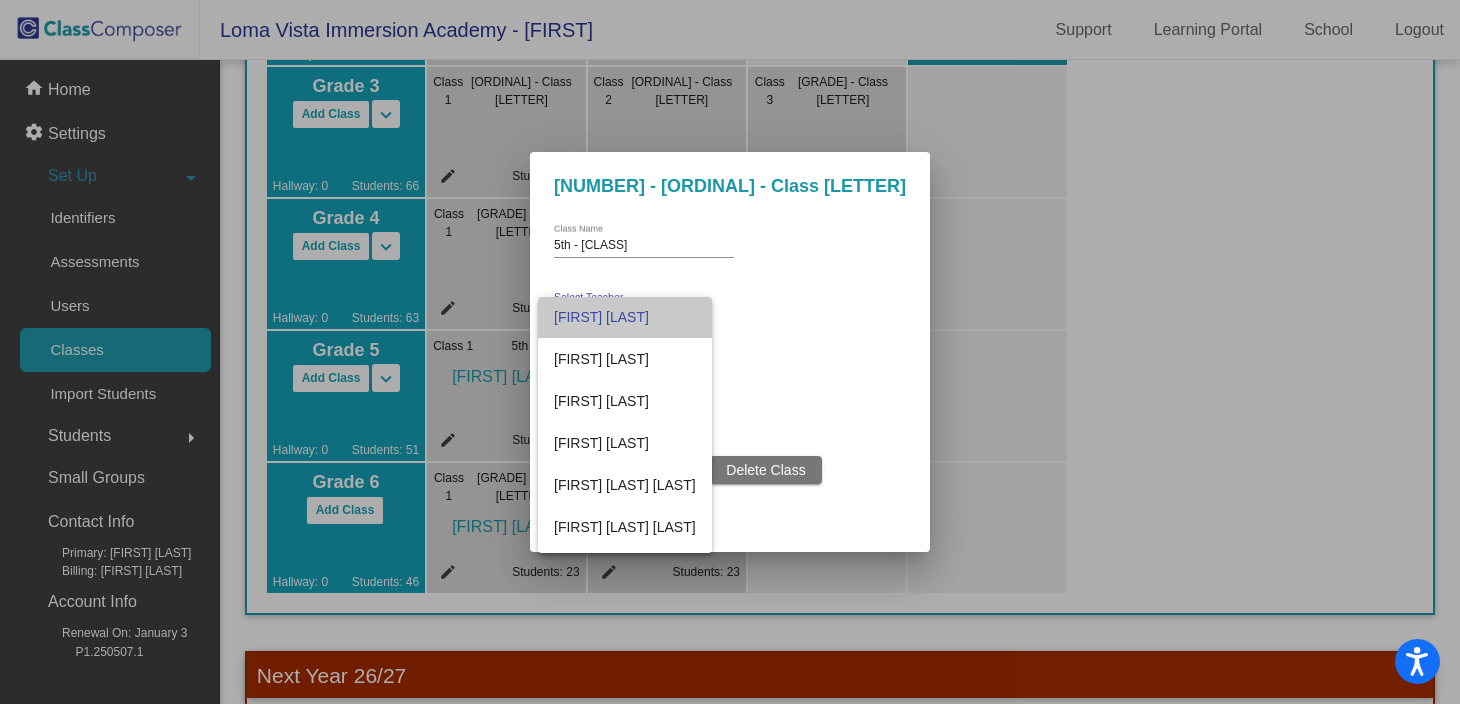 scroll, scrollTop: 252, scrollLeft: 0, axis: vertical 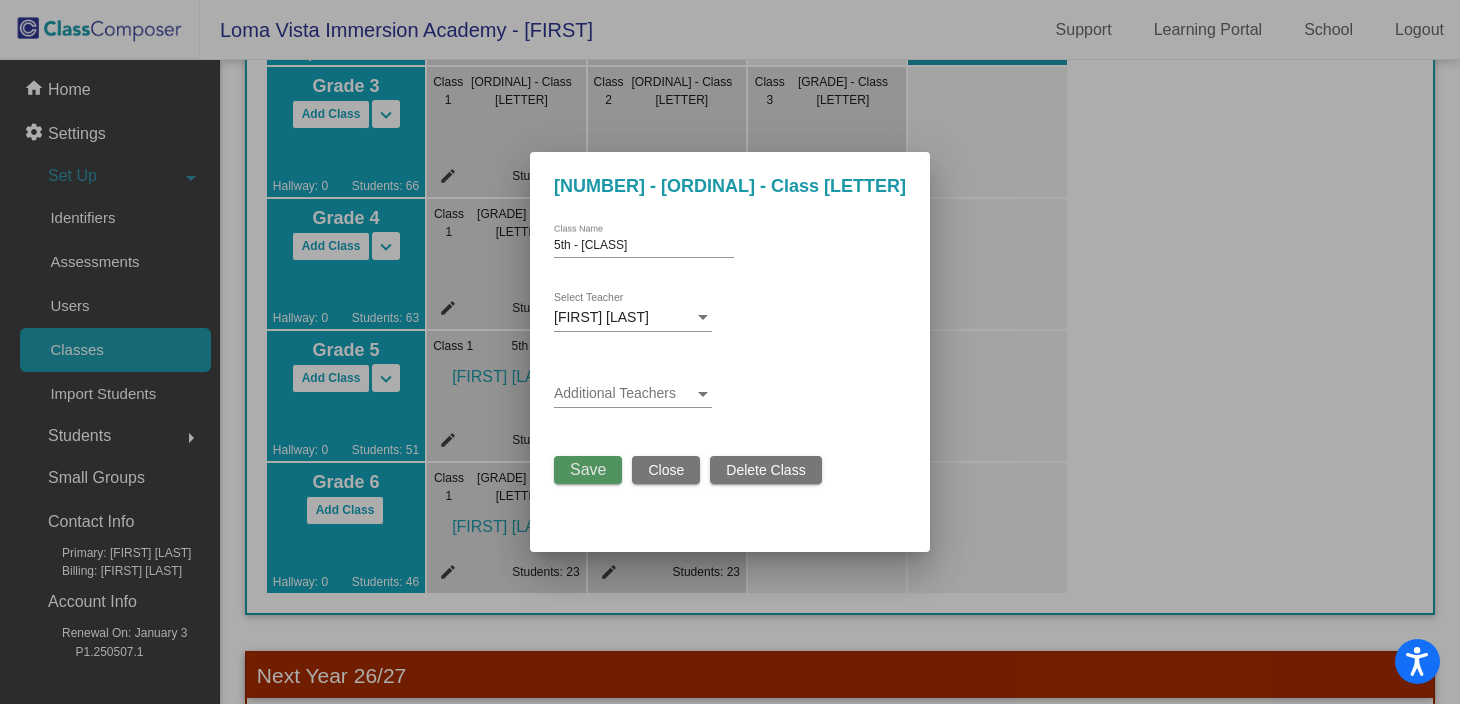 click on "Save" at bounding box center [588, 469] 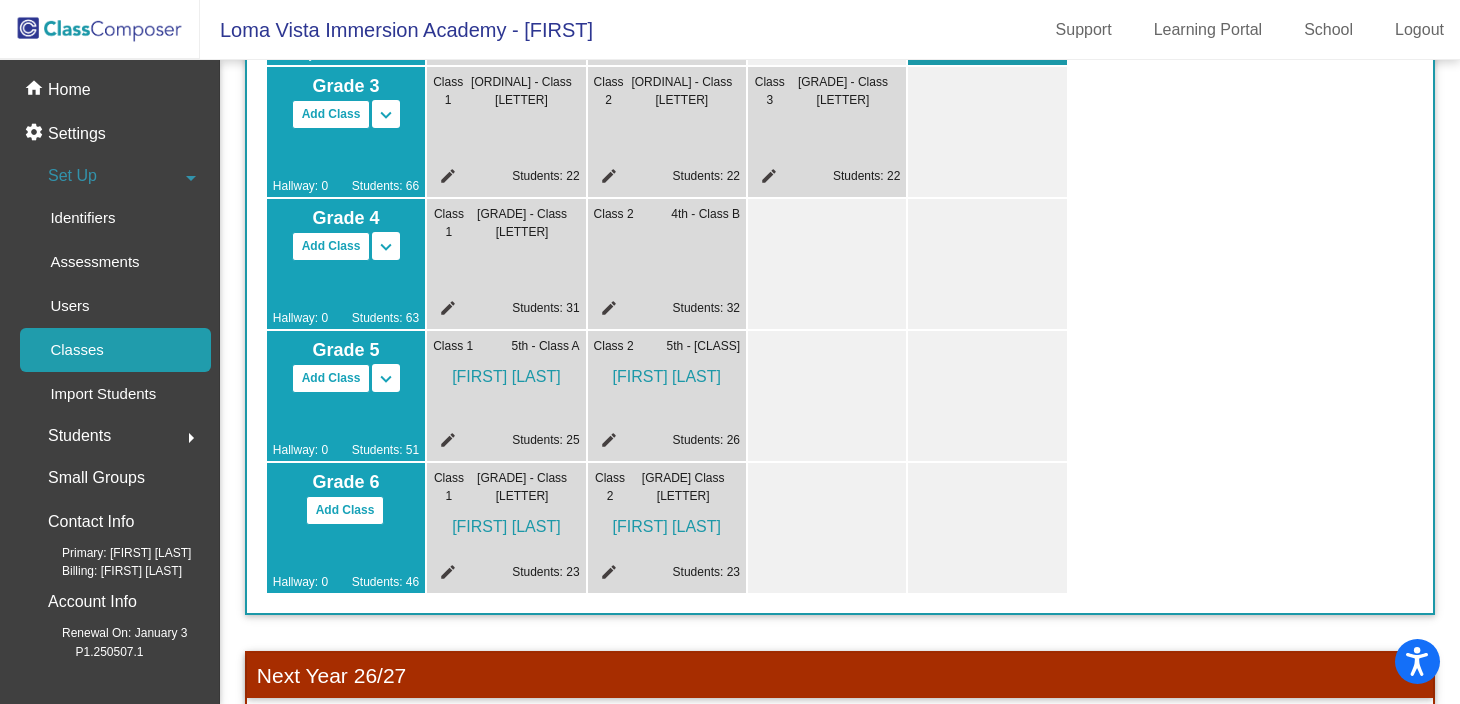 click on "edit" 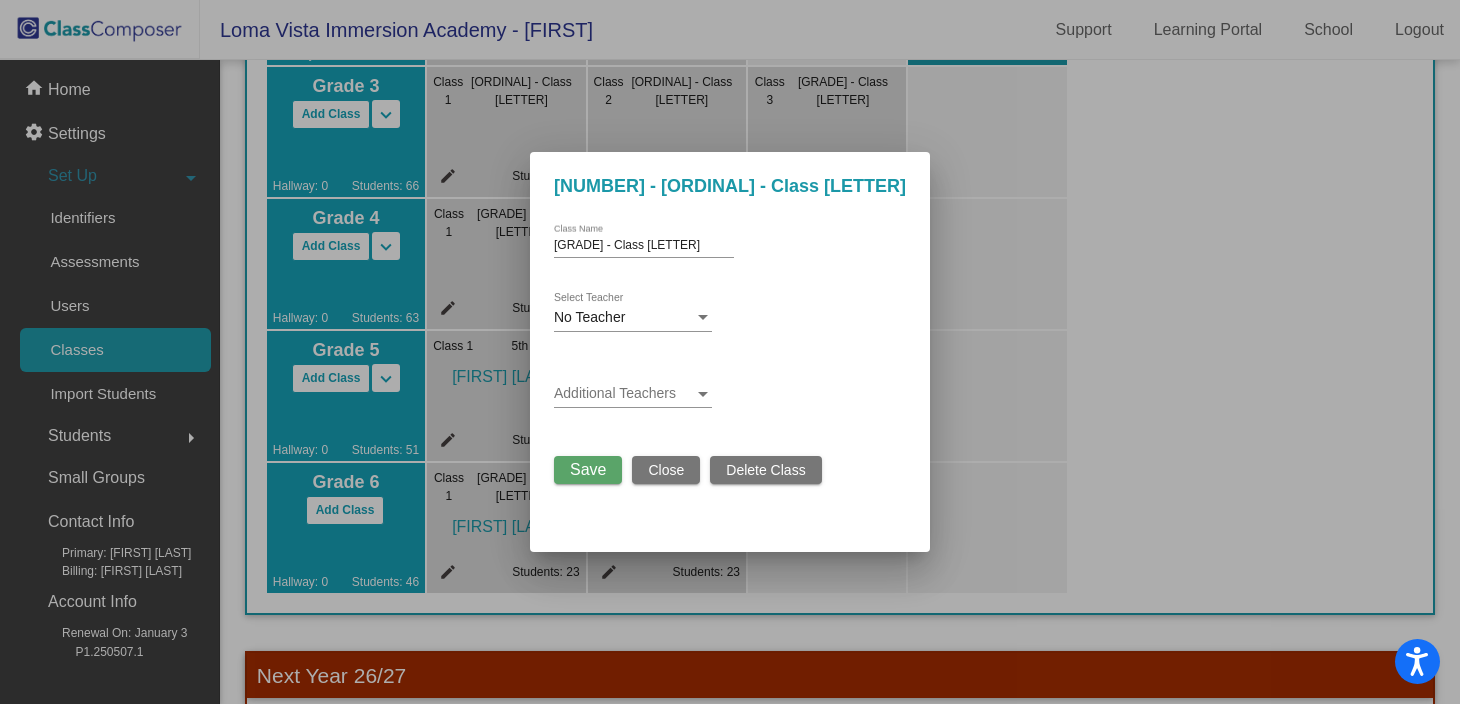 click on "No Teacher Select Teacher" at bounding box center [633, 312] 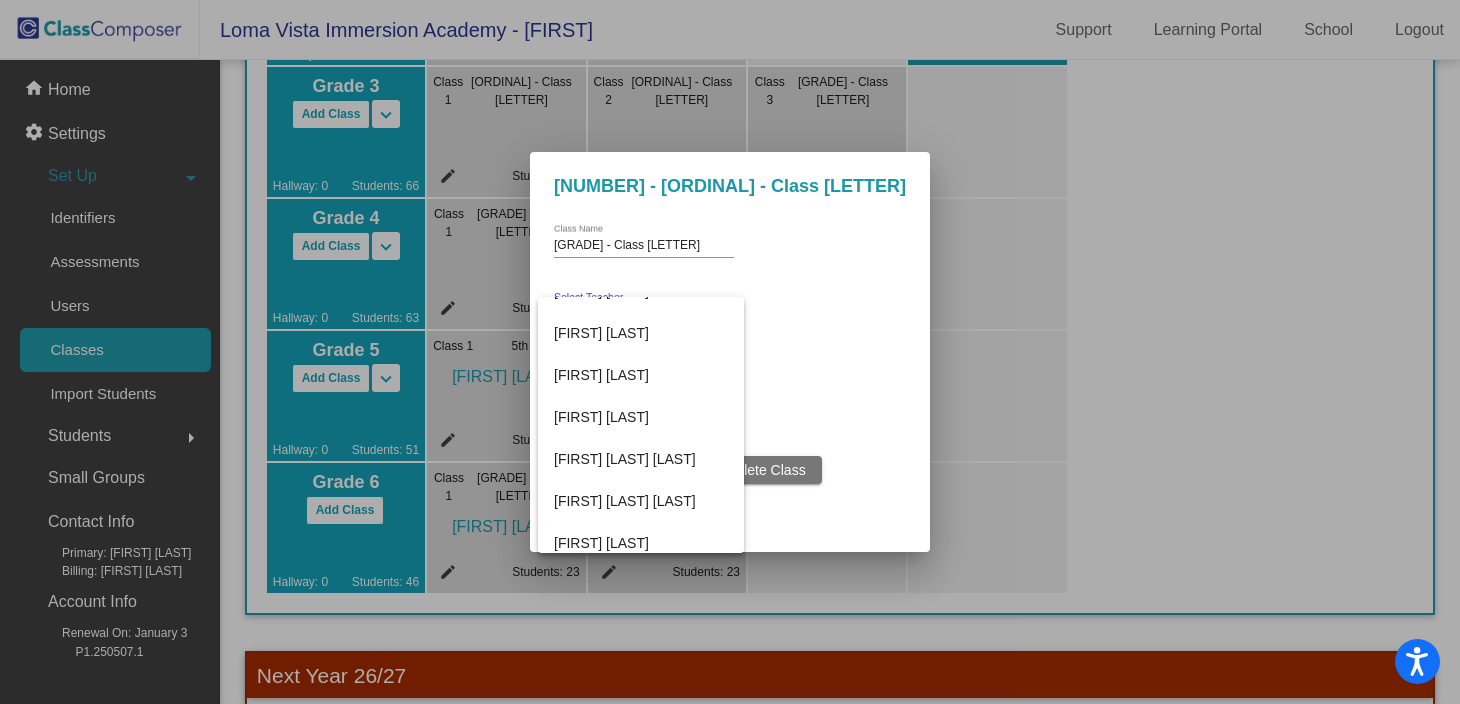 scroll, scrollTop: 306, scrollLeft: 0, axis: vertical 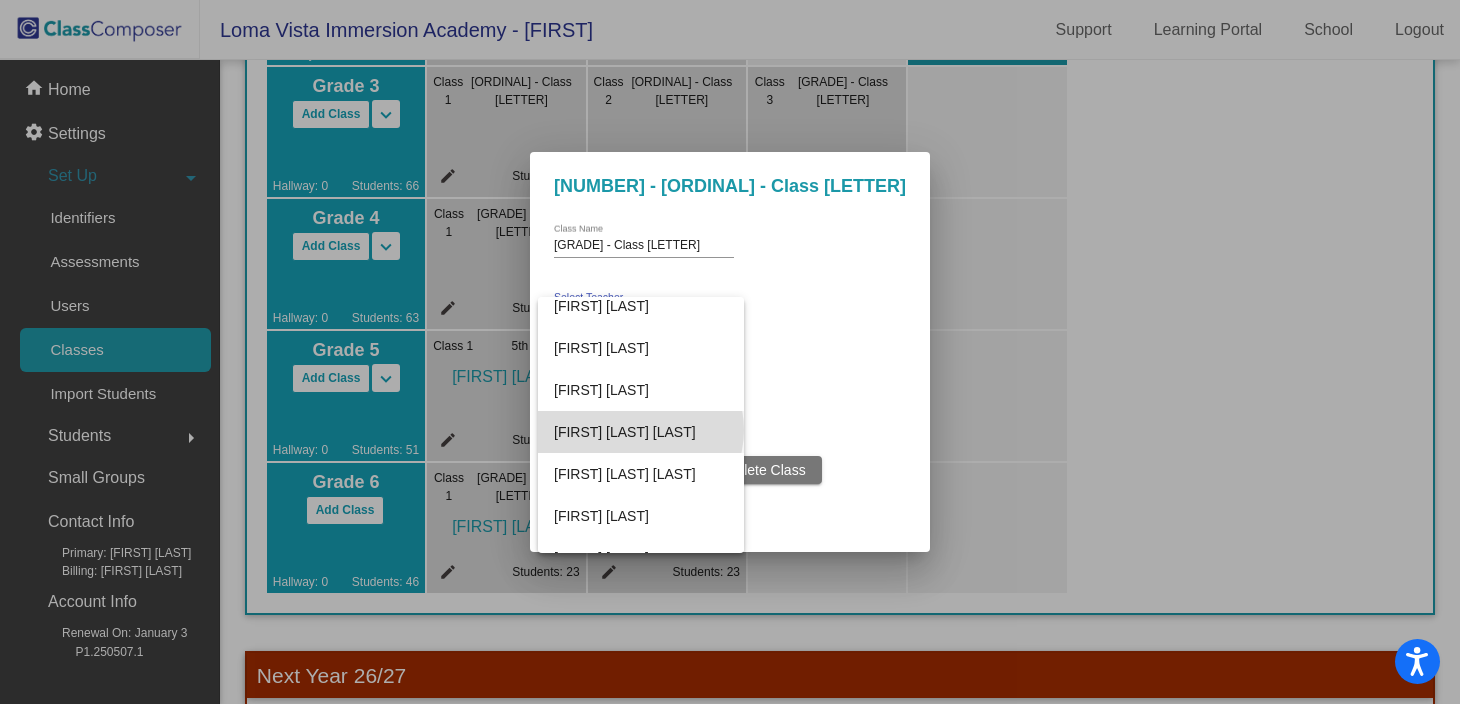 click on "[FIRST] [LAST] [LAST]" at bounding box center (641, 432) 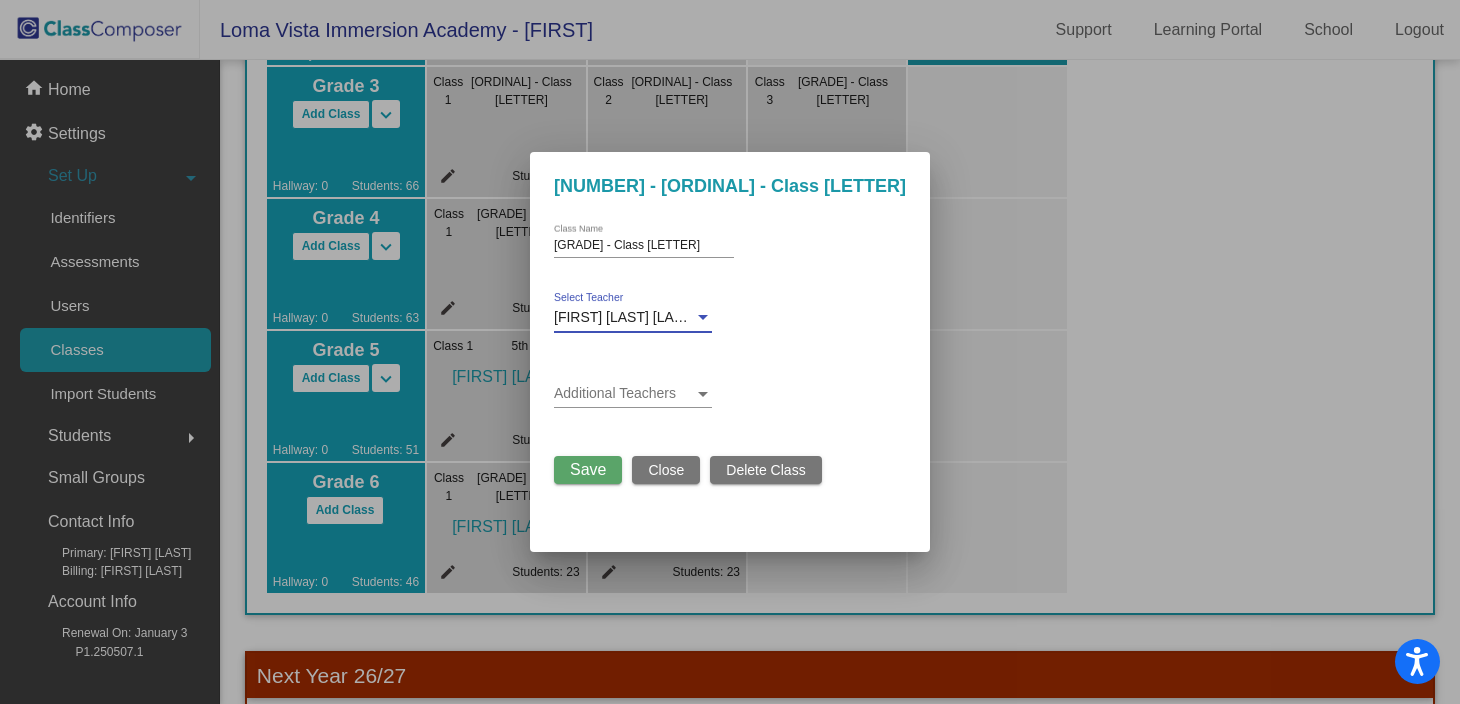 click on "Save" at bounding box center [588, 469] 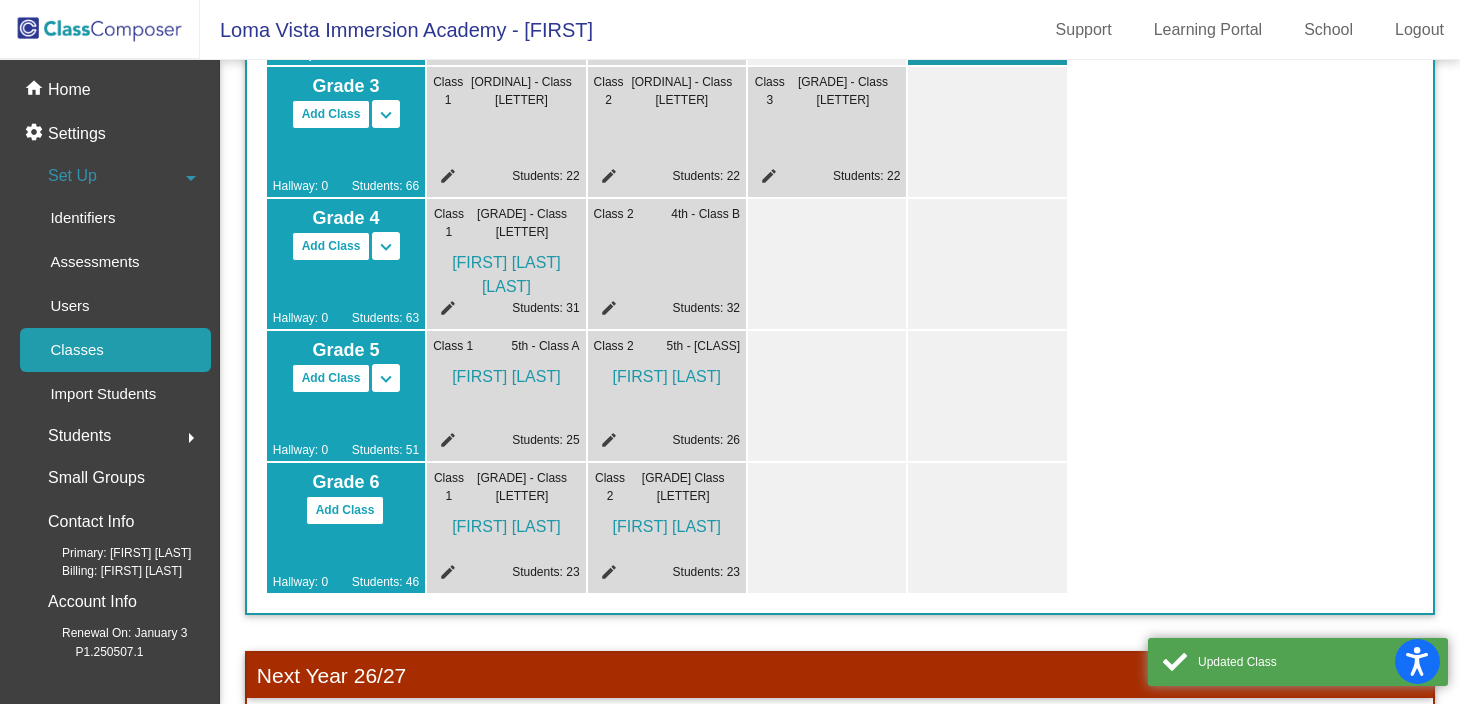 click on "edit" 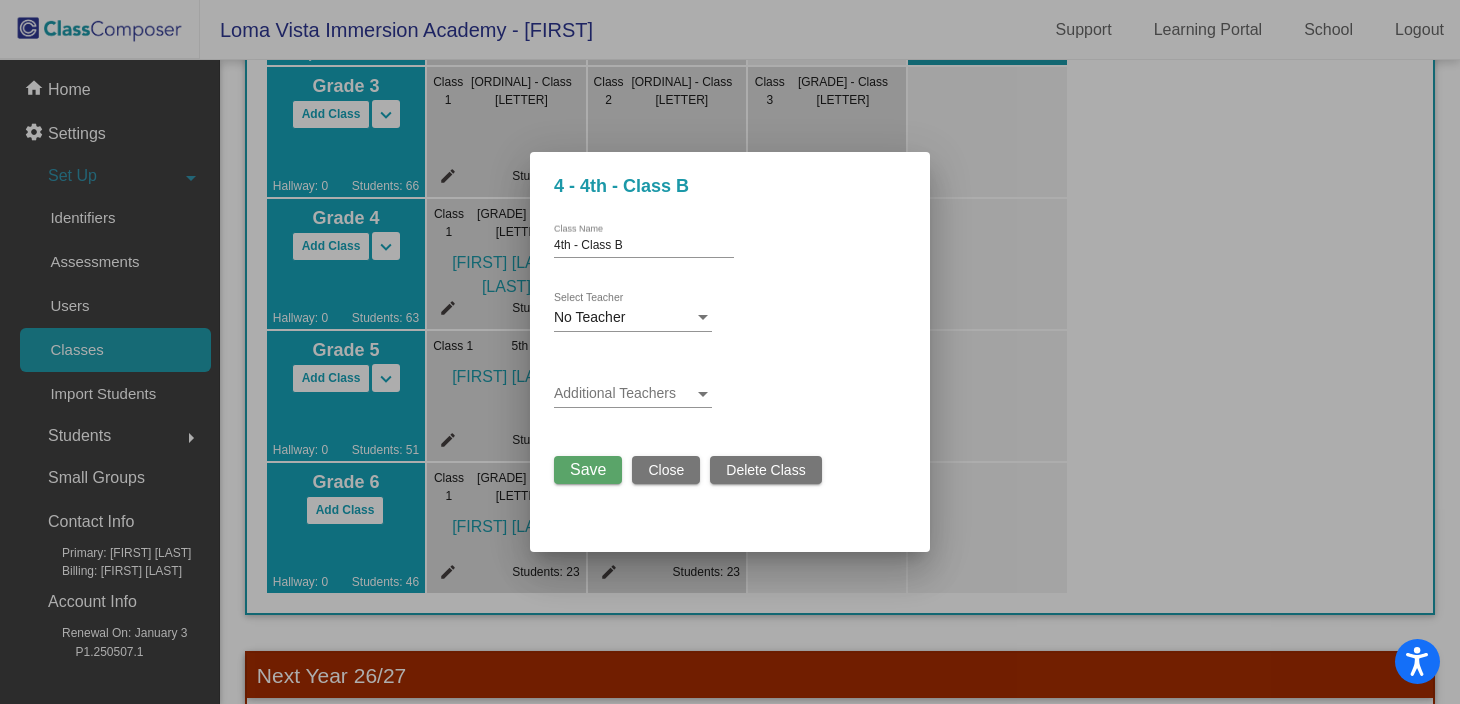 click on "No Teacher" at bounding box center [589, 317] 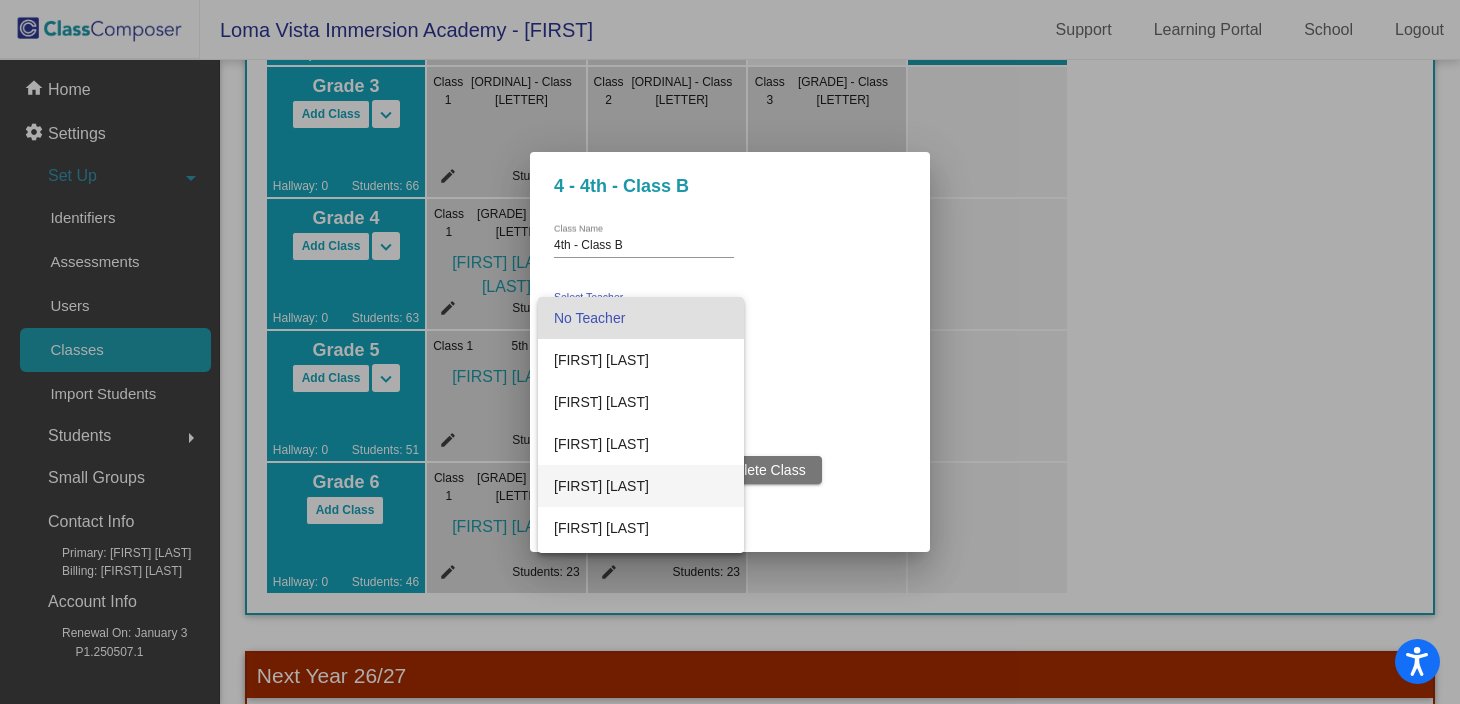 click on "[FIRST] [LAST]" at bounding box center [641, 486] 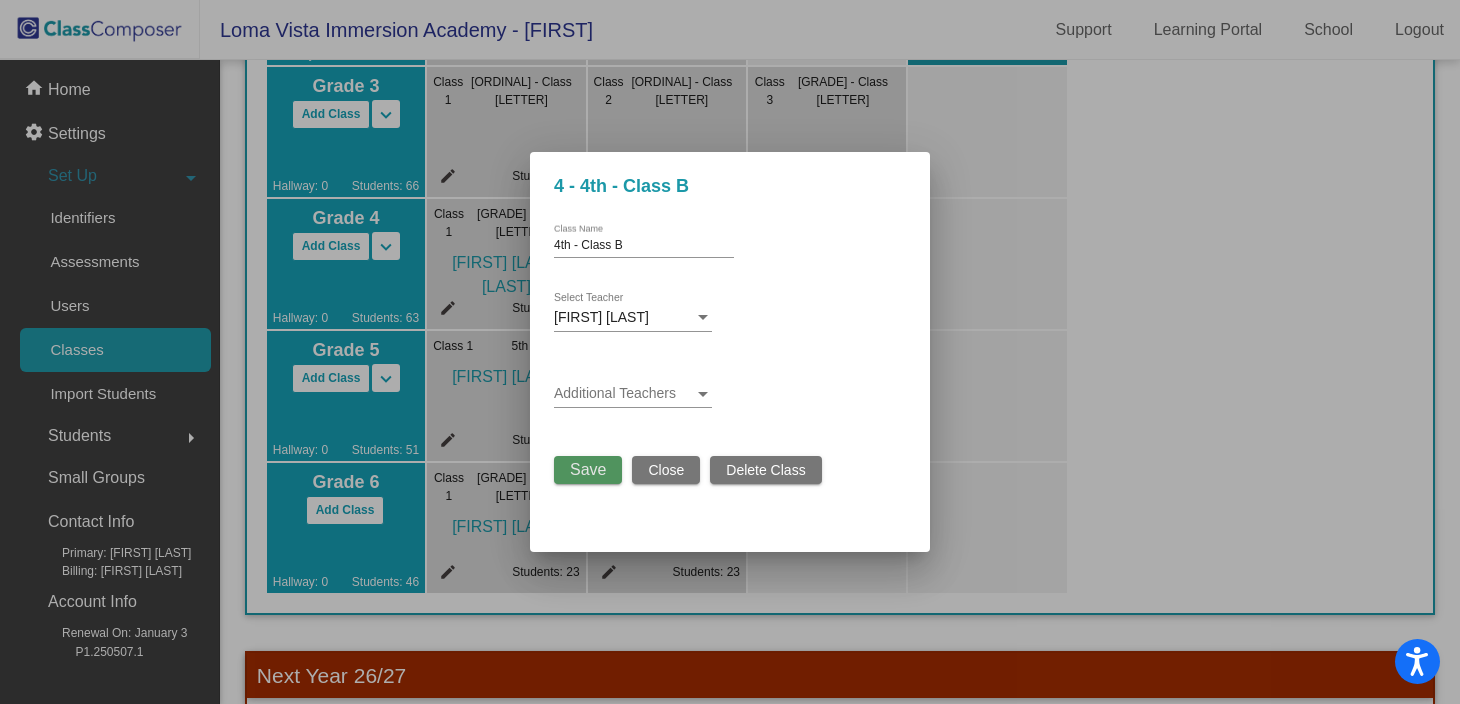click on "Save" at bounding box center [588, 470] 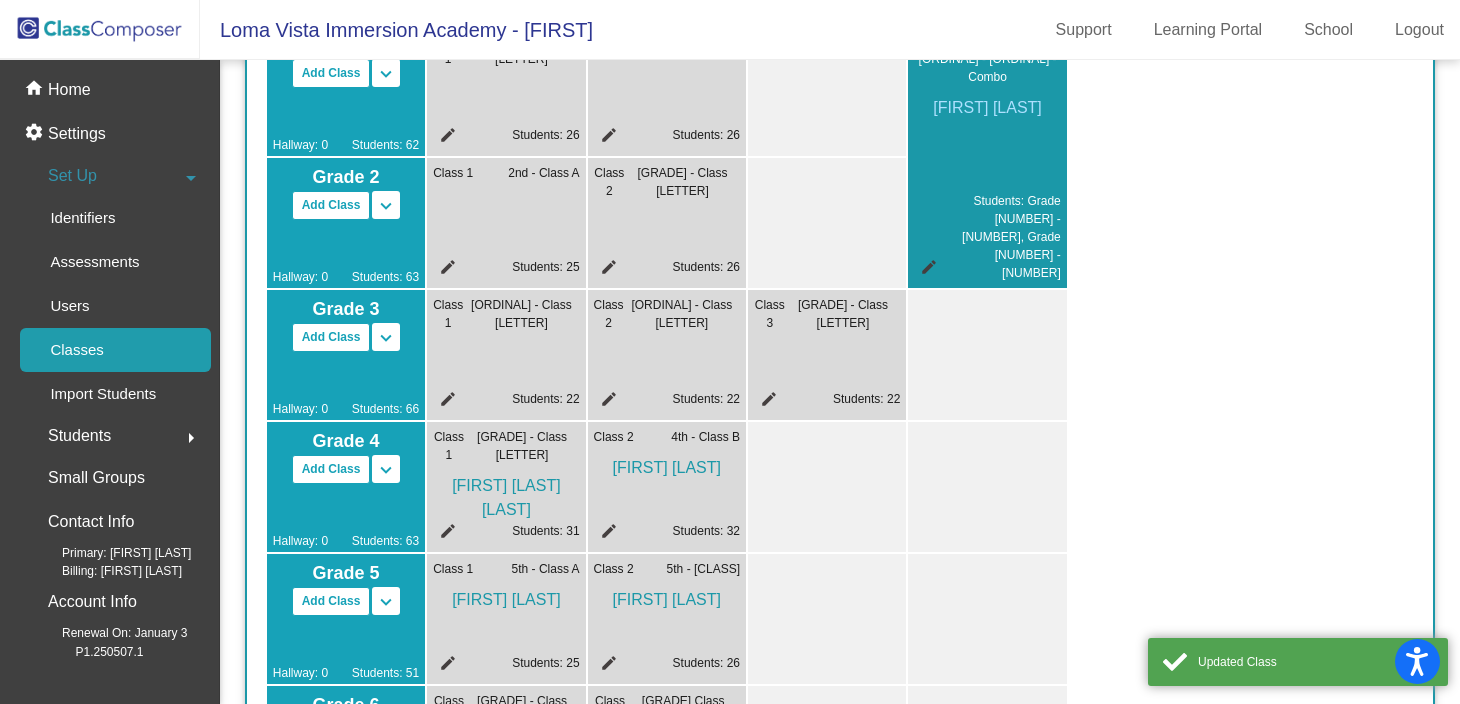 scroll, scrollTop: 476, scrollLeft: 0, axis: vertical 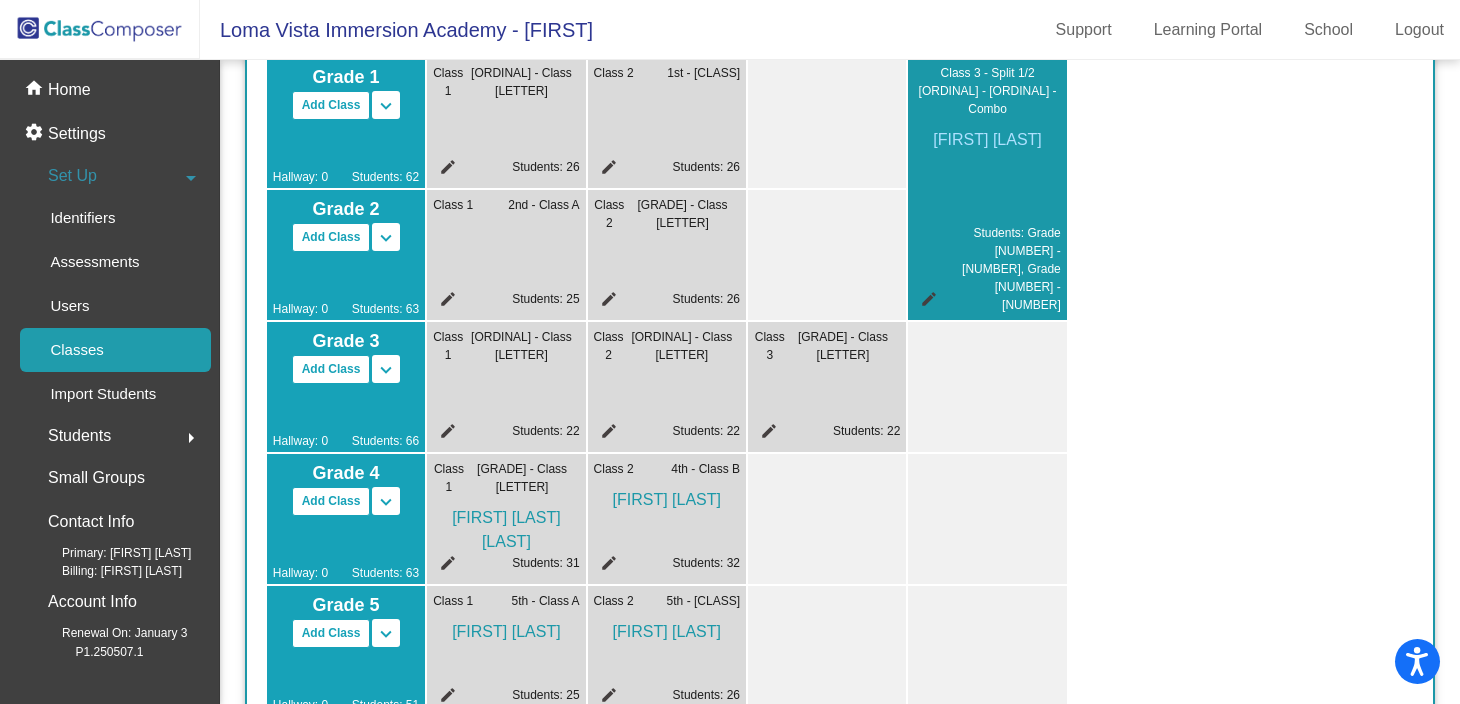 click on "edit" 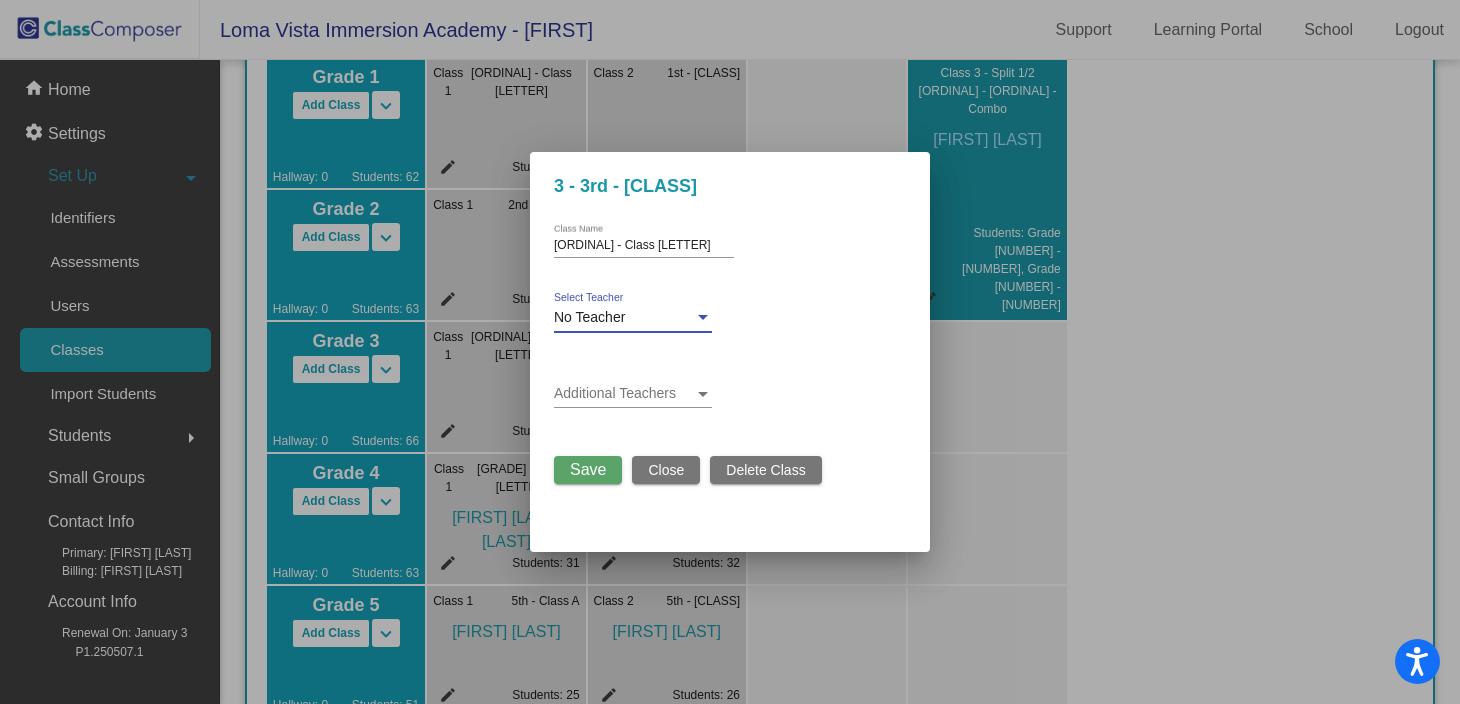click on "No Teacher" at bounding box center [624, 318] 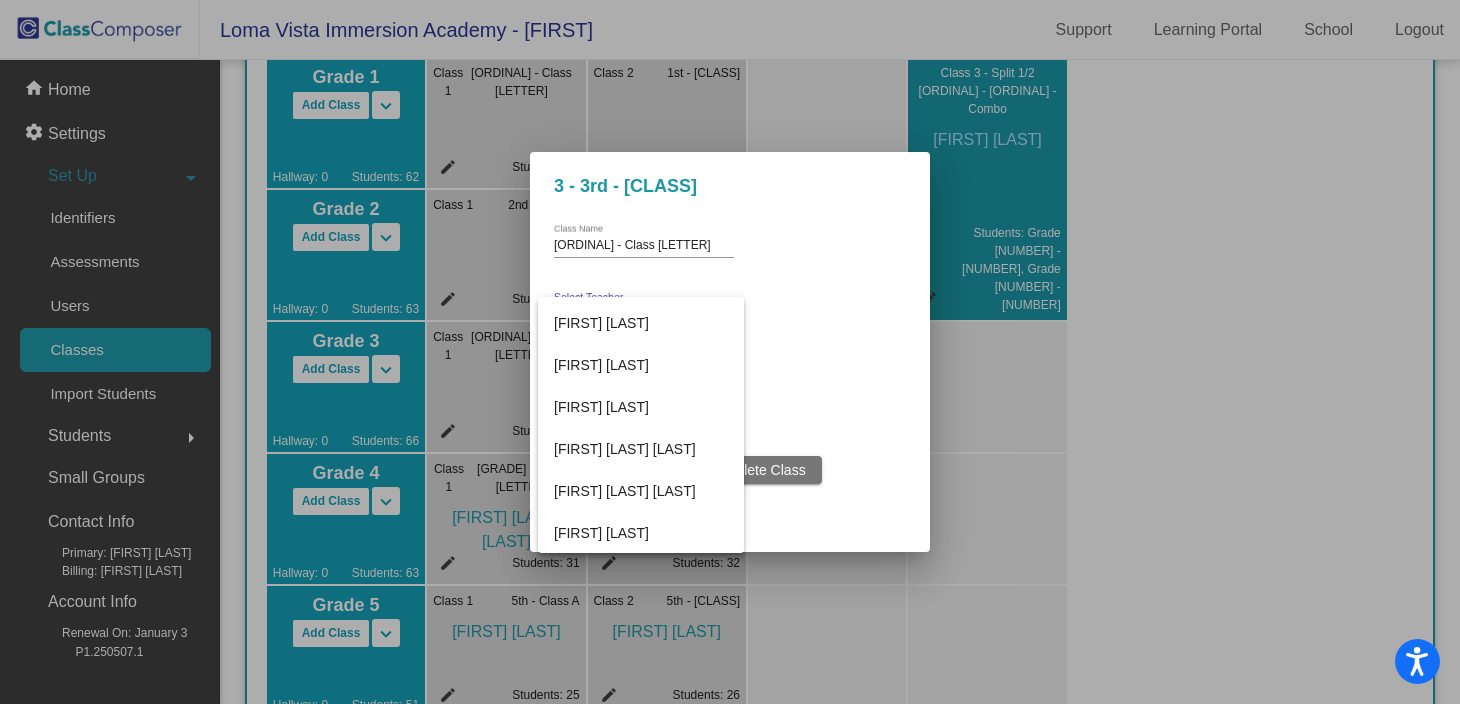 scroll, scrollTop: 287, scrollLeft: 0, axis: vertical 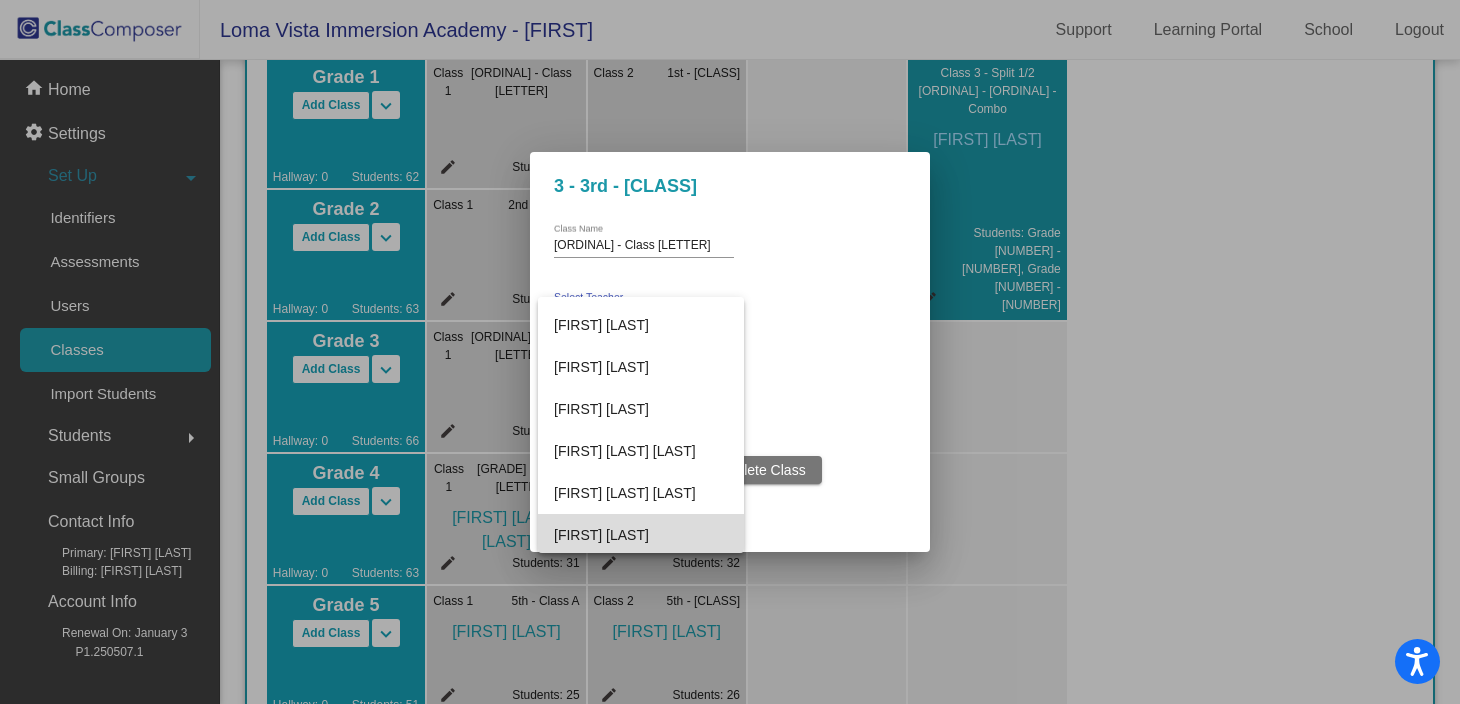 click on "[FIRST] [LAST]" at bounding box center [641, 535] 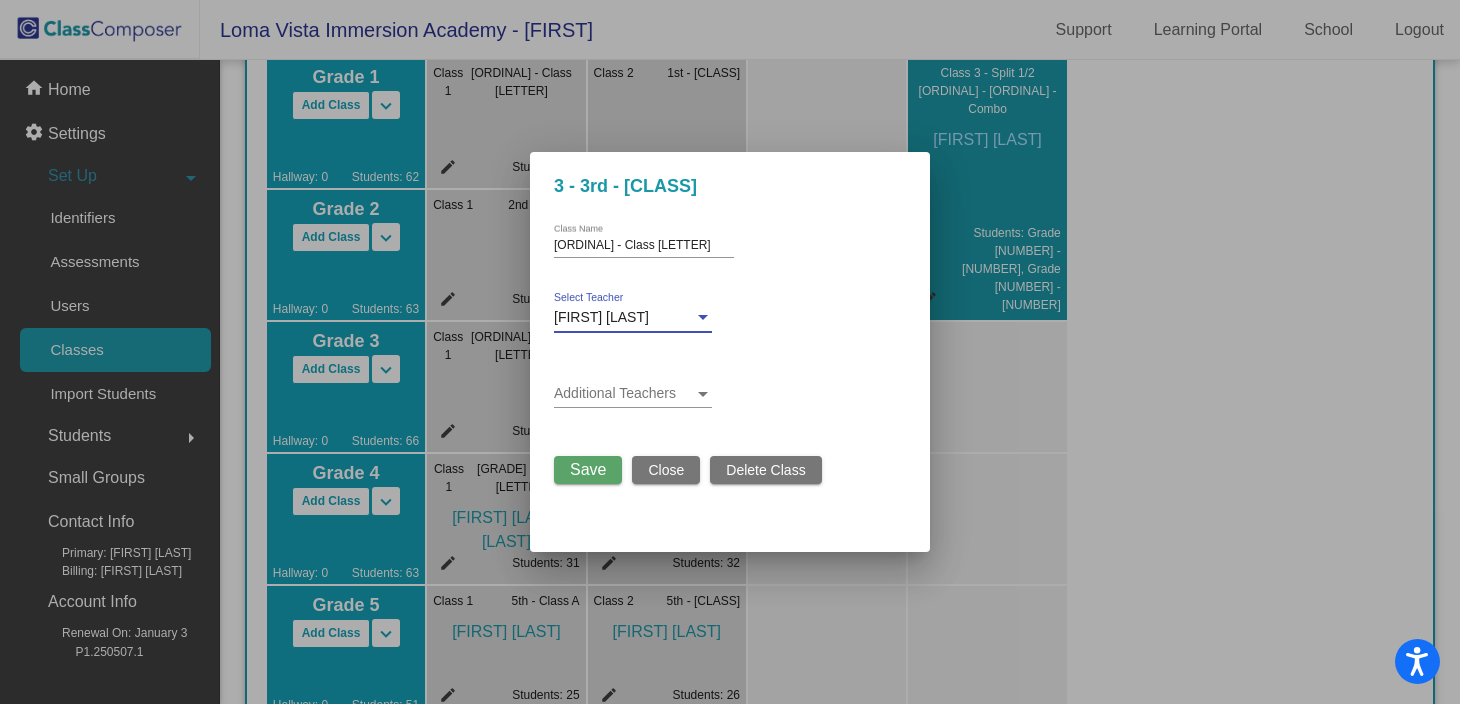 click on "Save" at bounding box center (588, 470) 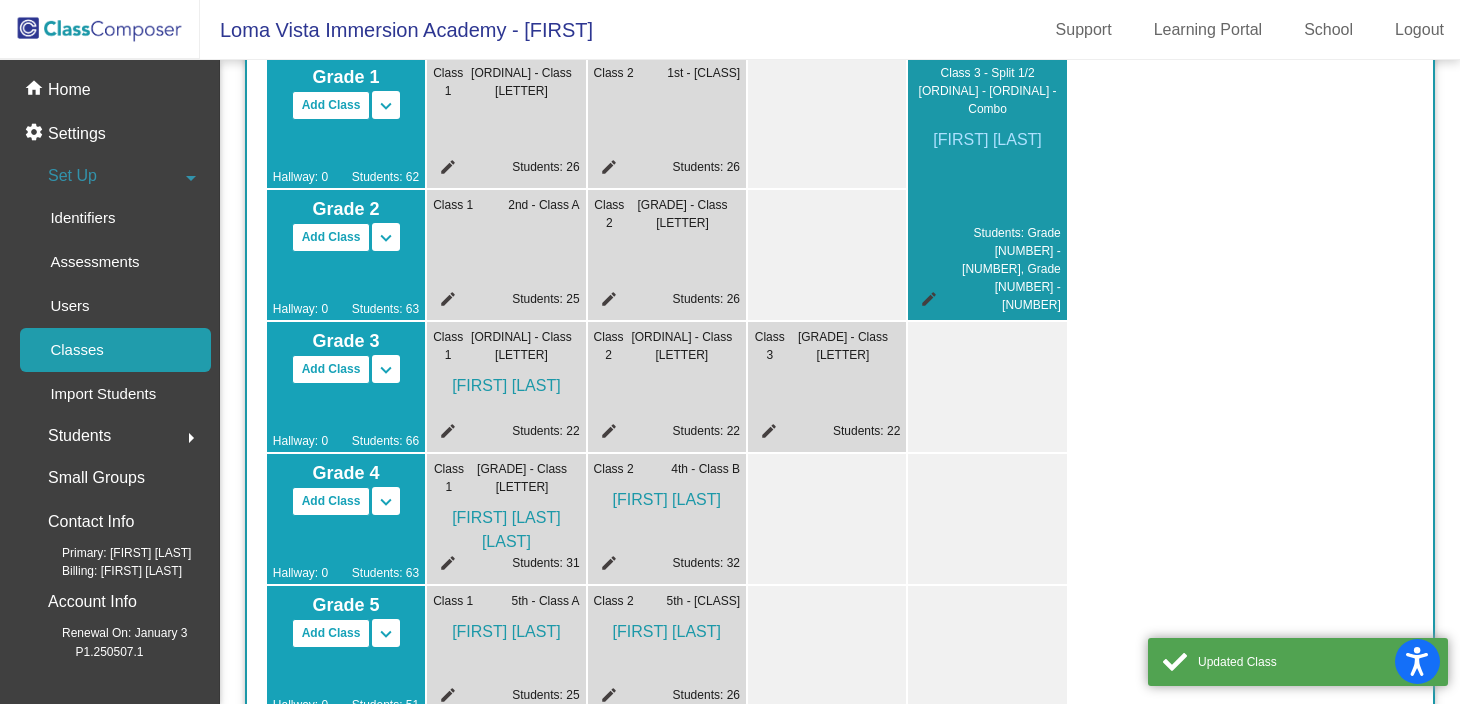 click on "edit" 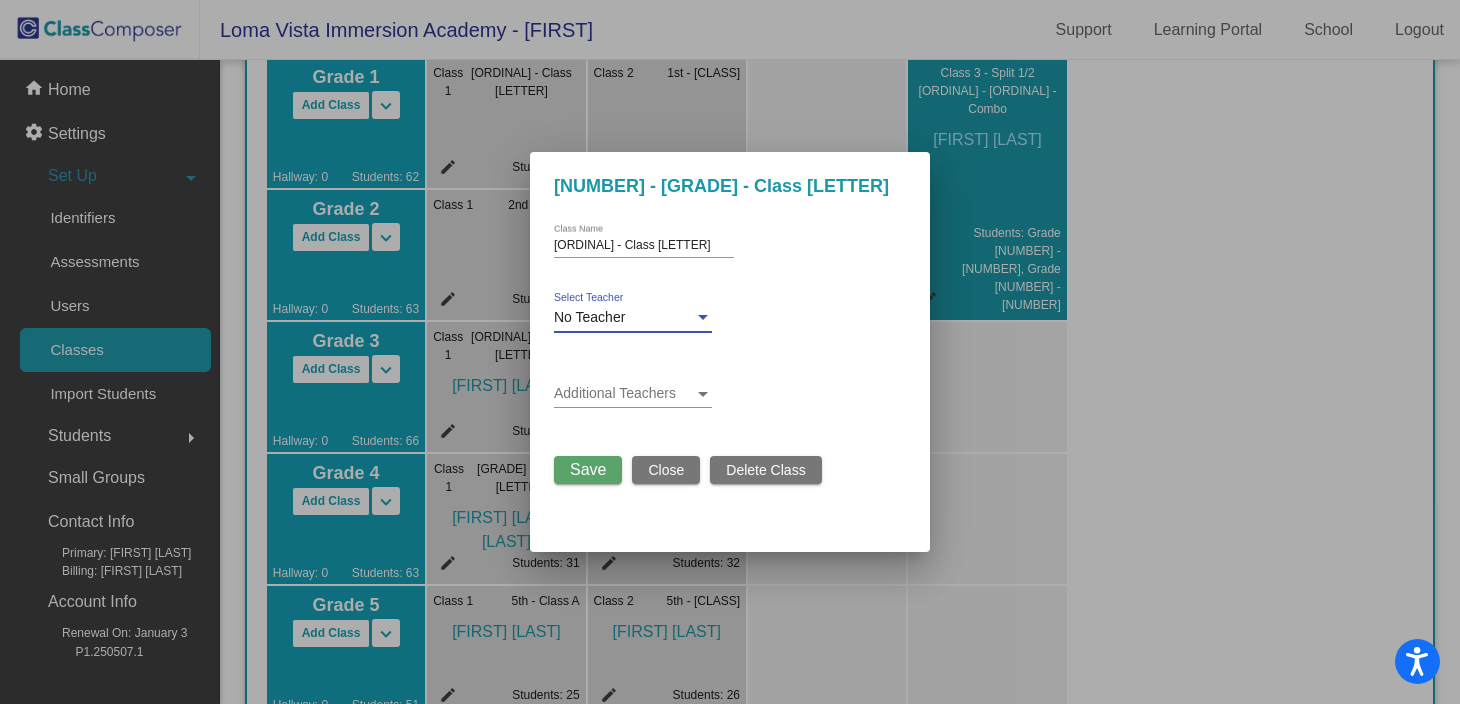 click on "No Teacher" at bounding box center (589, 317) 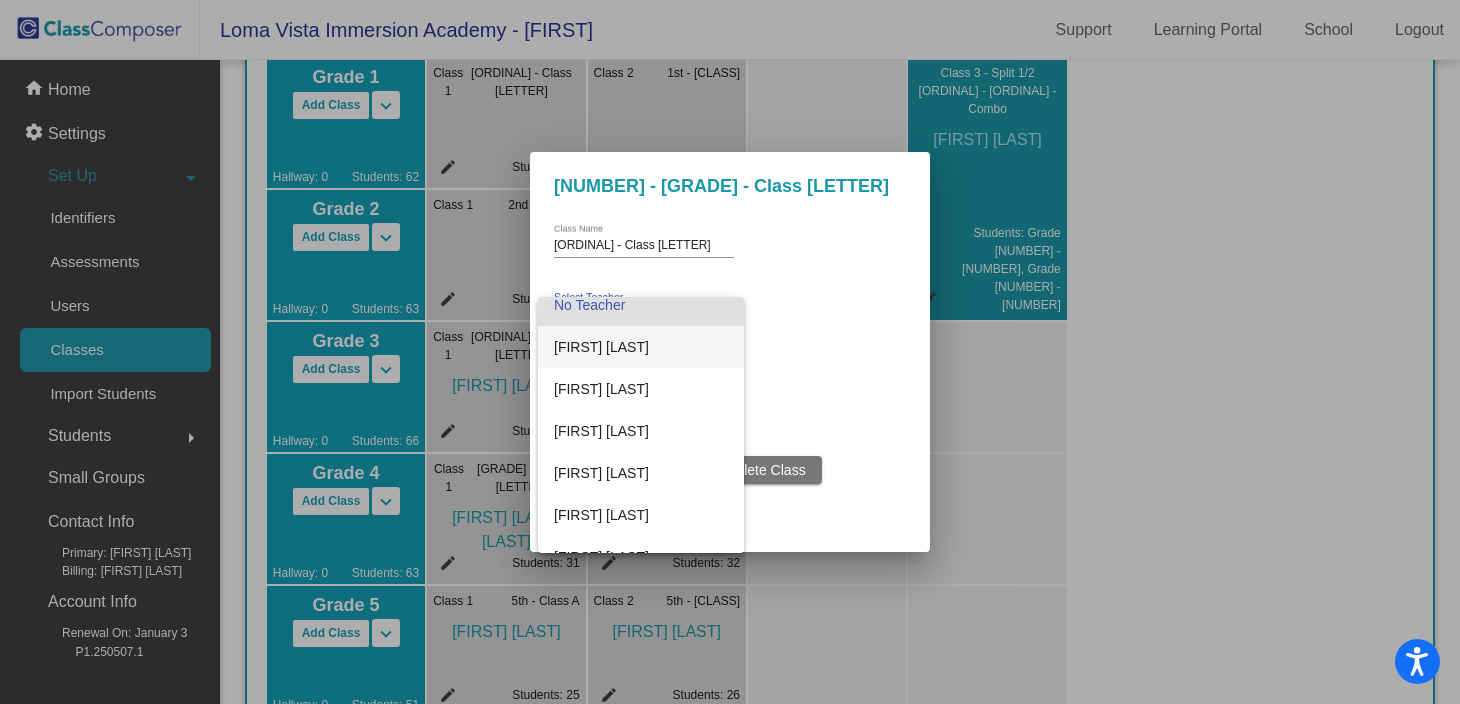 scroll, scrollTop: 21, scrollLeft: 0, axis: vertical 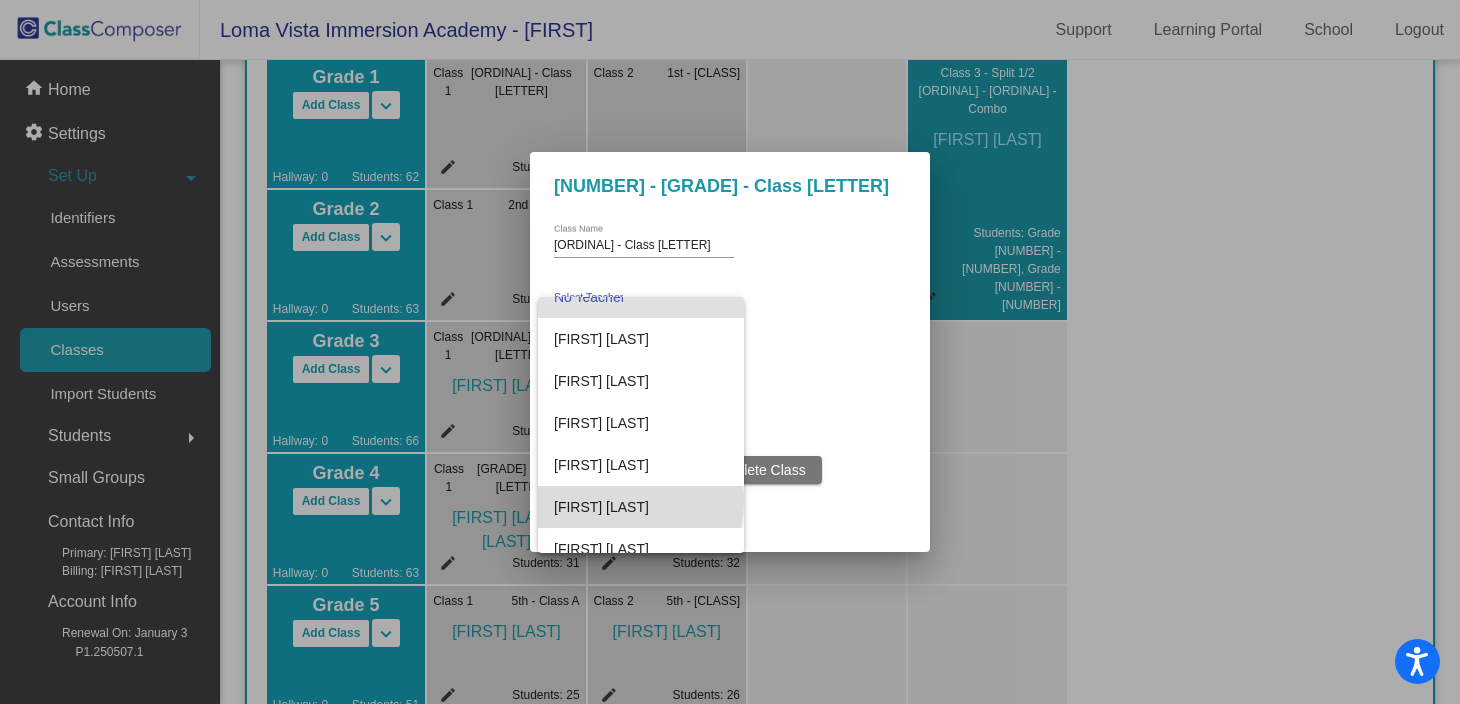 click on "[FIRST] [LAST]" at bounding box center (641, 507) 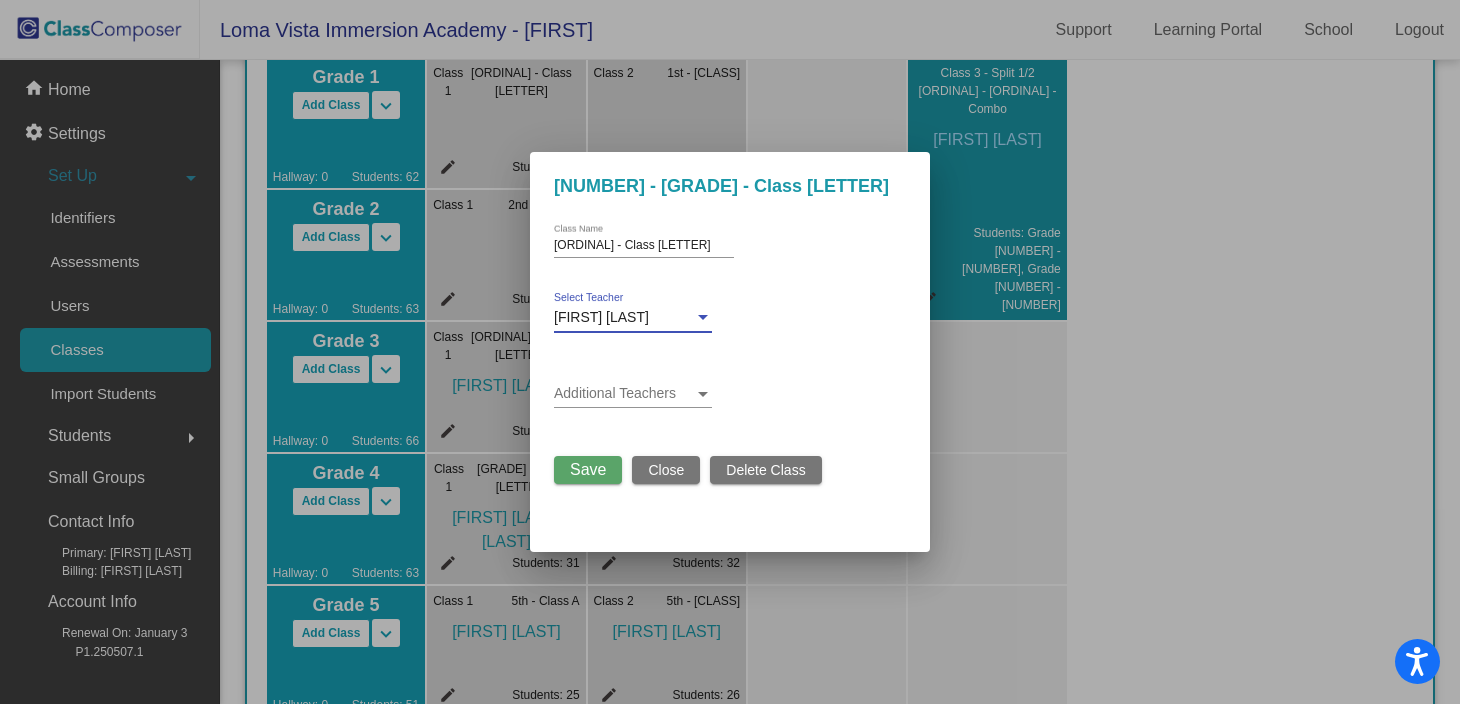 click at bounding box center [624, 394] 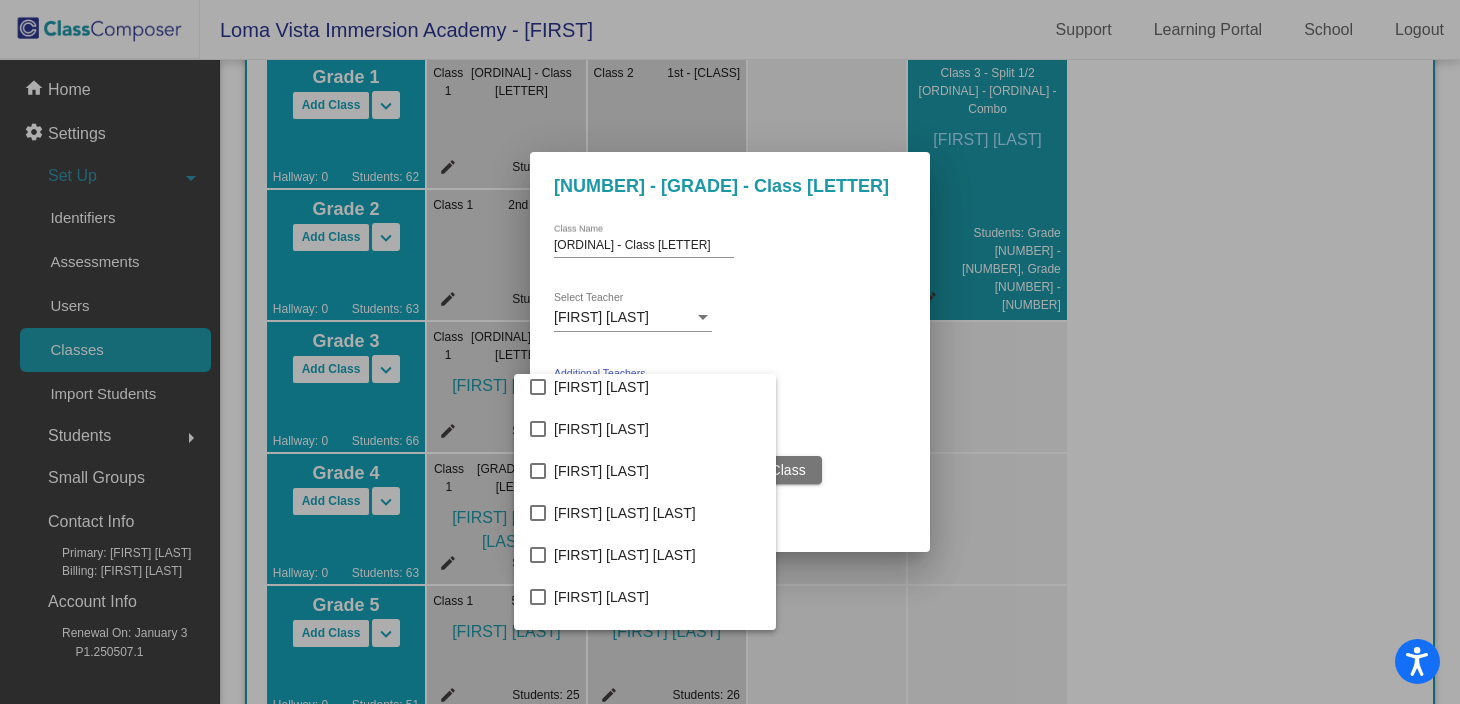 scroll, scrollTop: 250, scrollLeft: 0, axis: vertical 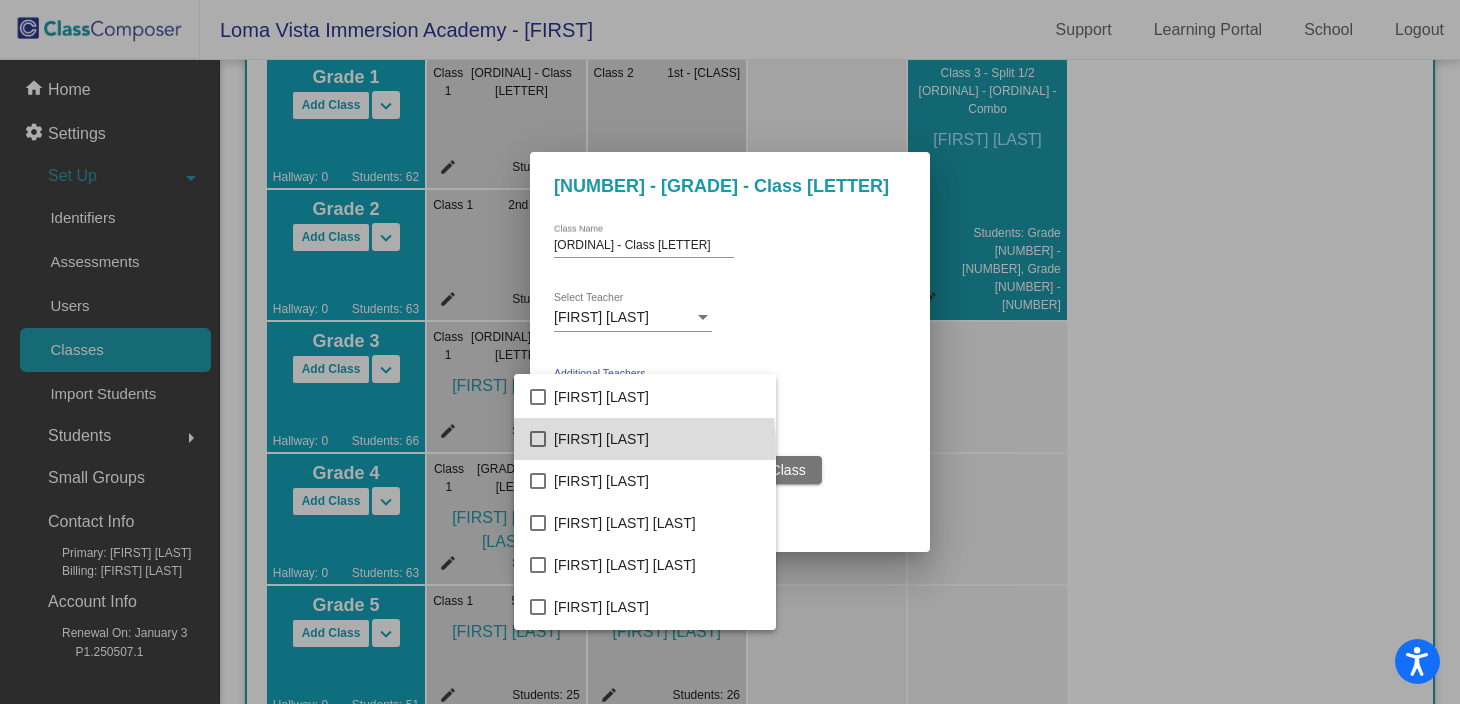 click on "[FIRST] [LAST]" at bounding box center (657, 439) 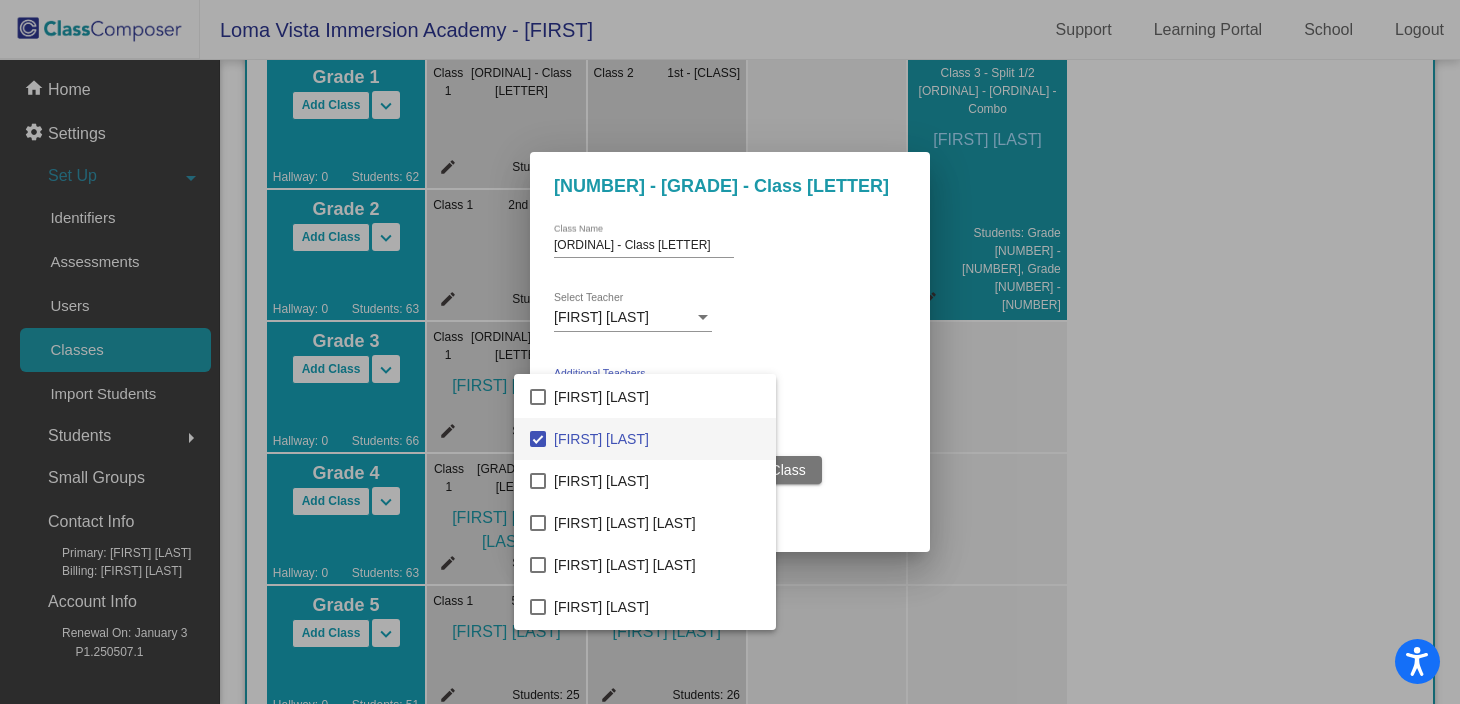 click at bounding box center (730, 352) 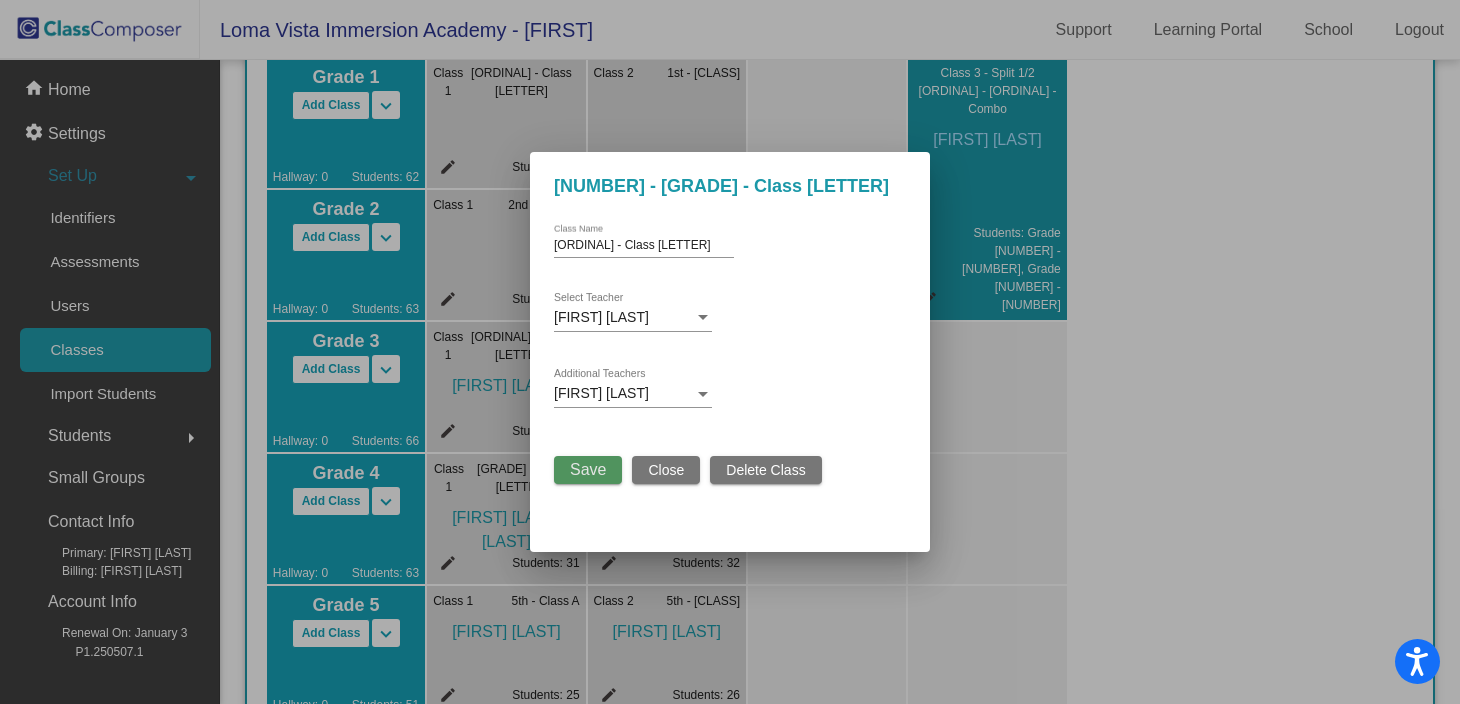 click on "Save" at bounding box center (588, 469) 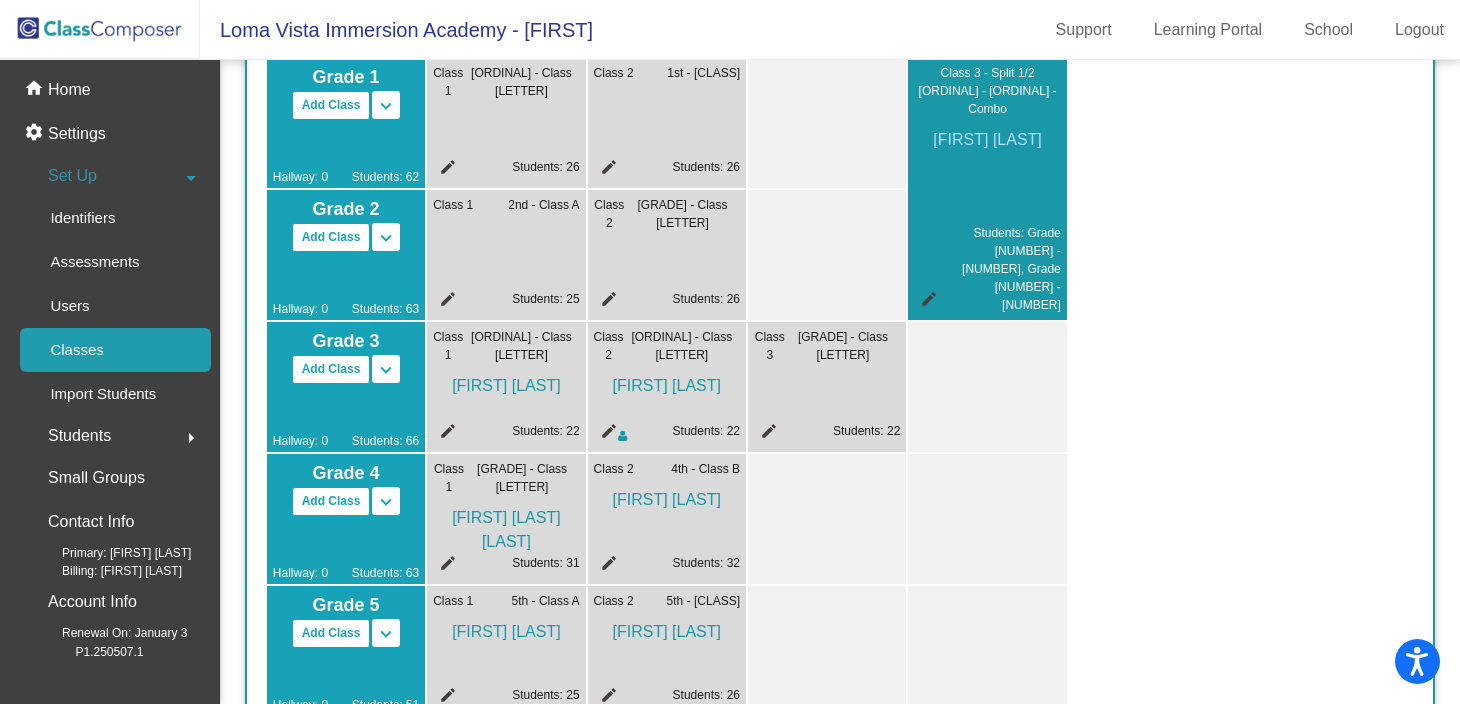 click on "edit" 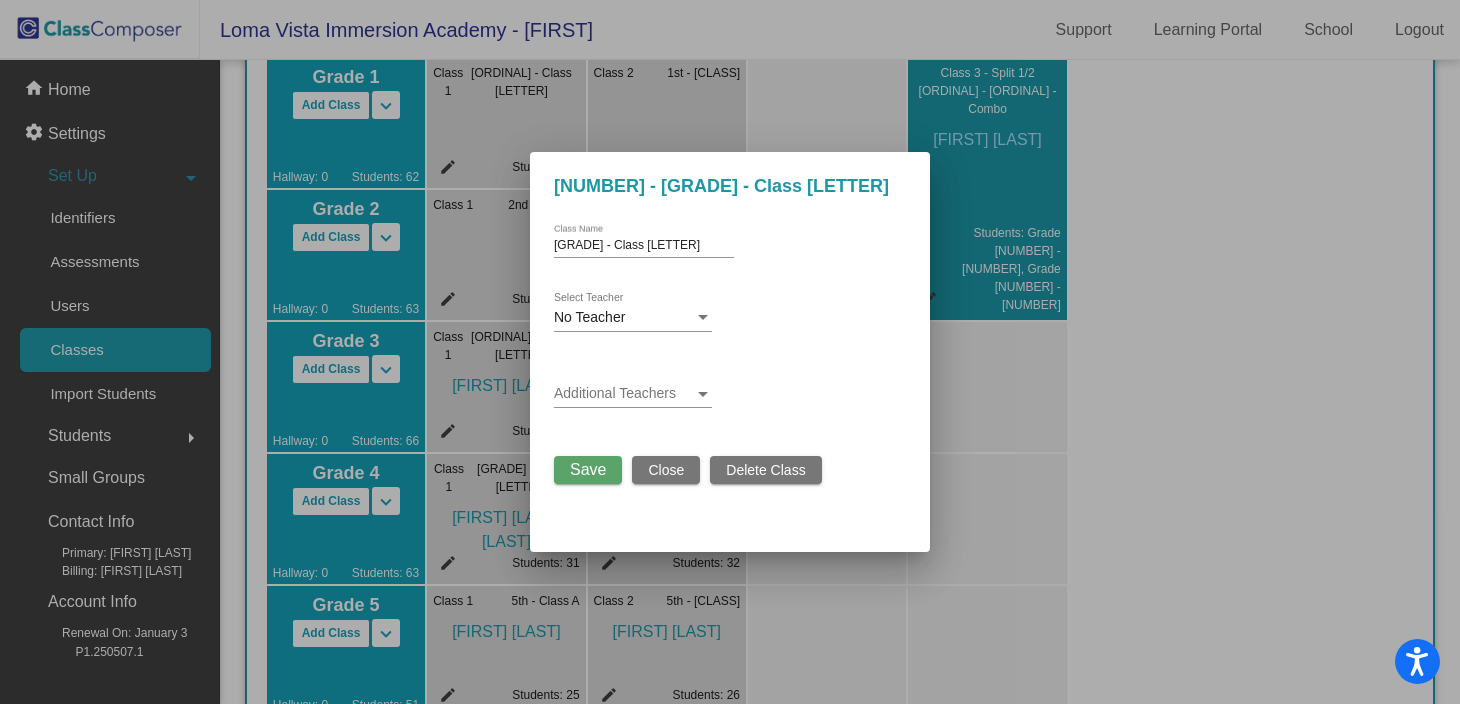 click on "No Teacher" at bounding box center [624, 318] 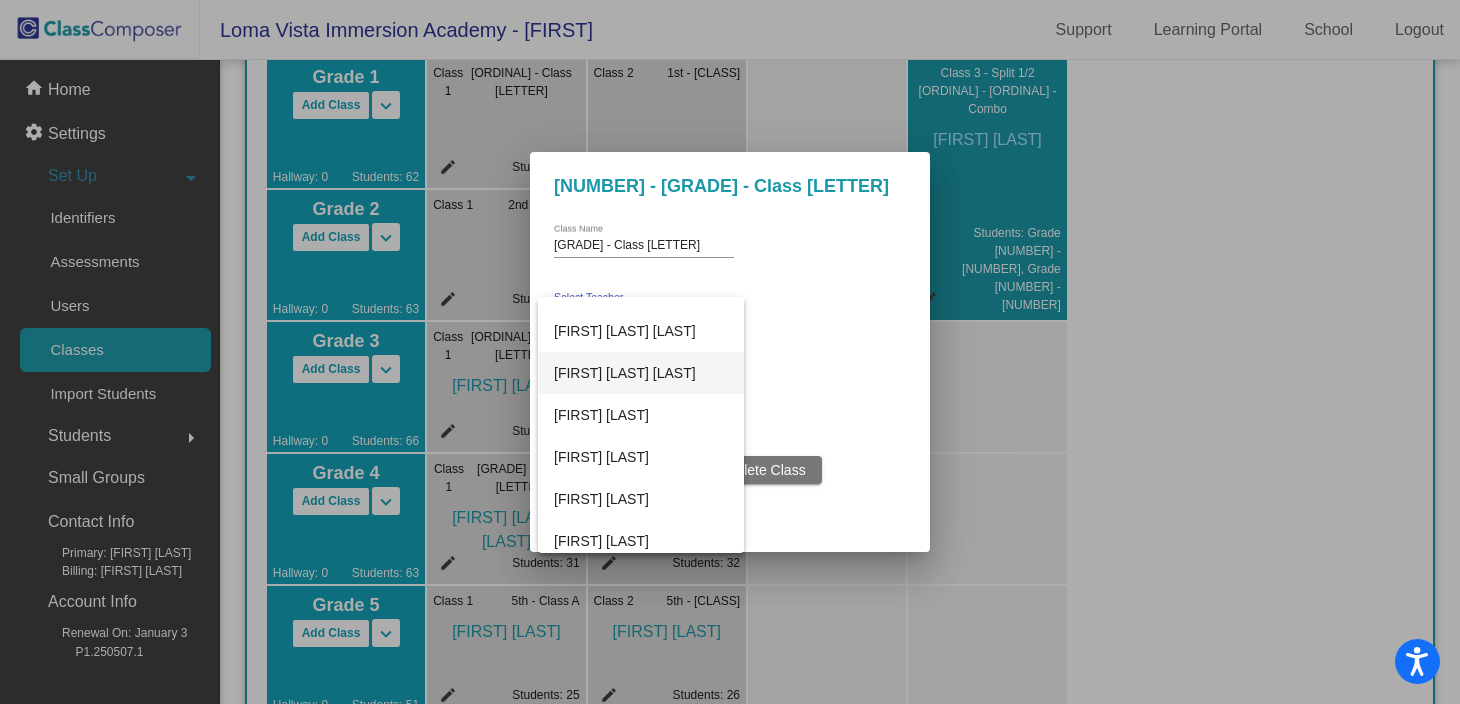 scroll, scrollTop: 417, scrollLeft: 0, axis: vertical 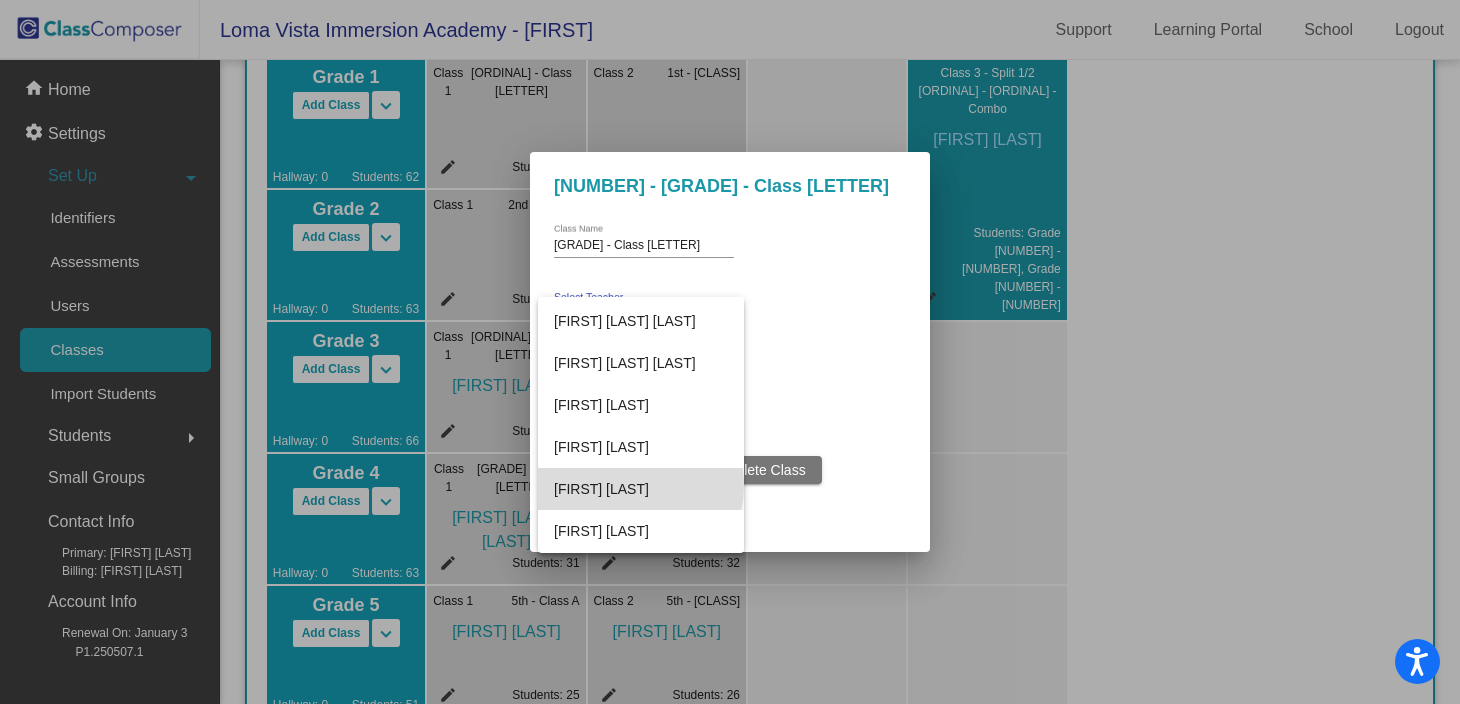 click on "[FIRST] [LAST]" at bounding box center (641, 489) 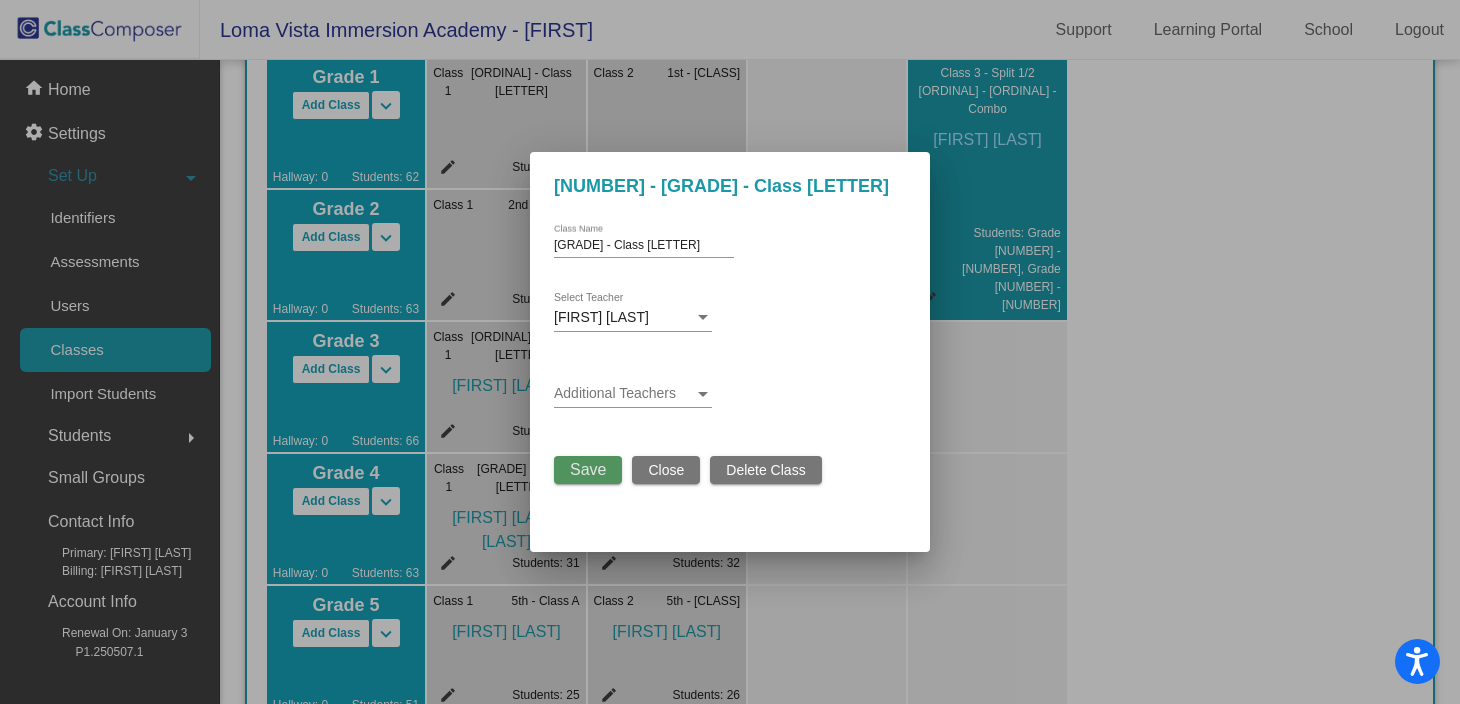 click on "Save" at bounding box center (588, 469) 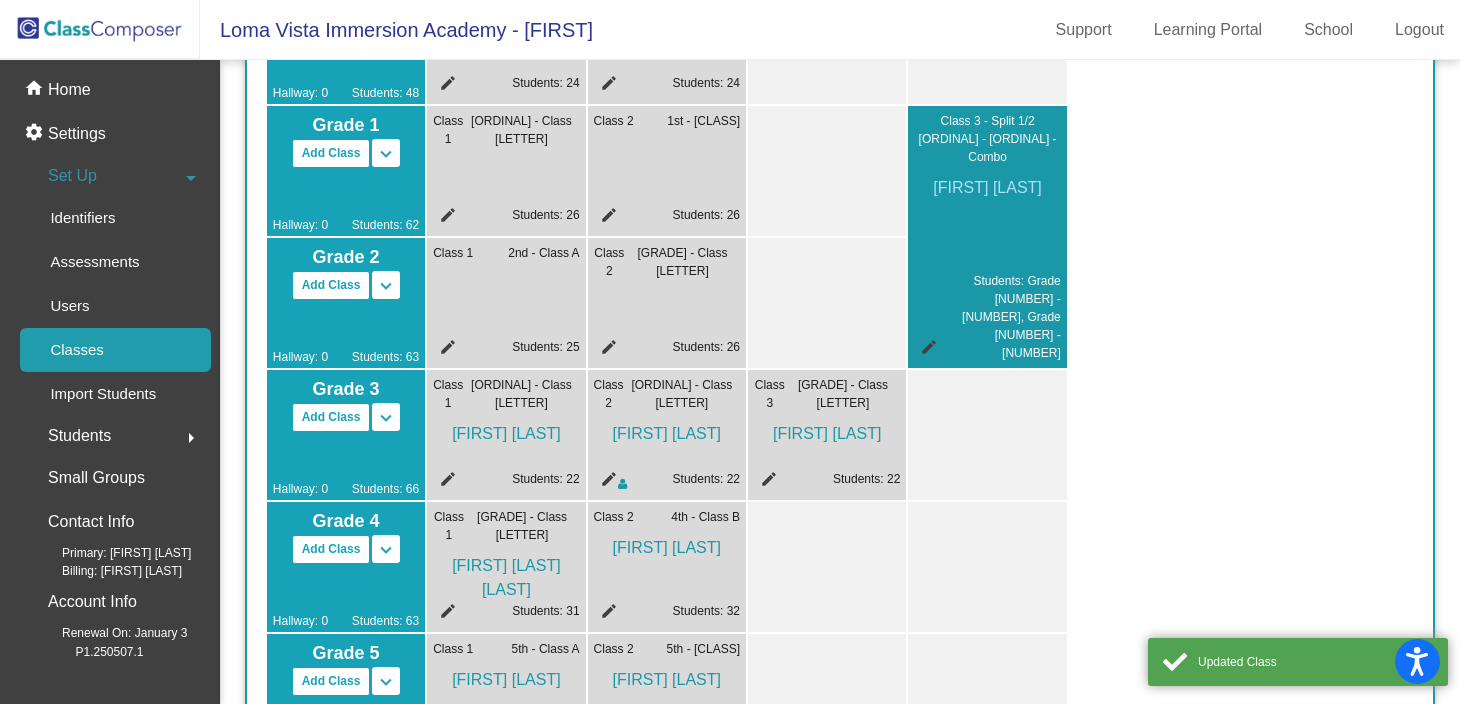 scroll, scrollTop: 424, scrollLeft: 0, axis: vertical 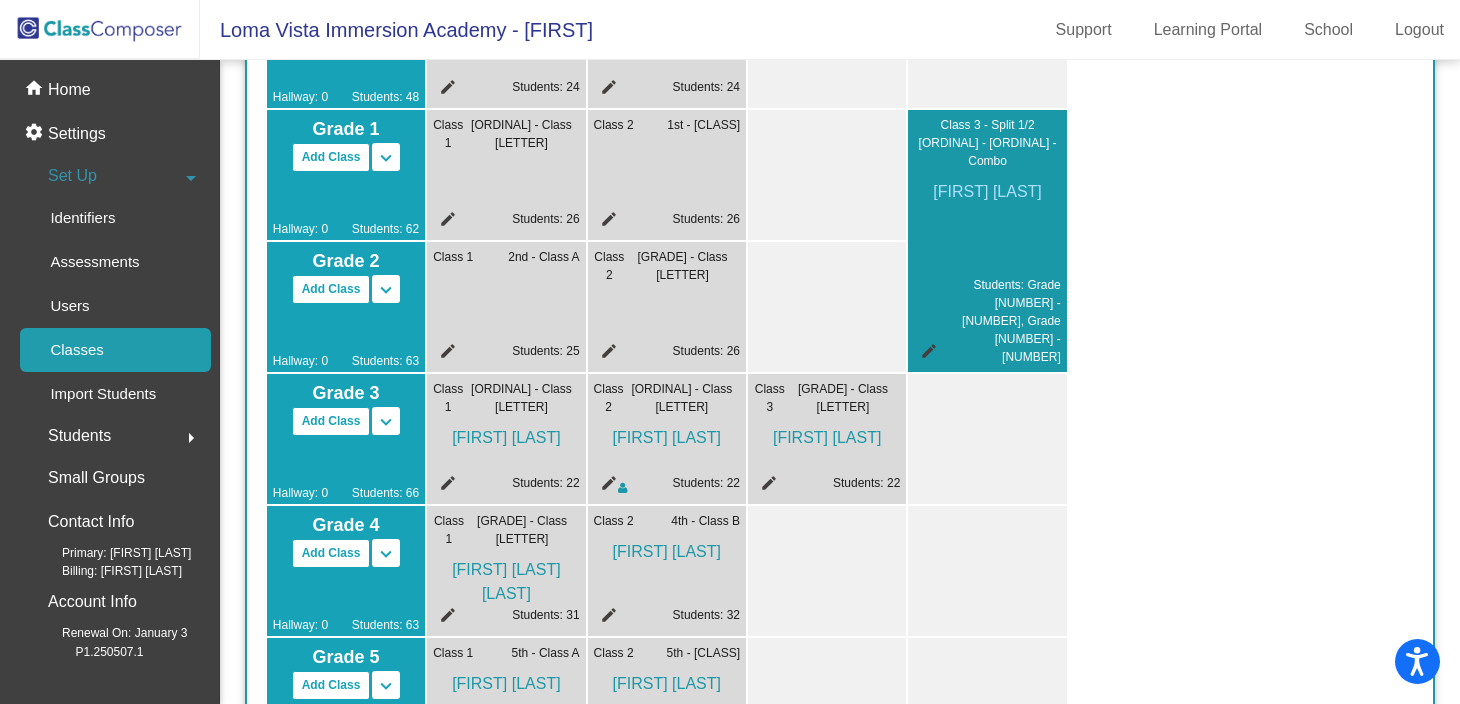 click on "edit" 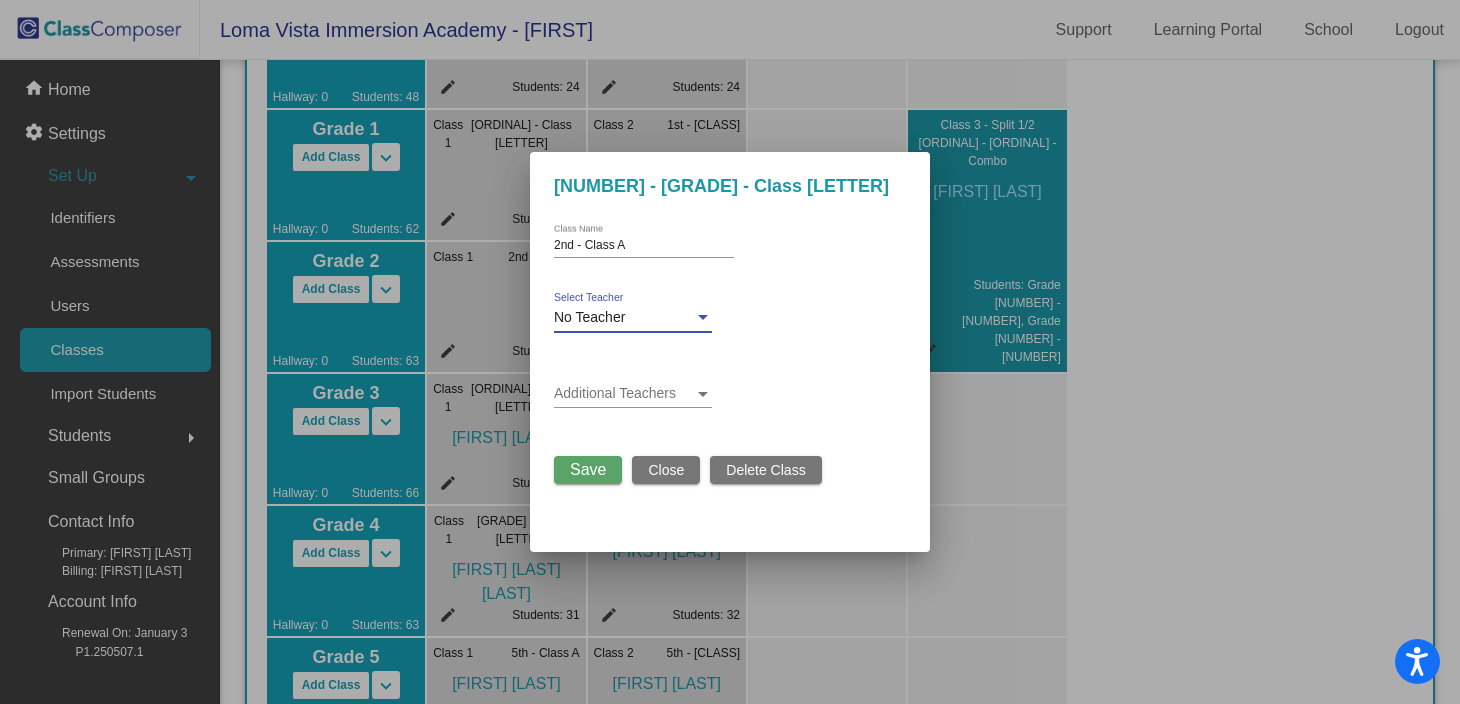 click on "No Teacher" at bounding box center [624, 318] 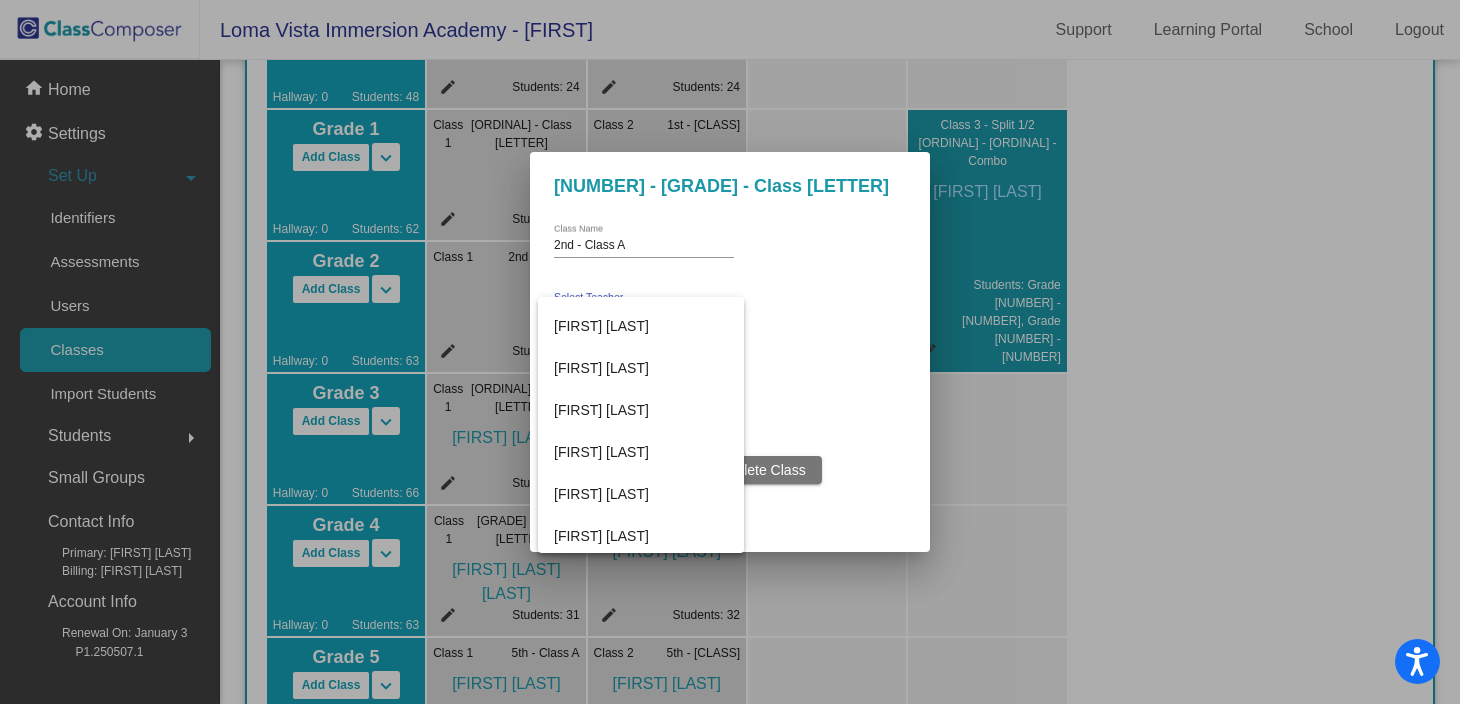 scroll, scrollTop: 586, scrollLeft: 0, axis: vertical 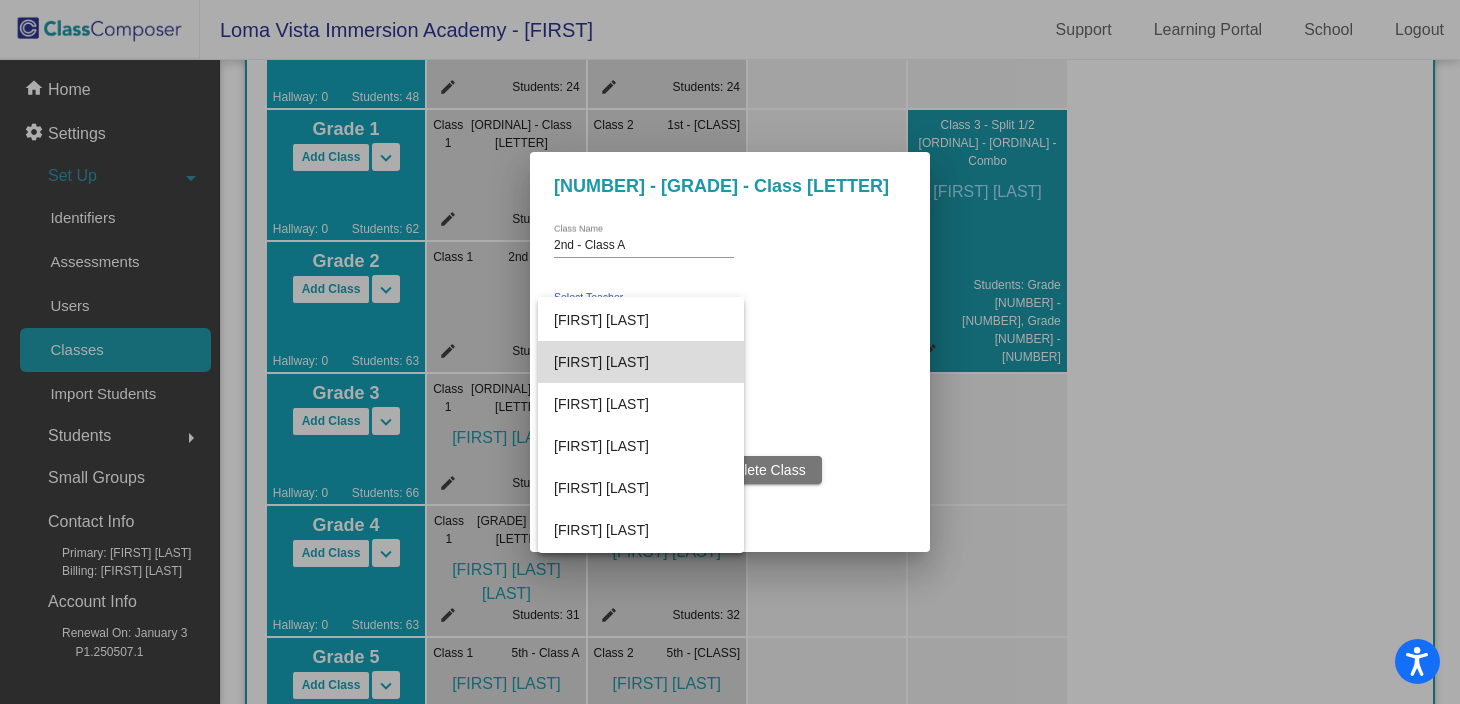 click on "[FIRST] [LAST]" at bounding box center (641, 362) 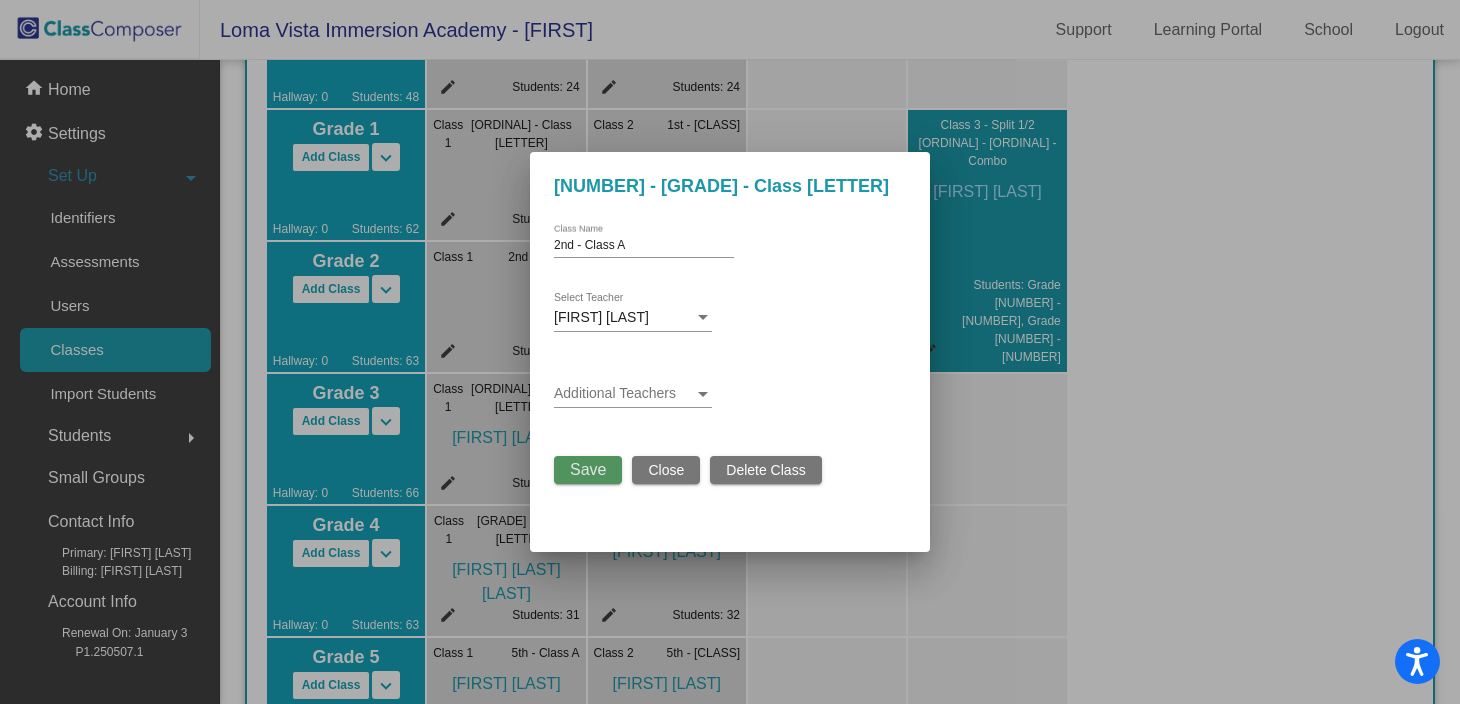 click on "Save" at bounding box center (588, 469) 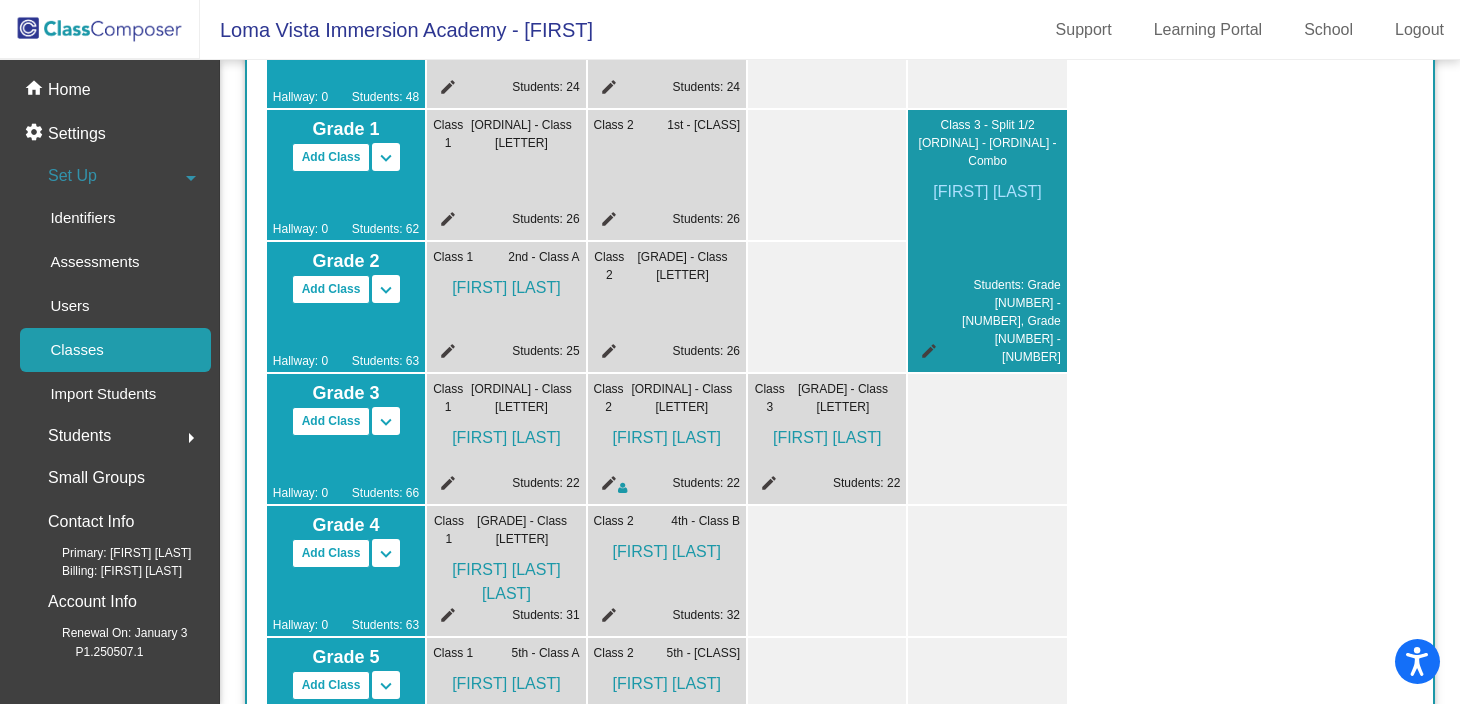 click on "edit" 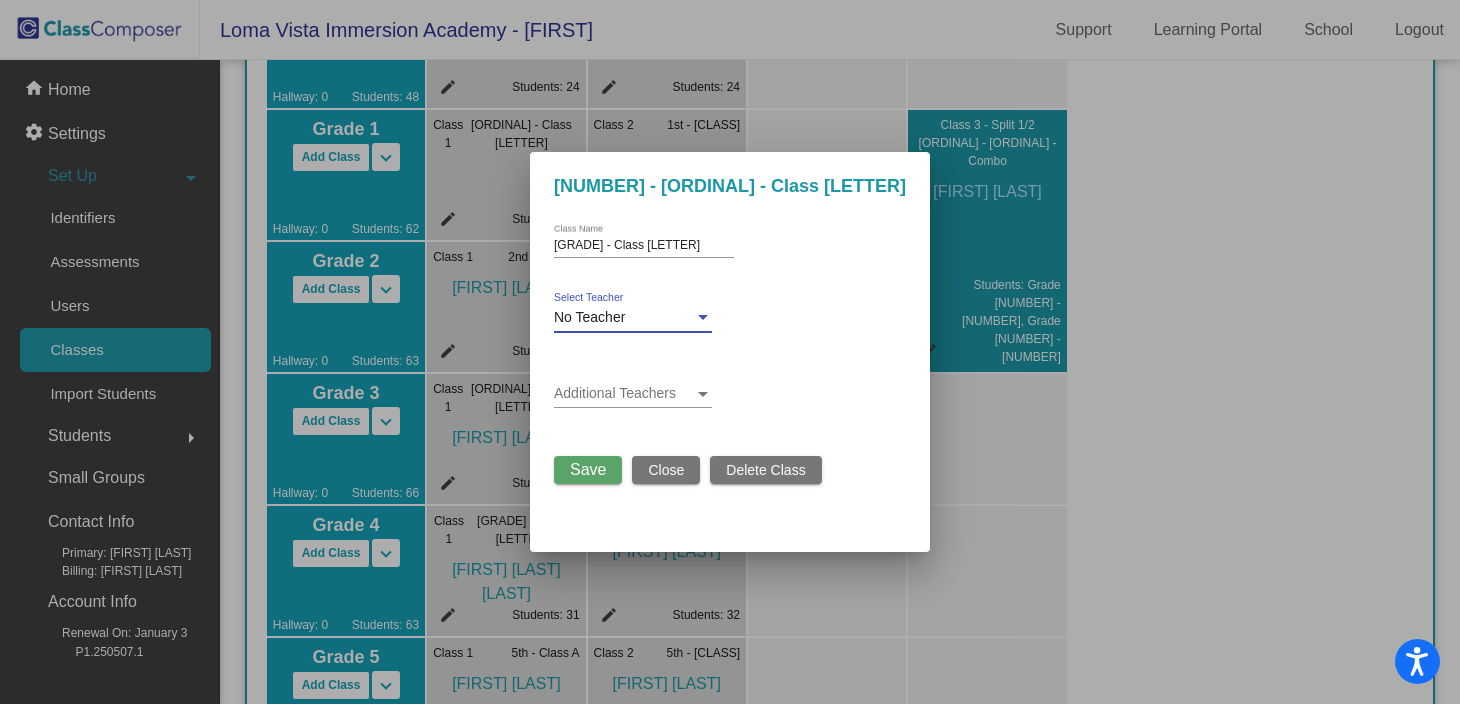 click on "No Teacher" at bounding box center (589, 317) 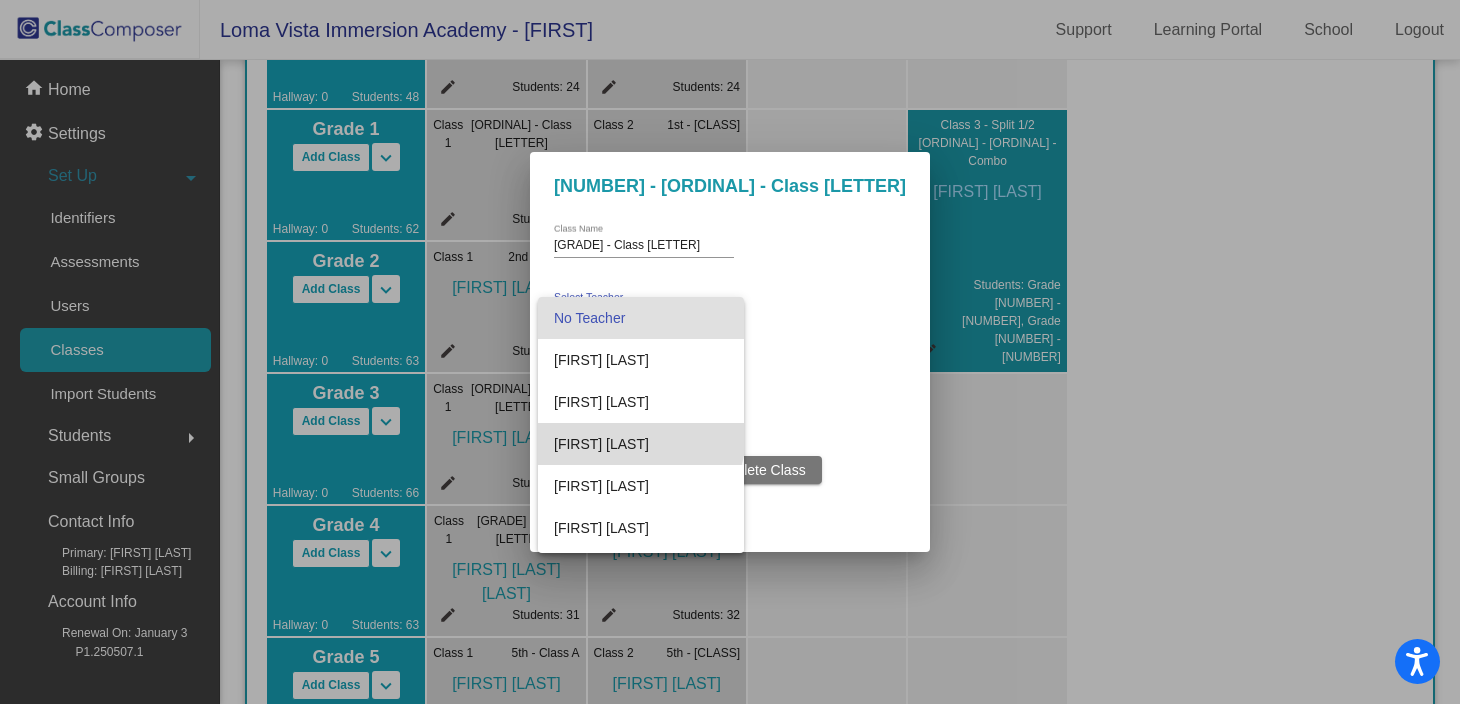 click on "[FIRST] [LAST]" at bounding box center (641, 444) 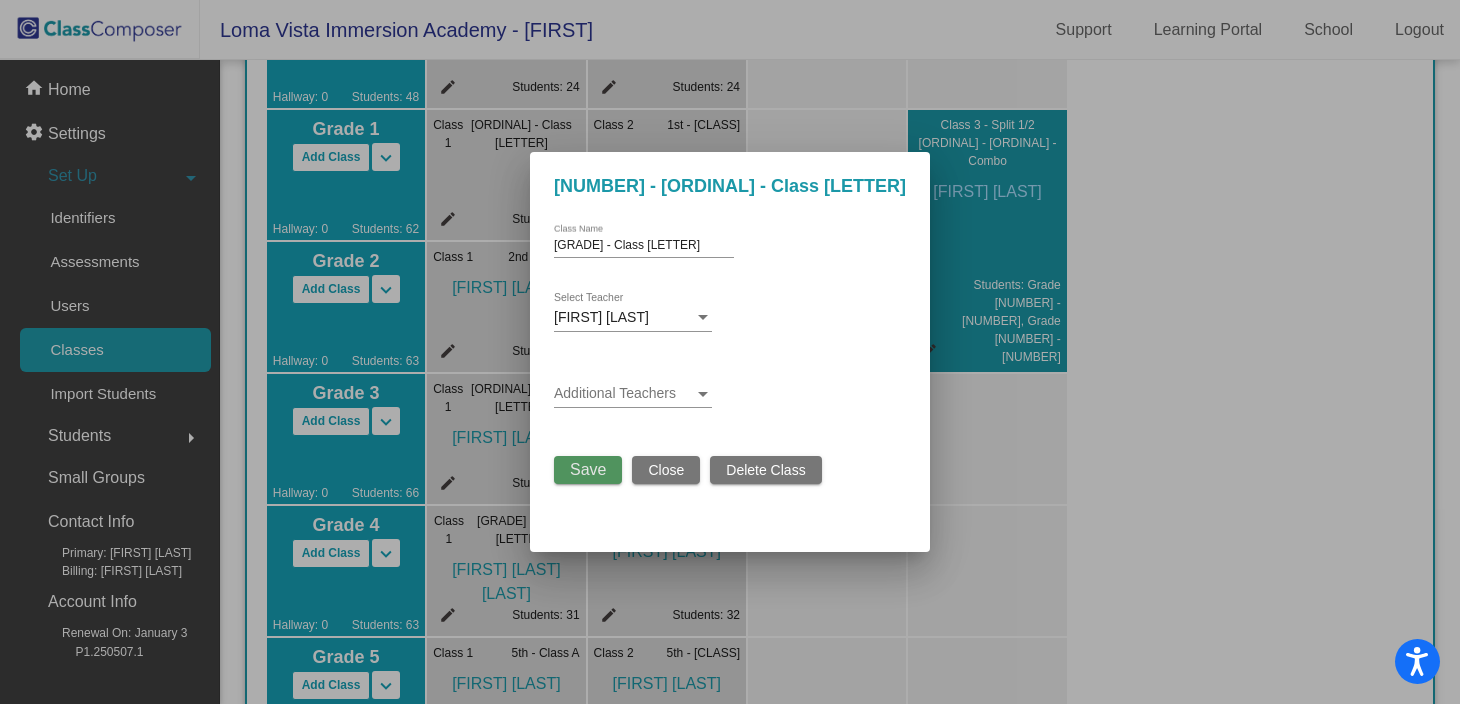 click on "Save" at bounding box center [588, 469] 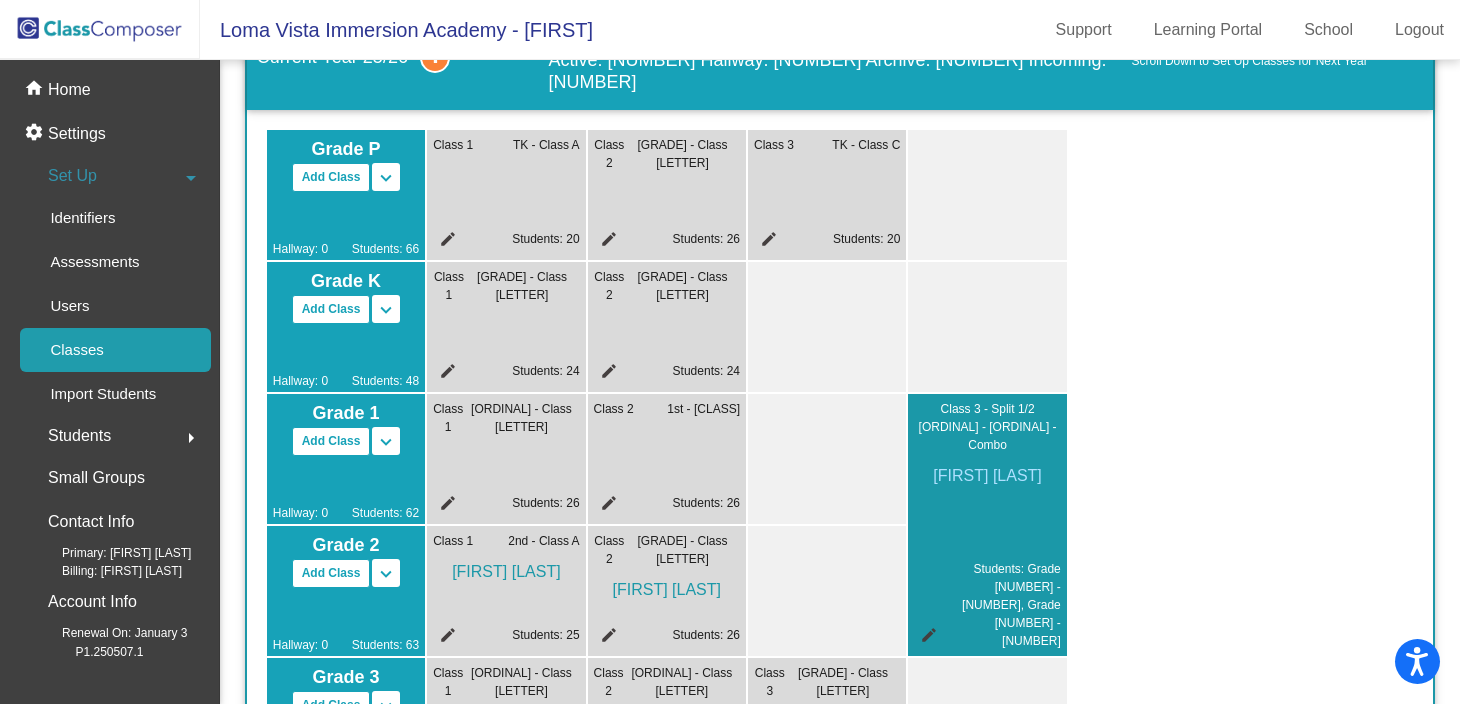 scroll, scrollTop: 117, scrollLeft: 0, axis: vertical 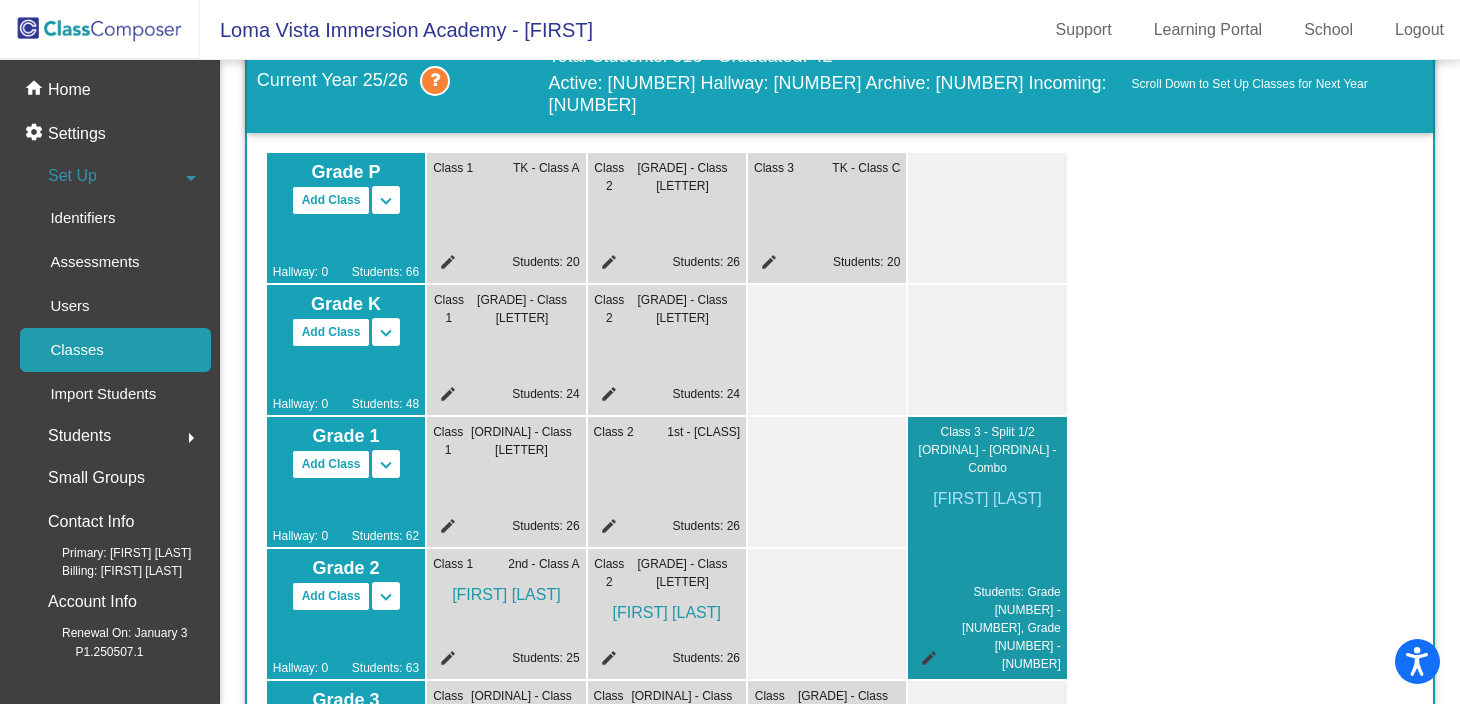 click on "edit" 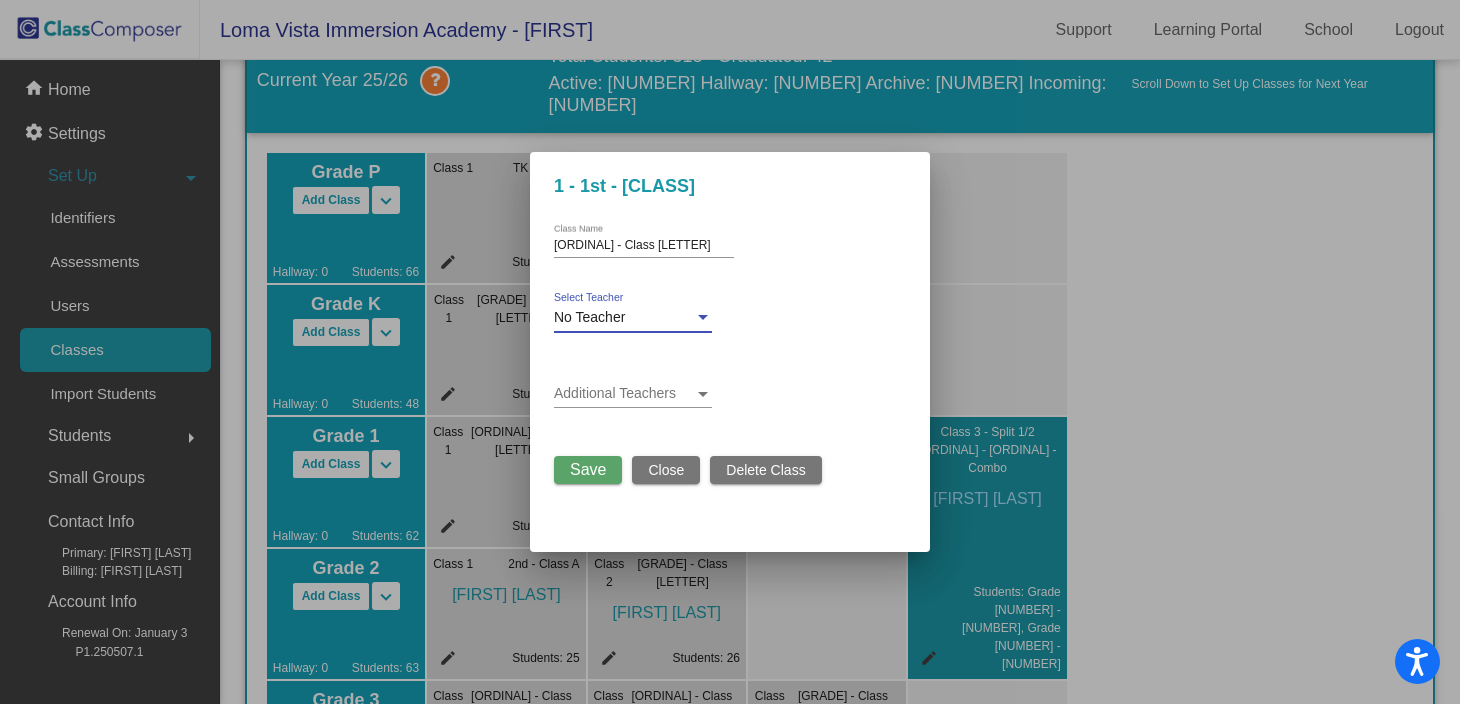click on "No Teacher" at bounding box center (589, 317) 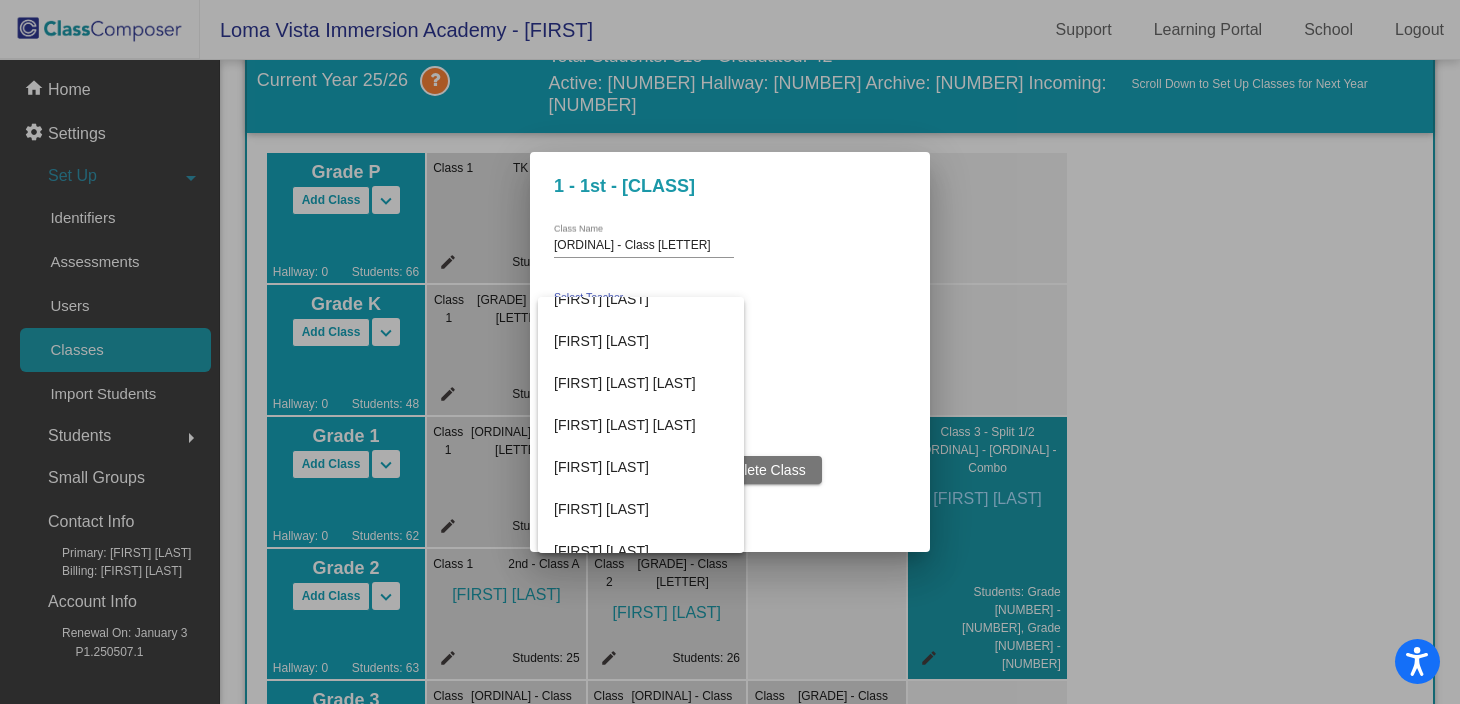 scroll, scrollTop: 362, scrollLeft: 0, axis: vertical 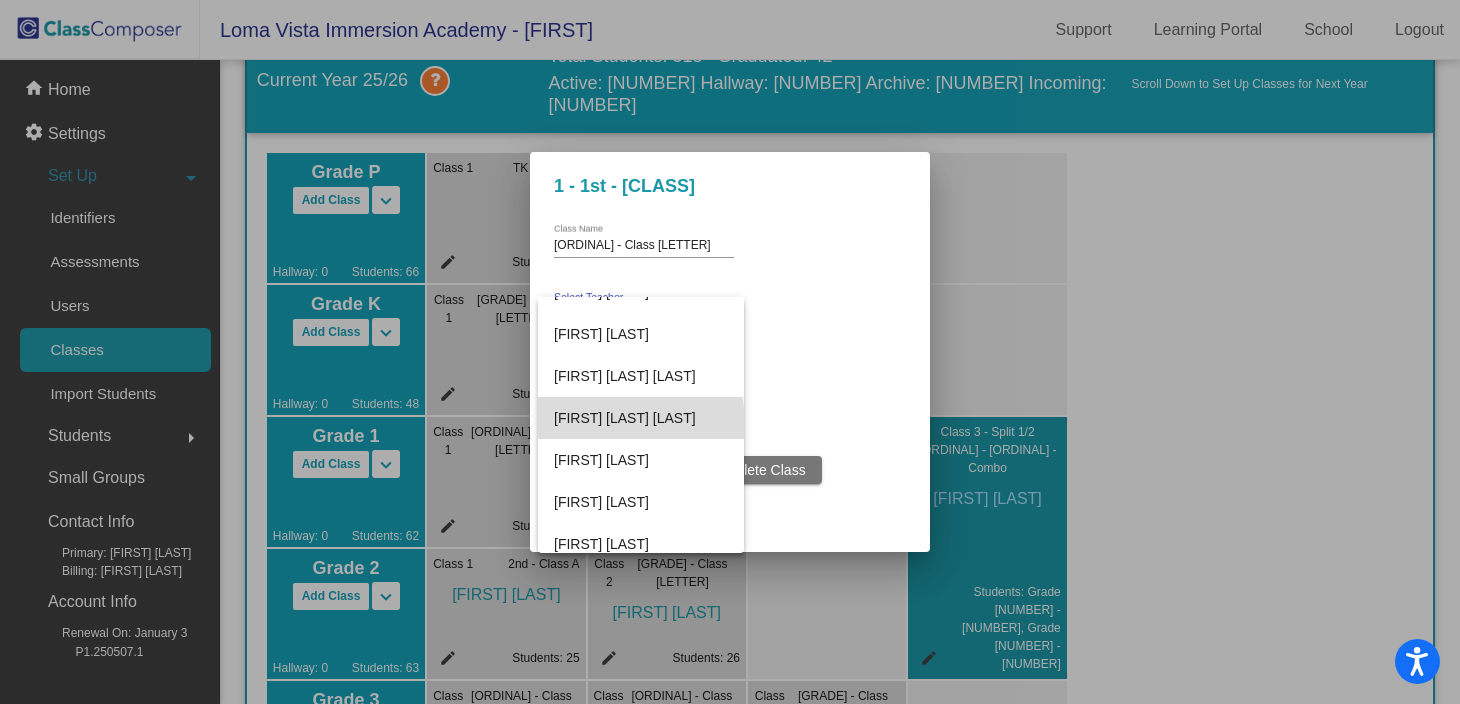 click on "[FIRST] [LAST] [LAST]" at bounding box center [641, 418] 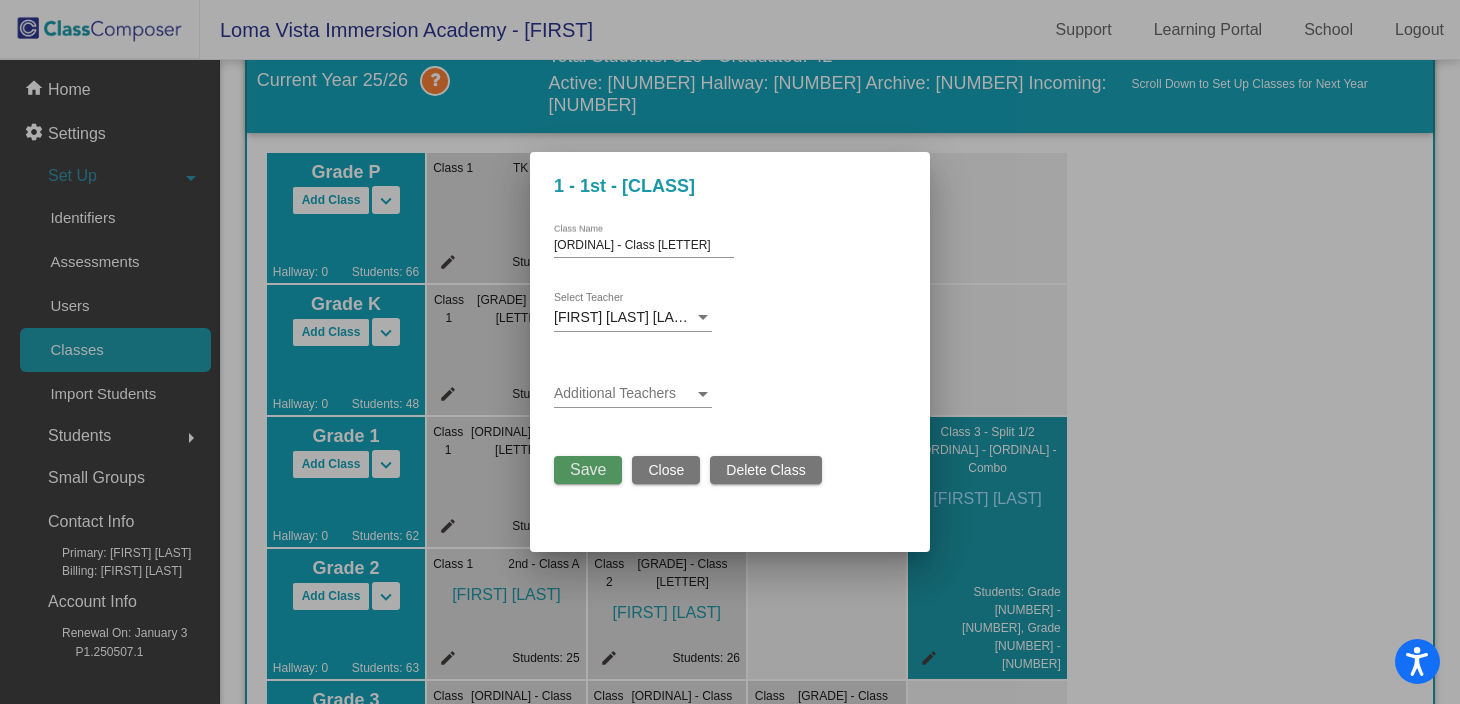 click on "Save" at bounding box center (588, 469) 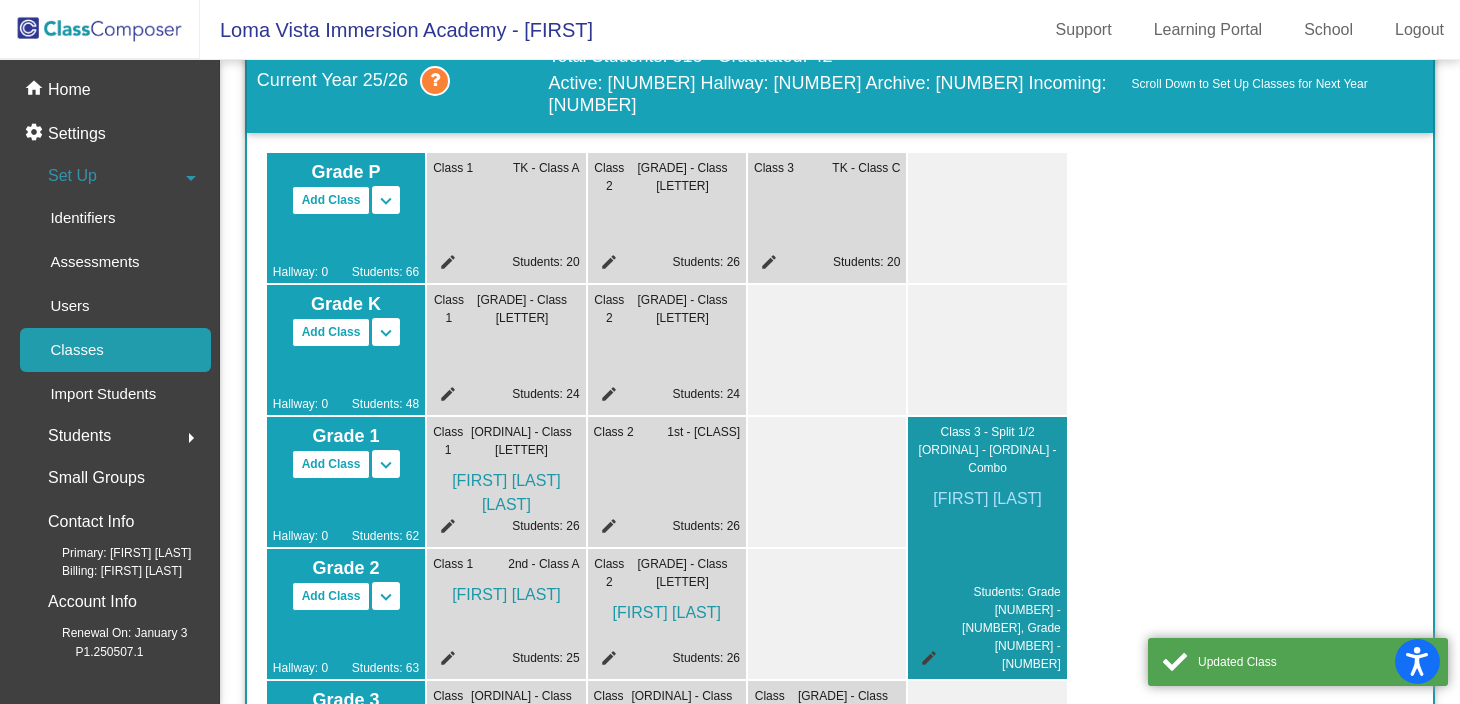click on "edit" 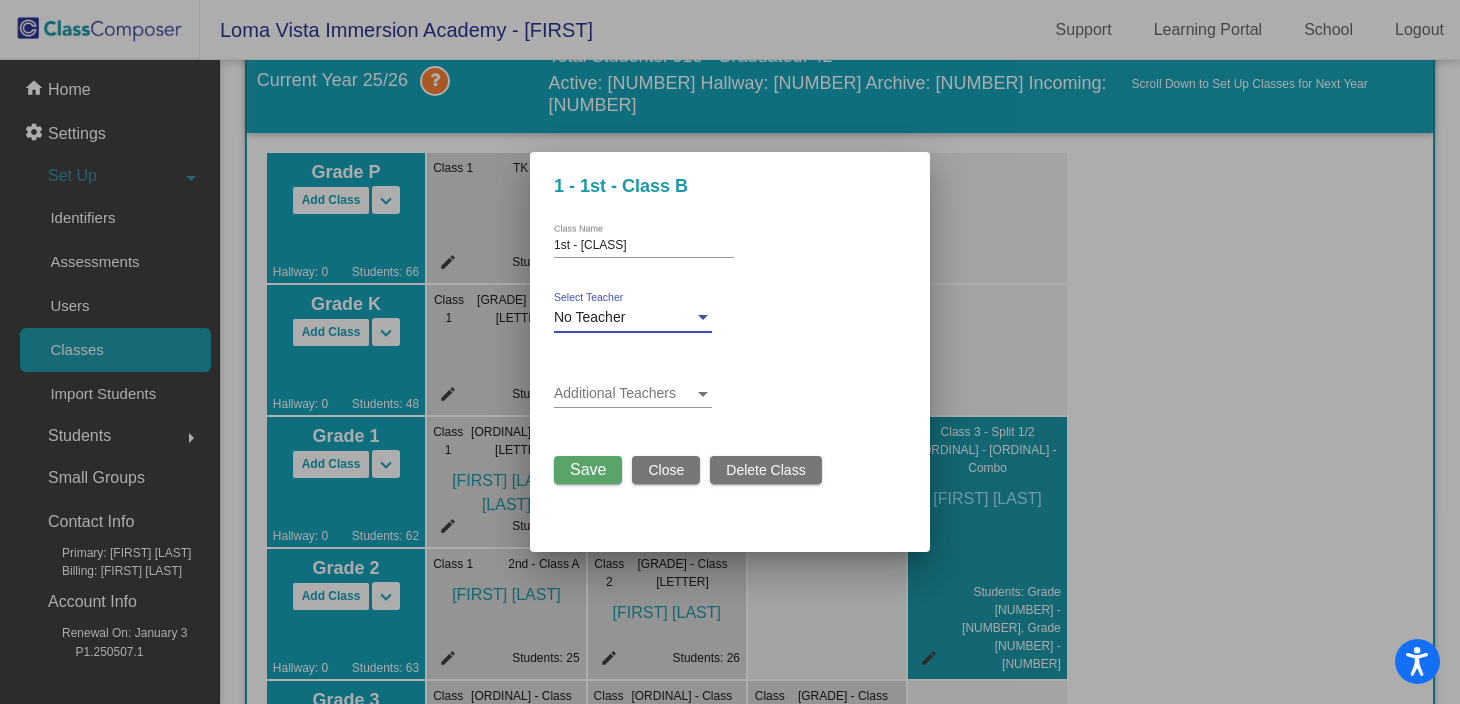 click on "No Teacher" at bounding box center (624, 318) 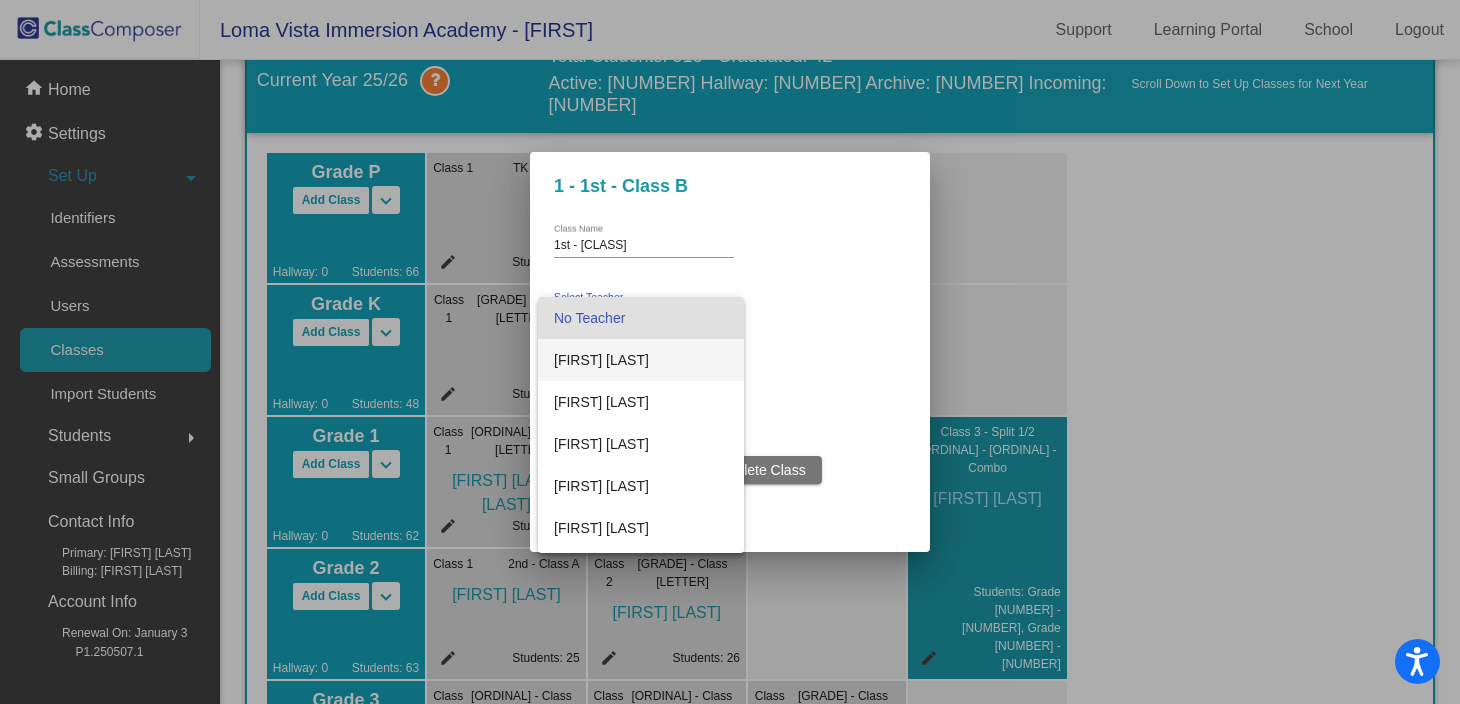click on "[FIRST] [LAST]" at bounding box center [641, 360] 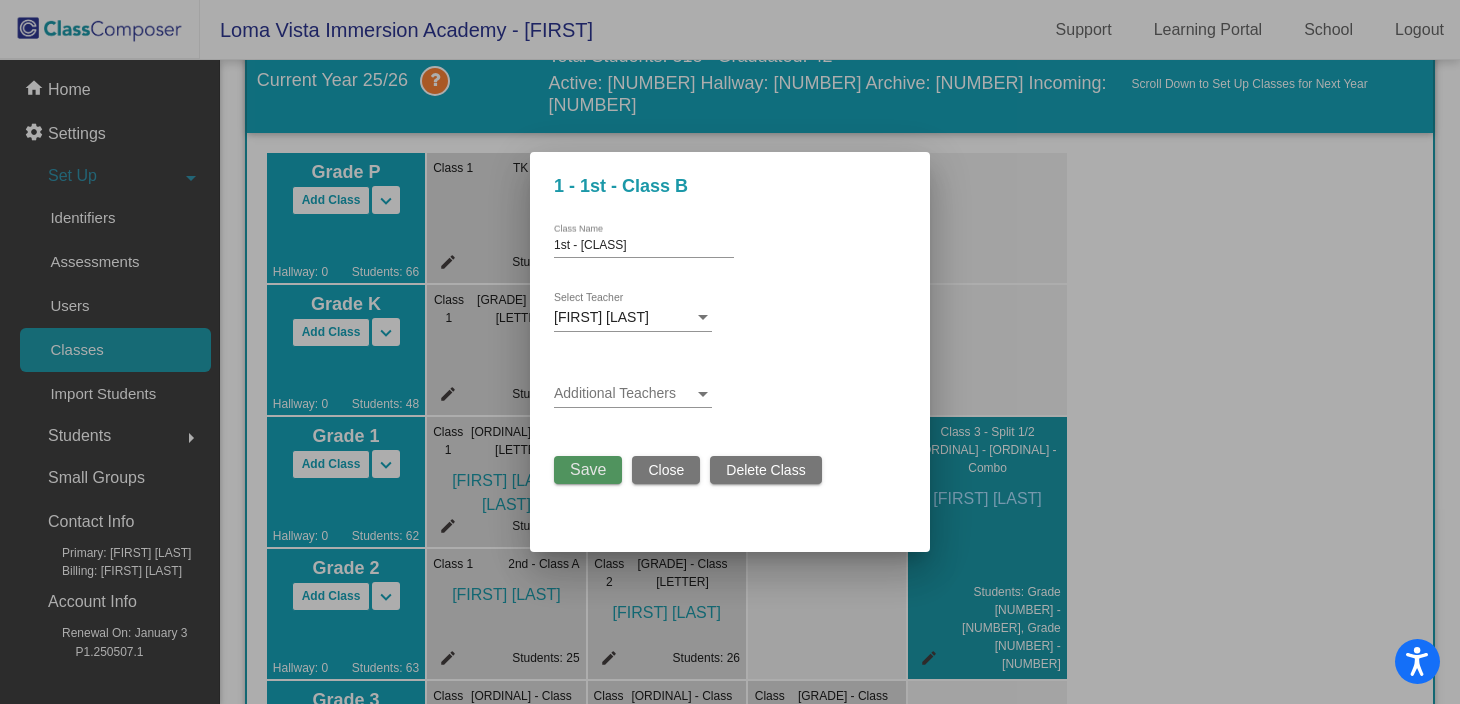 click on "Save" at bounding box center (588, 469) 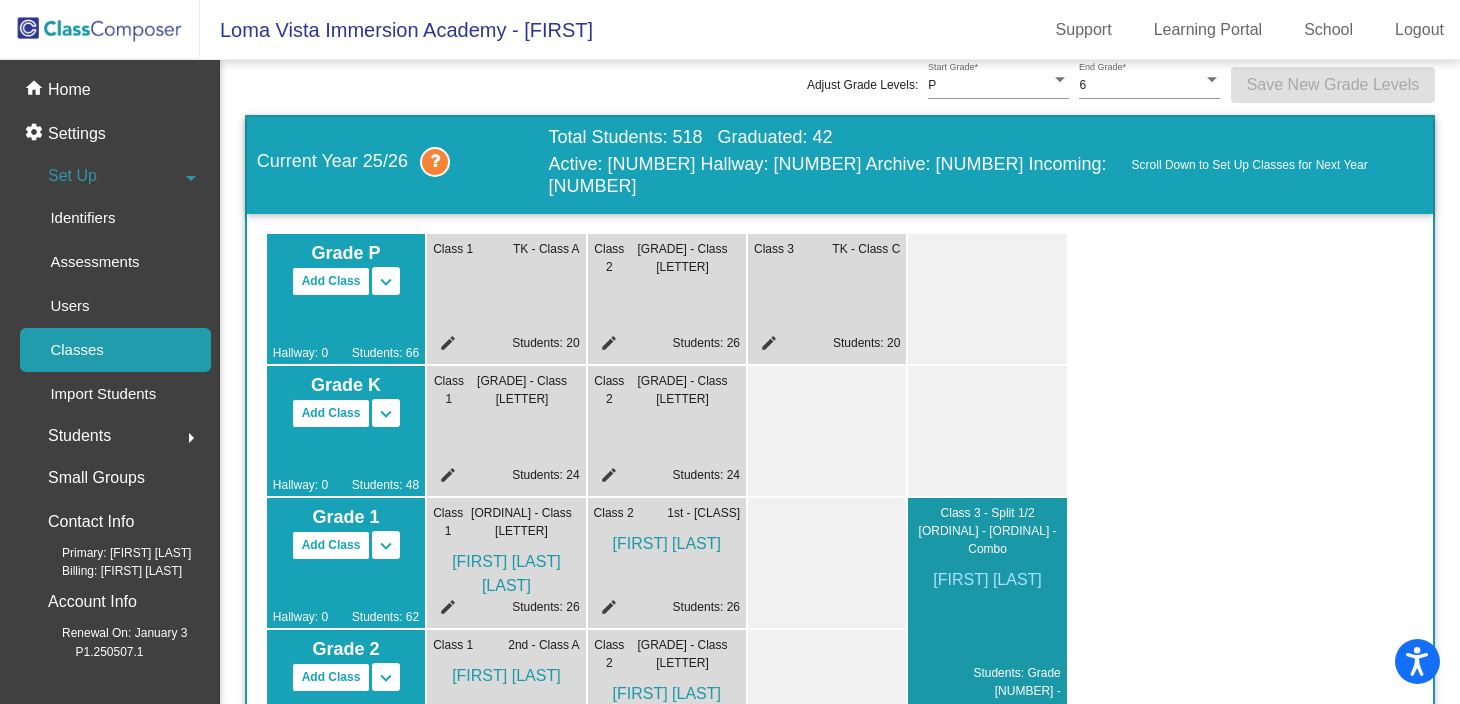 scroll, scrollTop: 33, scrollLeft: 0, axis: vertical 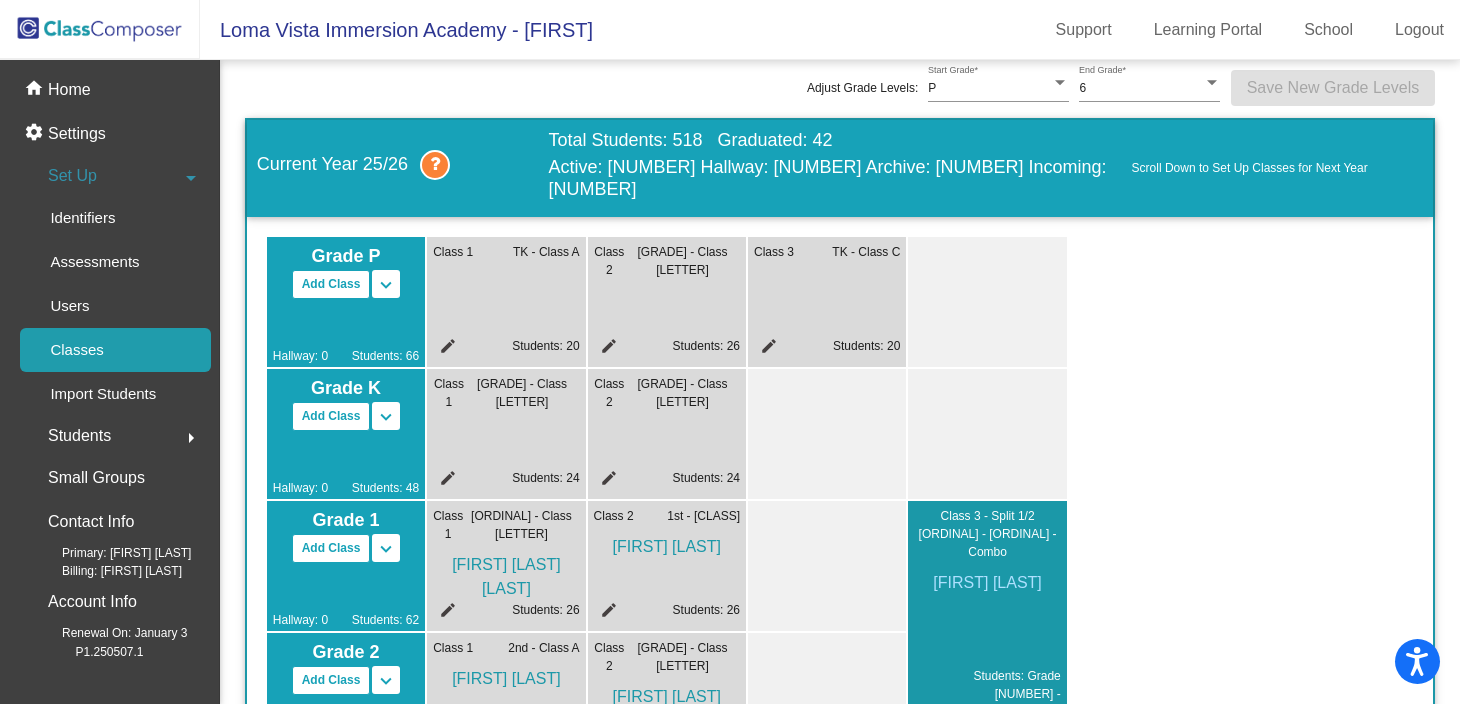click on "edit" 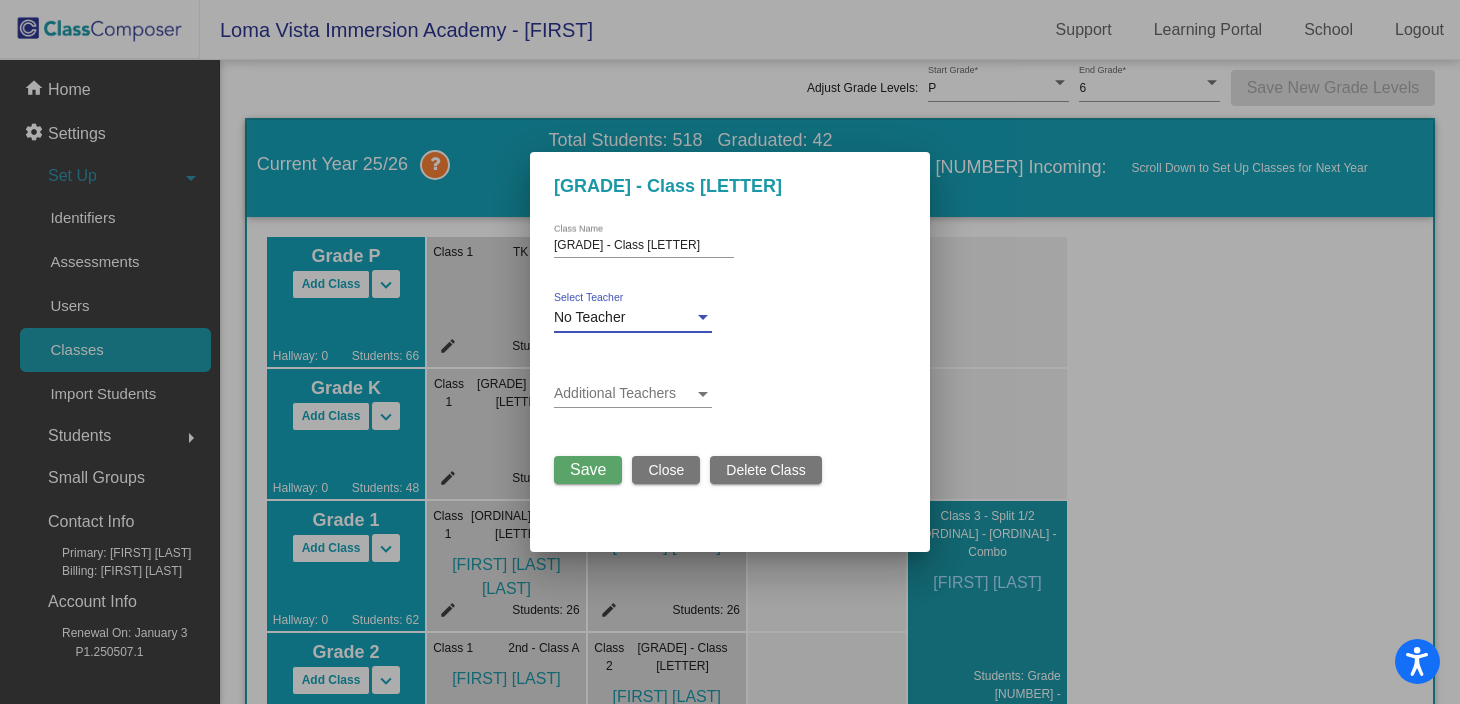 click on "No Teacher" at bounding box center [589, 317] 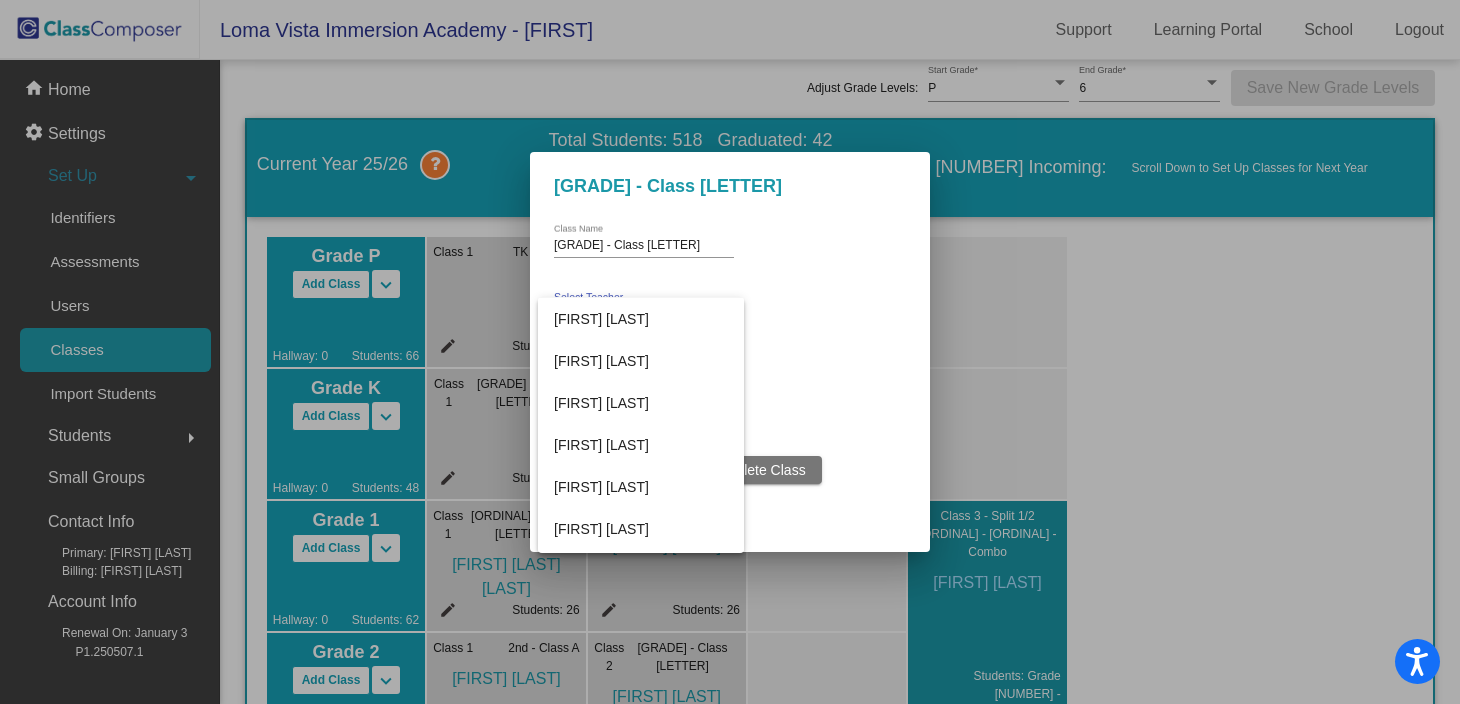 scroll, scrollTop: 126, scrollLeft: 0, axis: vertical 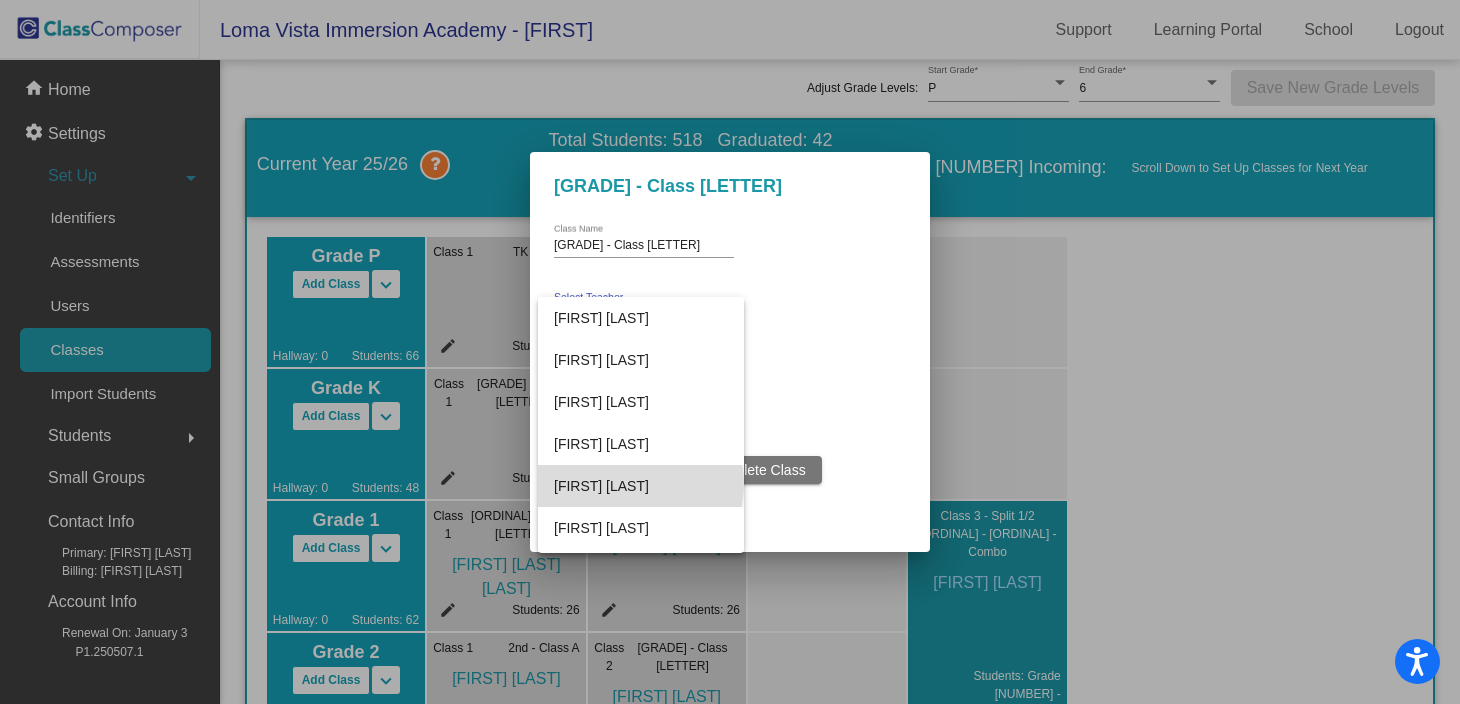 click on "[FIRST] [LAST]" at bounding box center (641, 486) 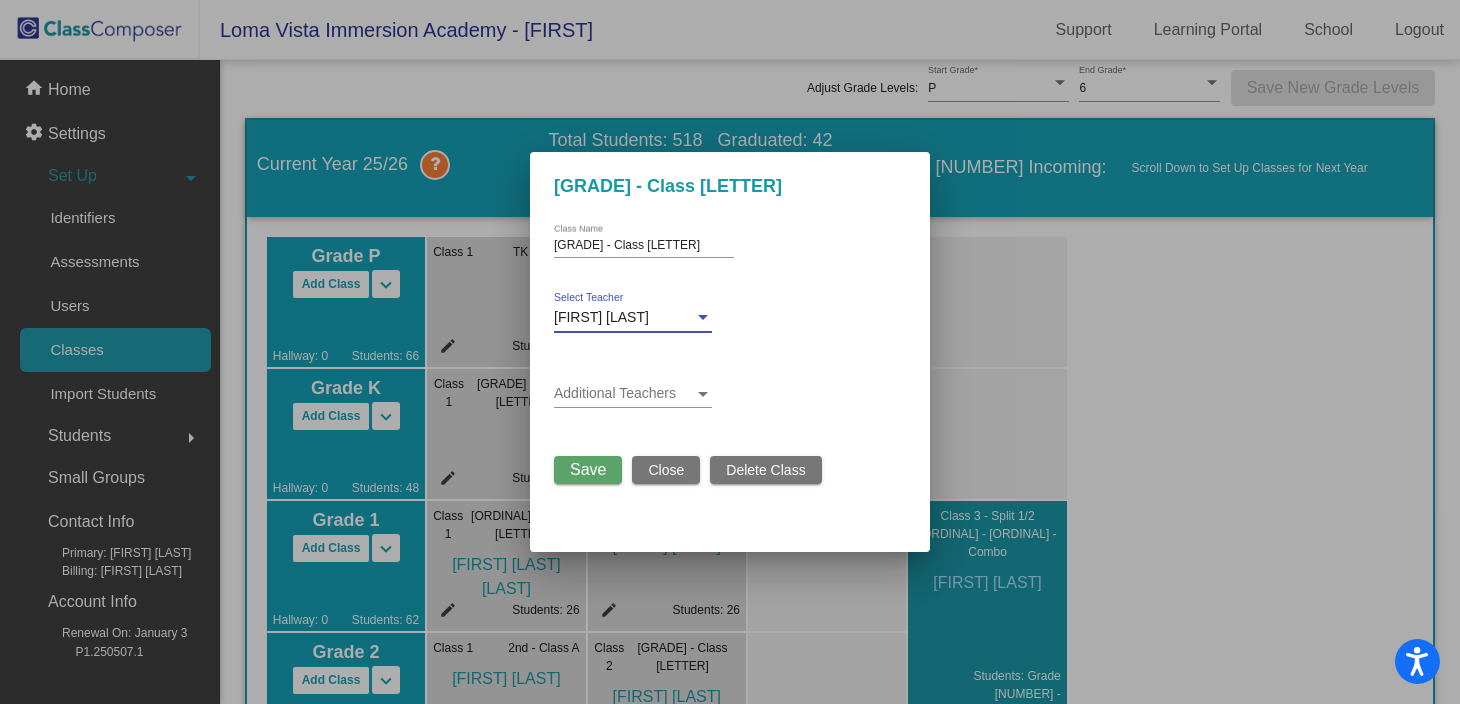 click on "Save" at bounding box center (588, 469) 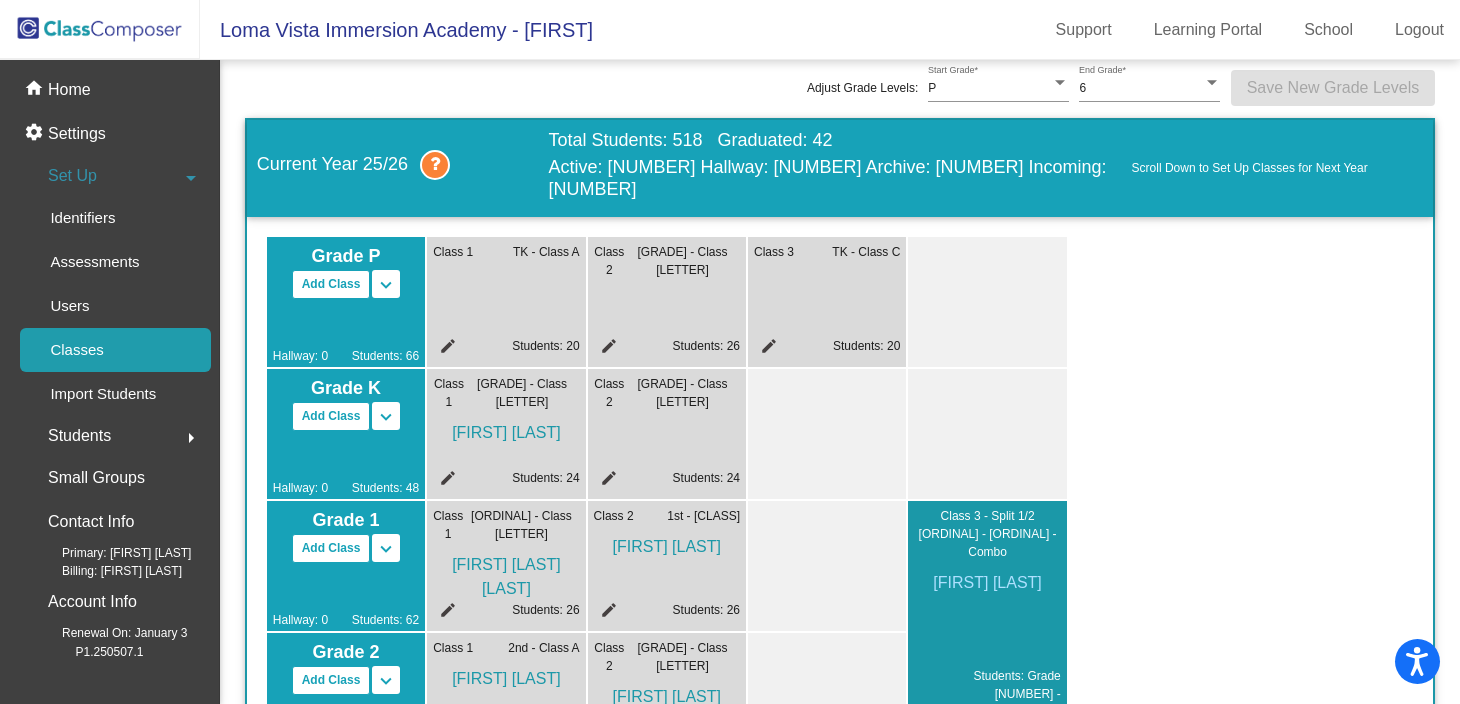 click on "edit" 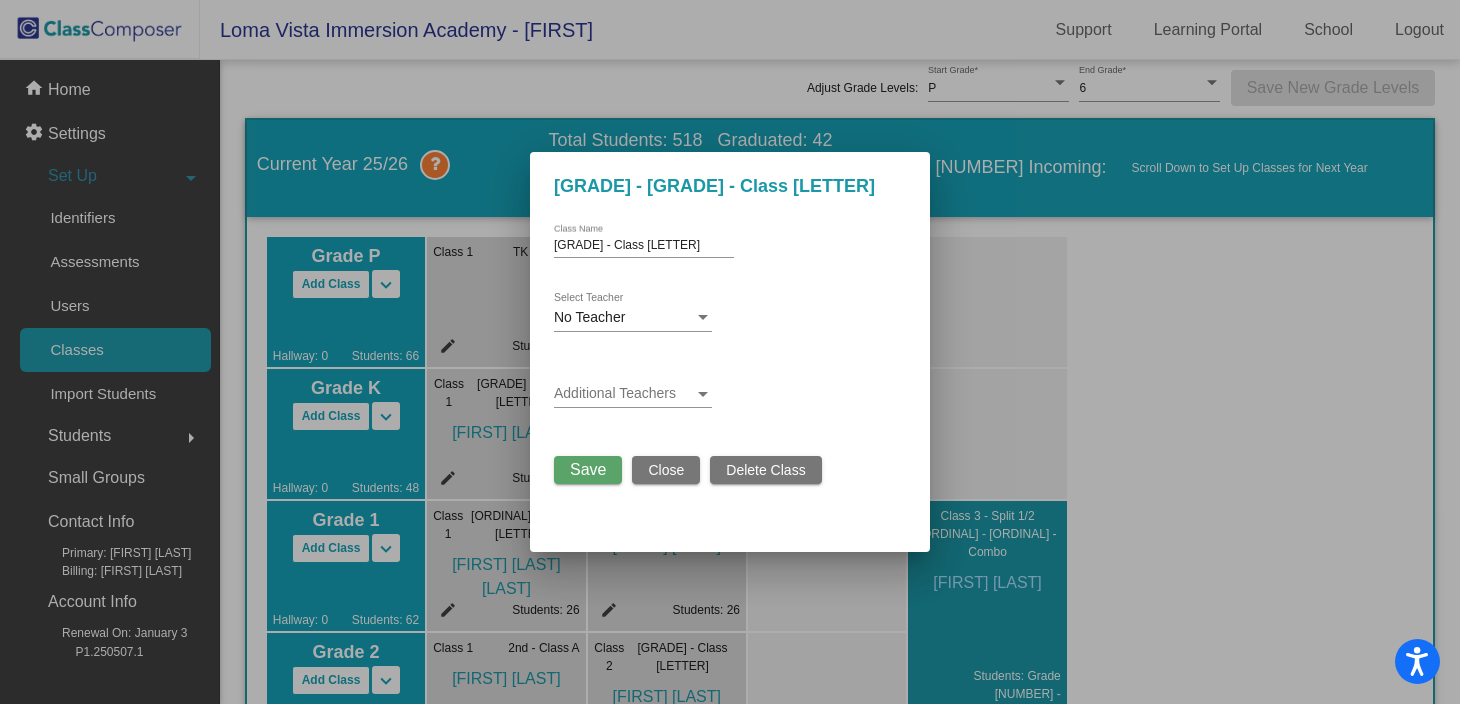 click on "No Teacher Select Teacher" at bounding box center (633, 312) 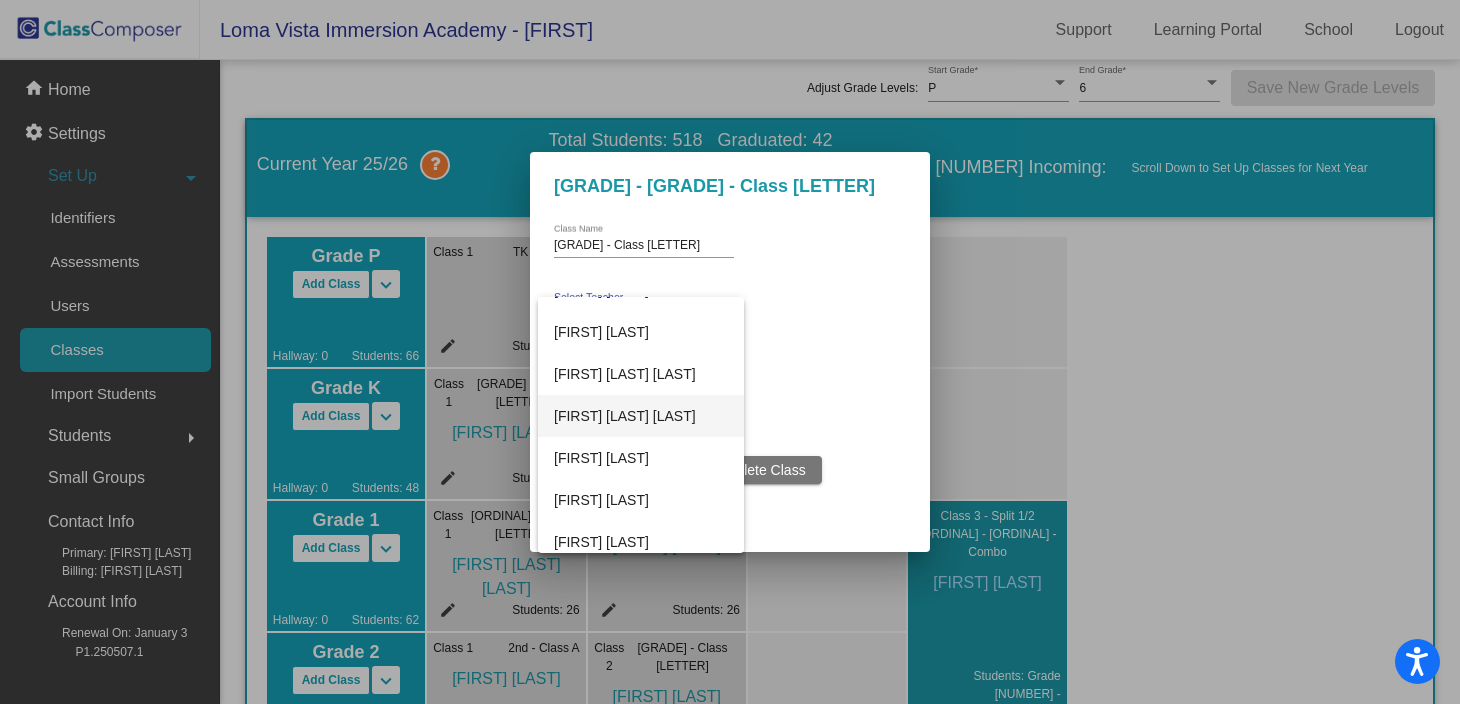 scroll, scrollTop: 358, scrollLeft: 0, axis: vertical 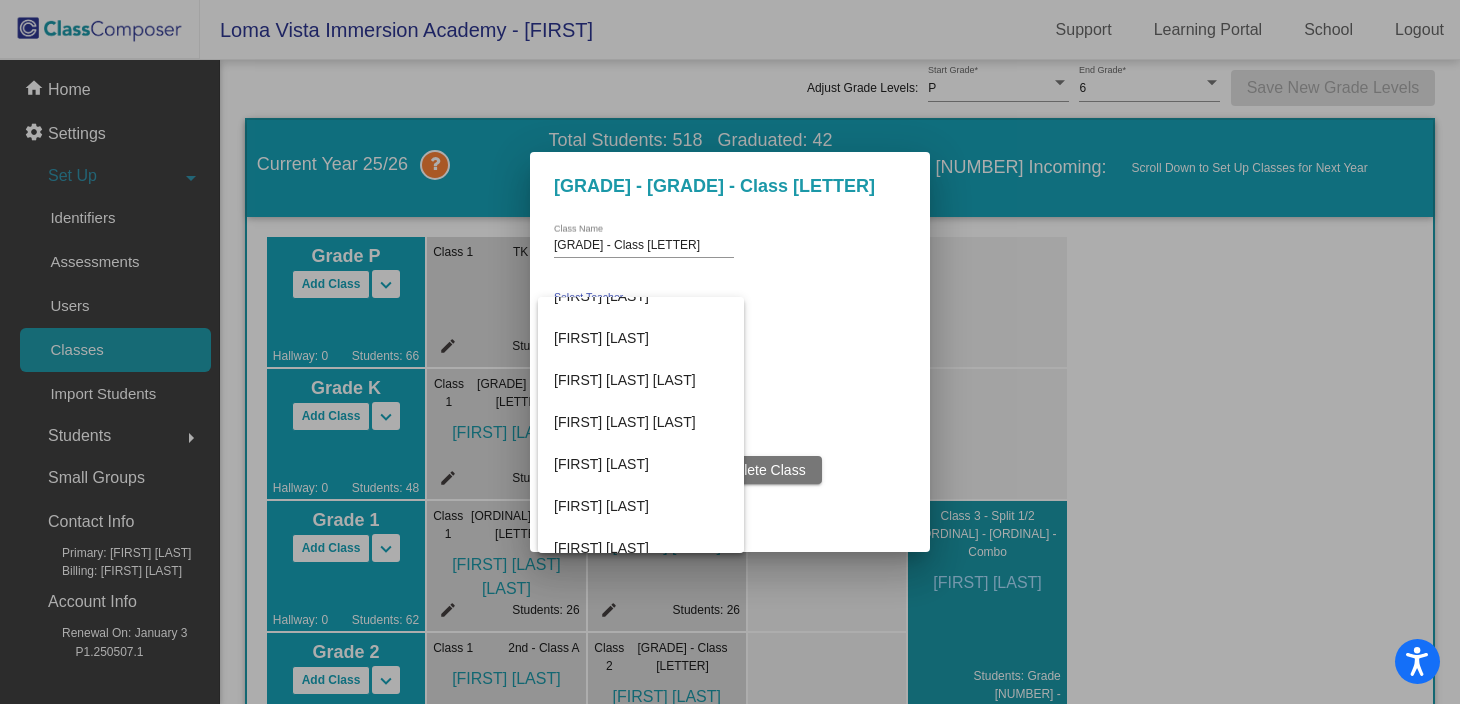 click at bounding box center [730, 352] 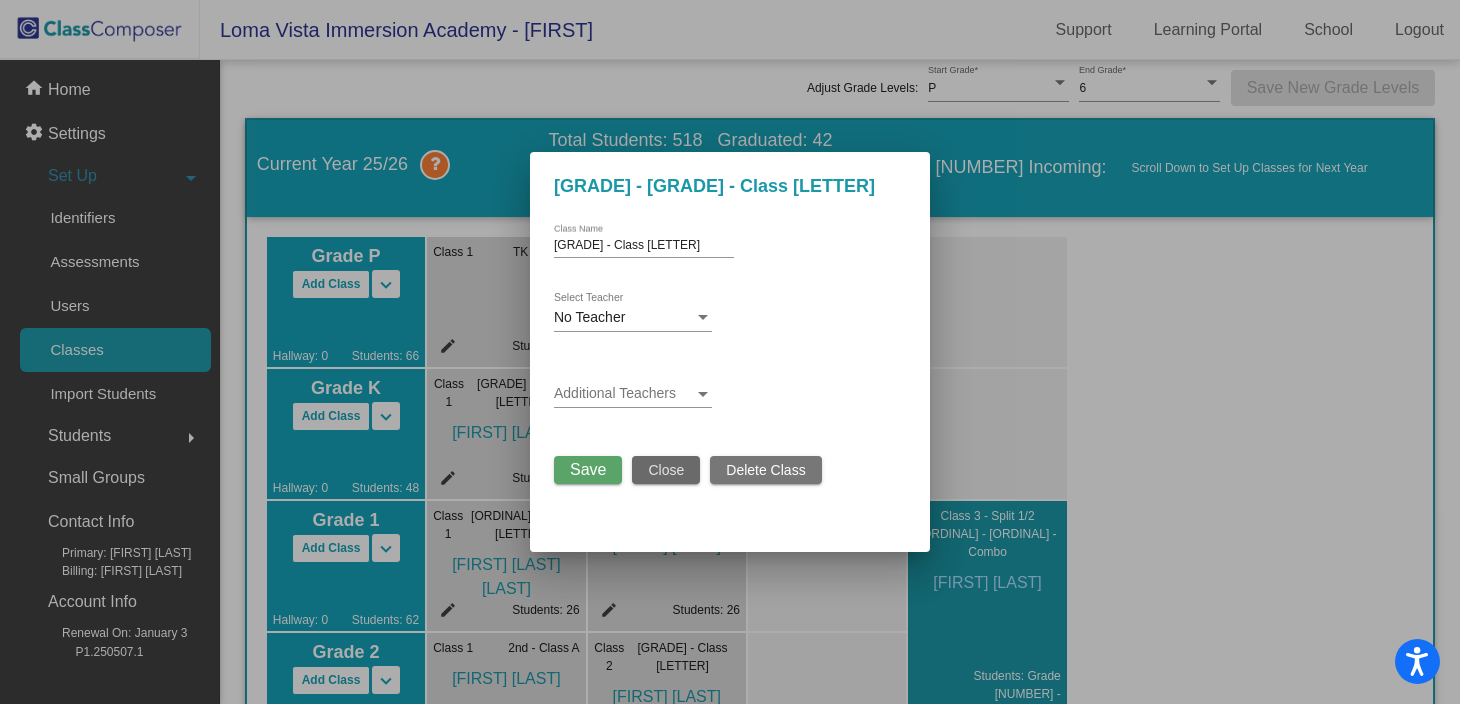 click on "Close" at bounding box center [666, 470] 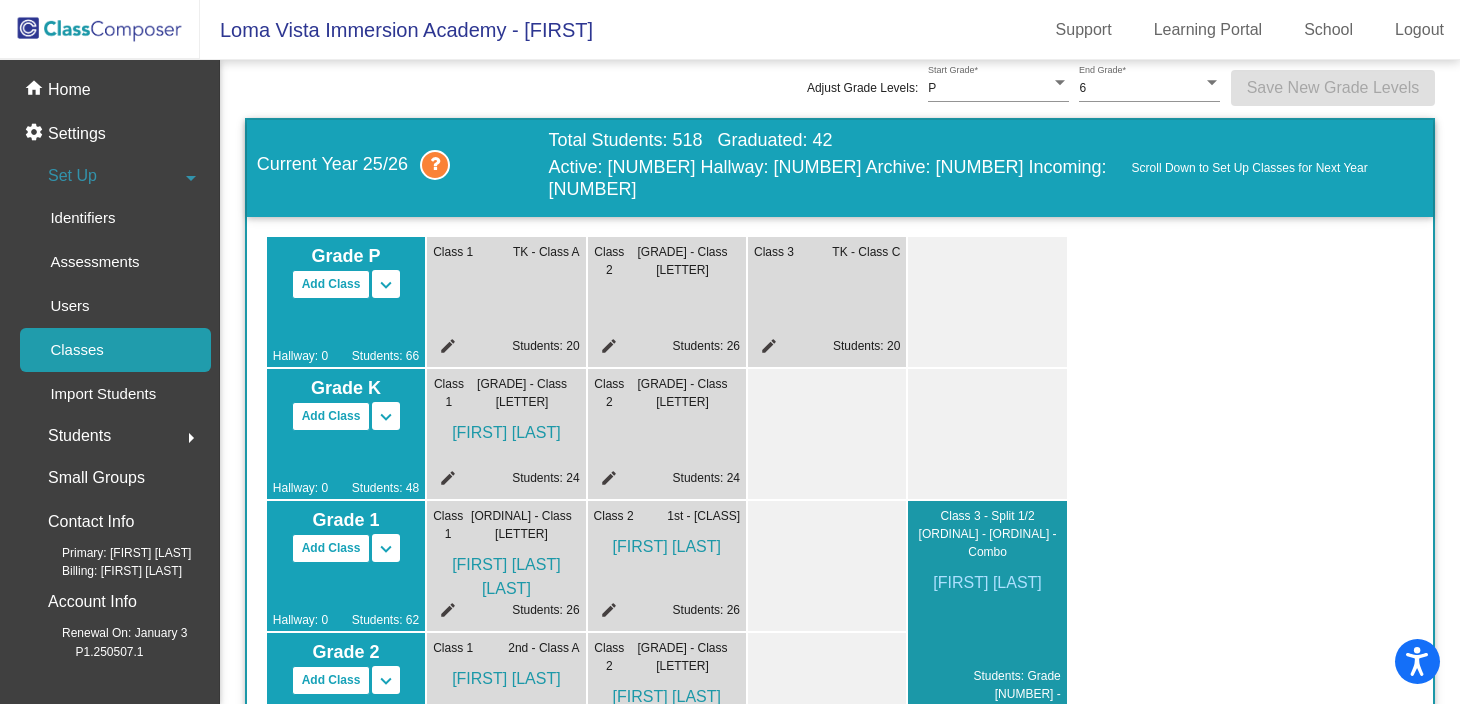 scroll, scrollTop: 0, scrollLeft: 0, axis: both 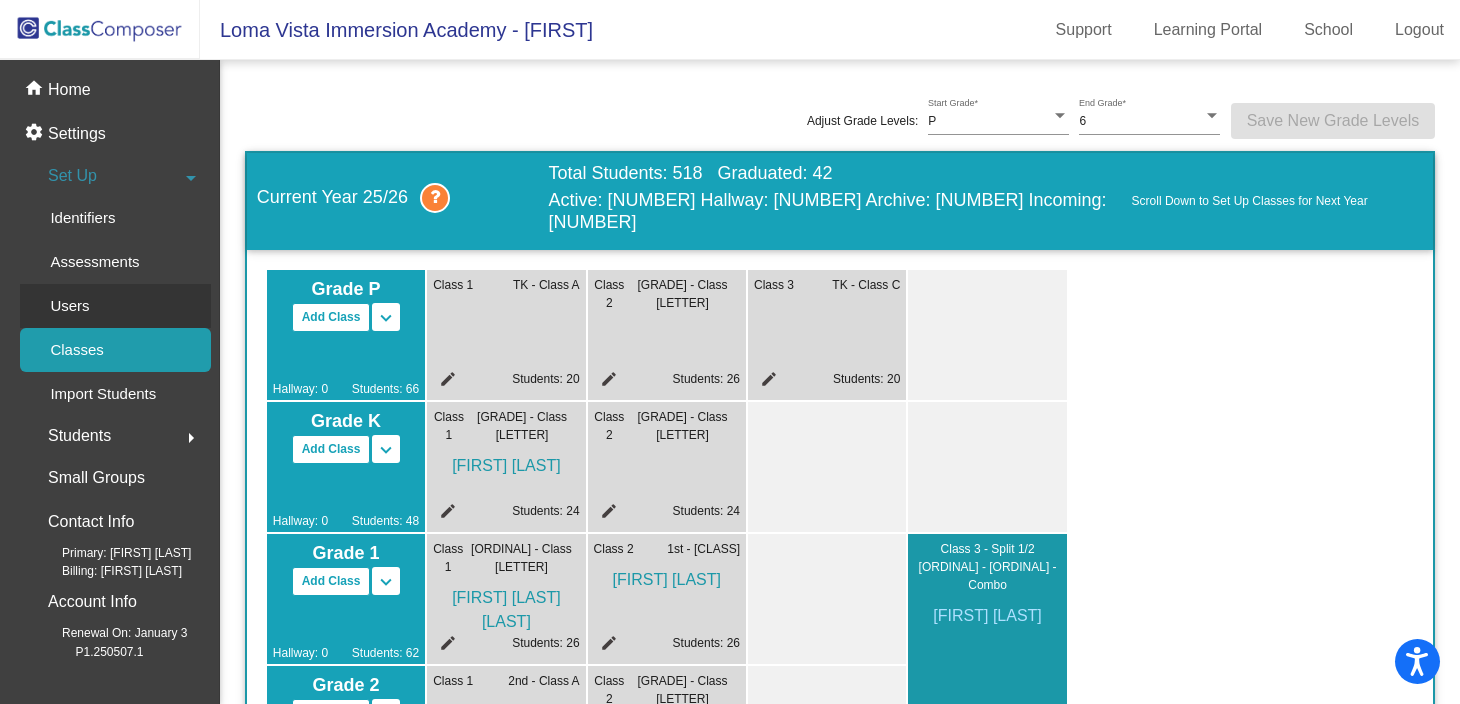 click on "Users" 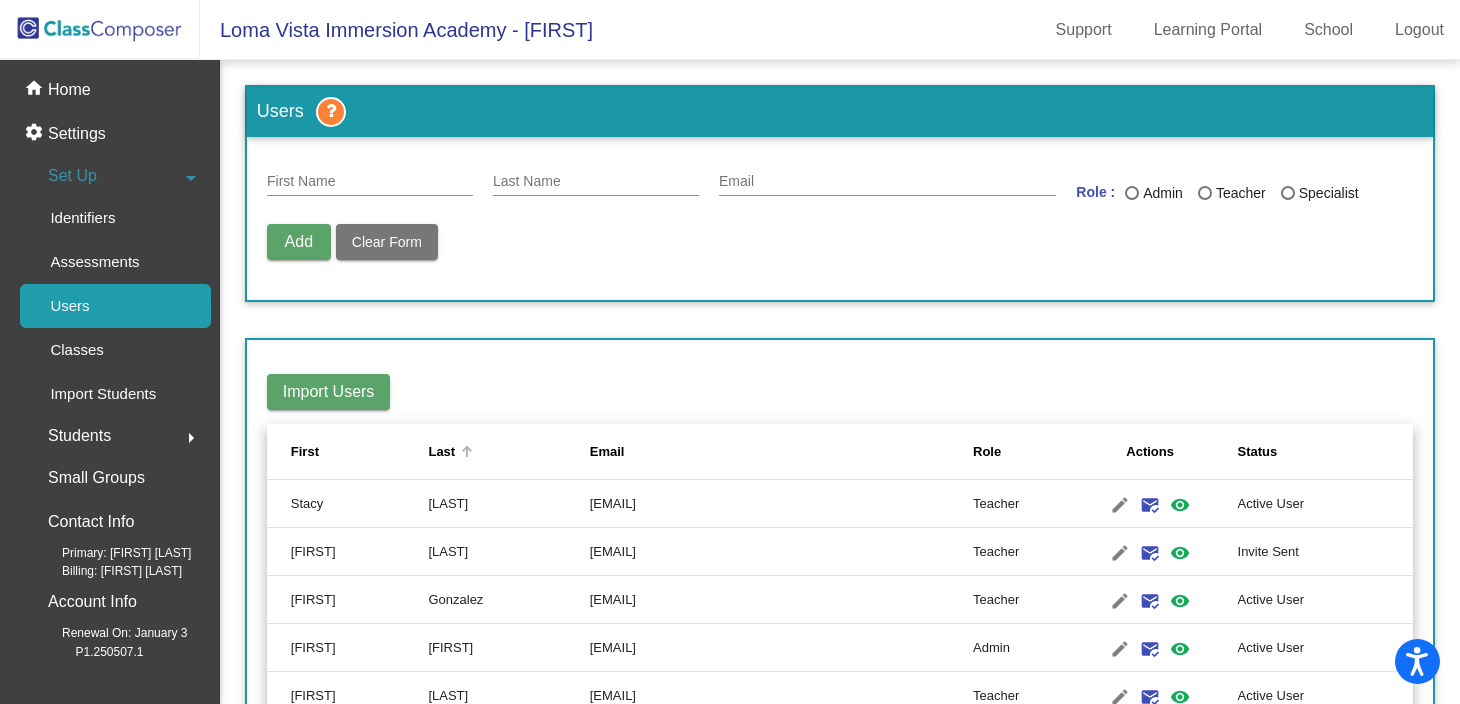 scroll, scrollTop: 0, scrollLeft: 0, axis: both 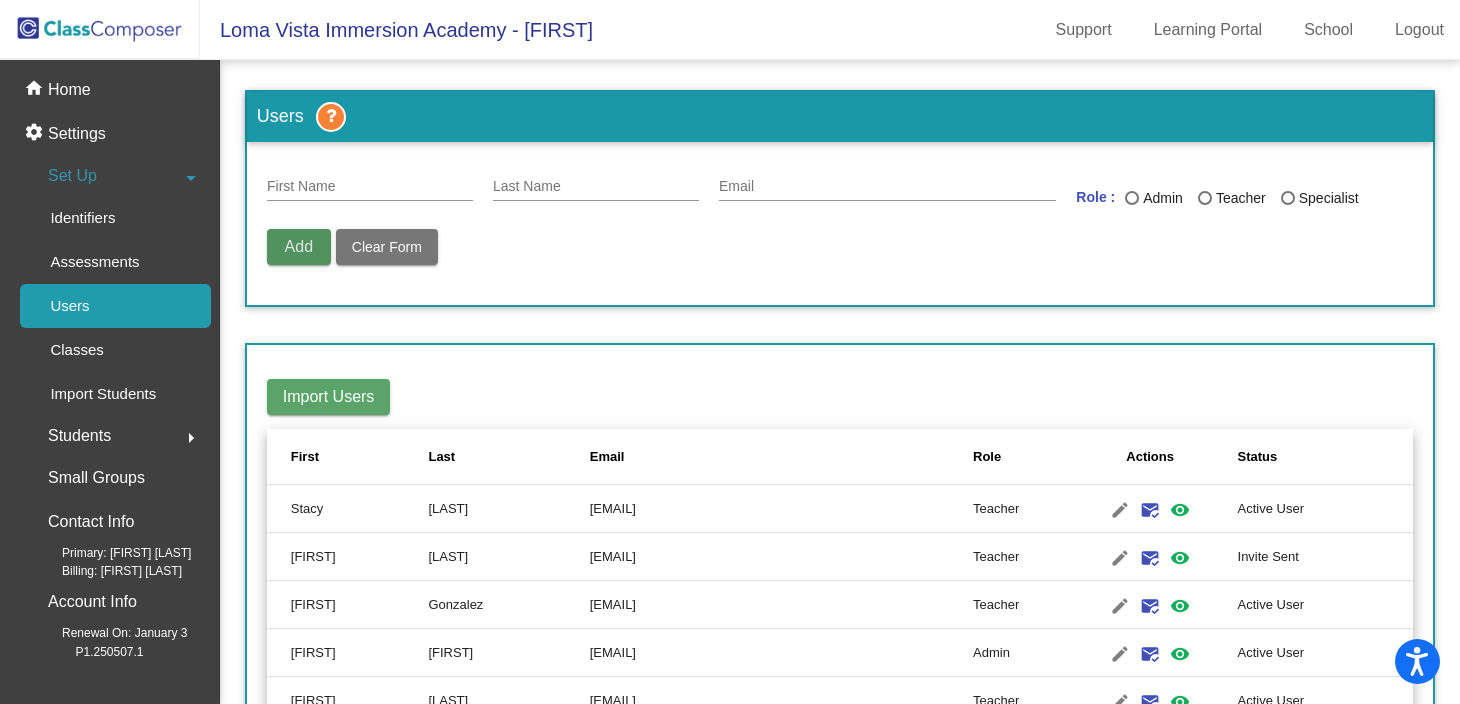 click on "Add" at bounding box center [299, 247] 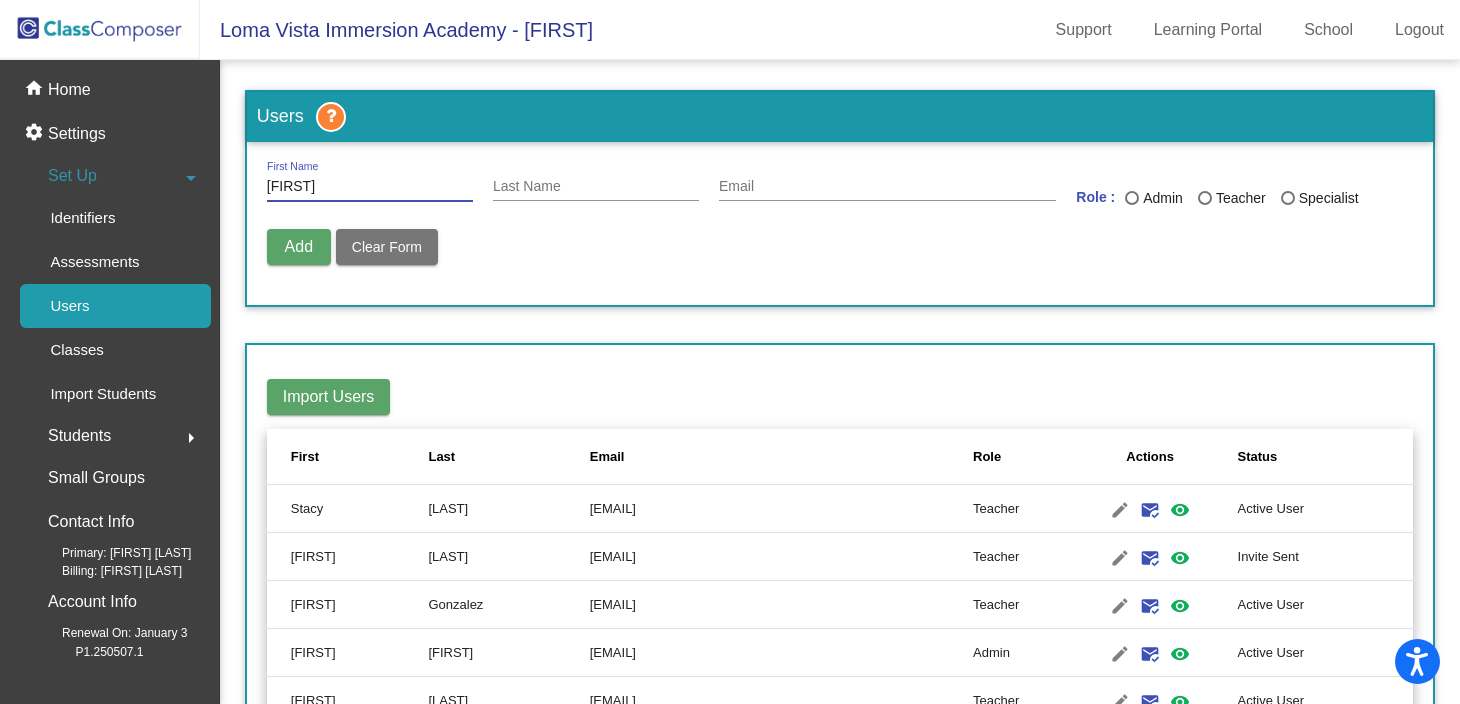 type on "[FIRST]" 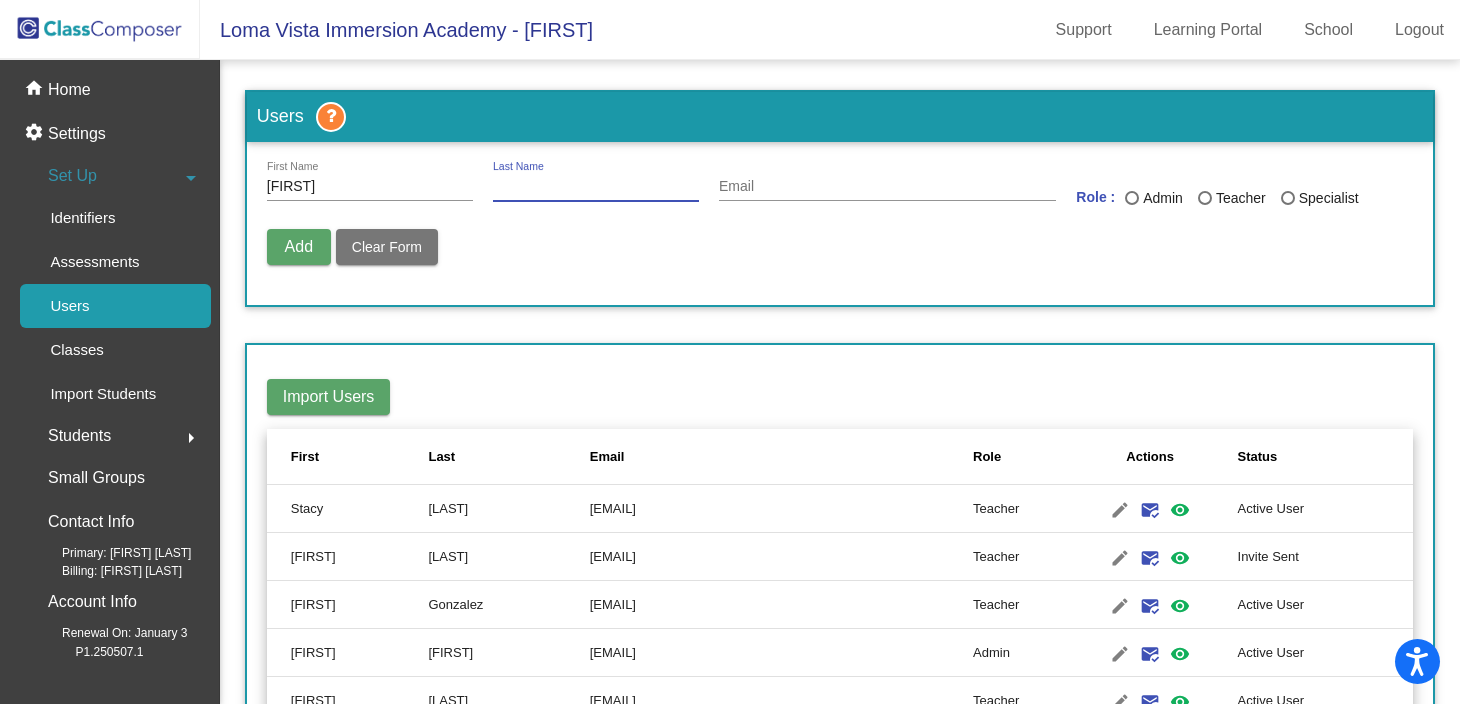 click on "Last Name" at bounding box center (596, 187) 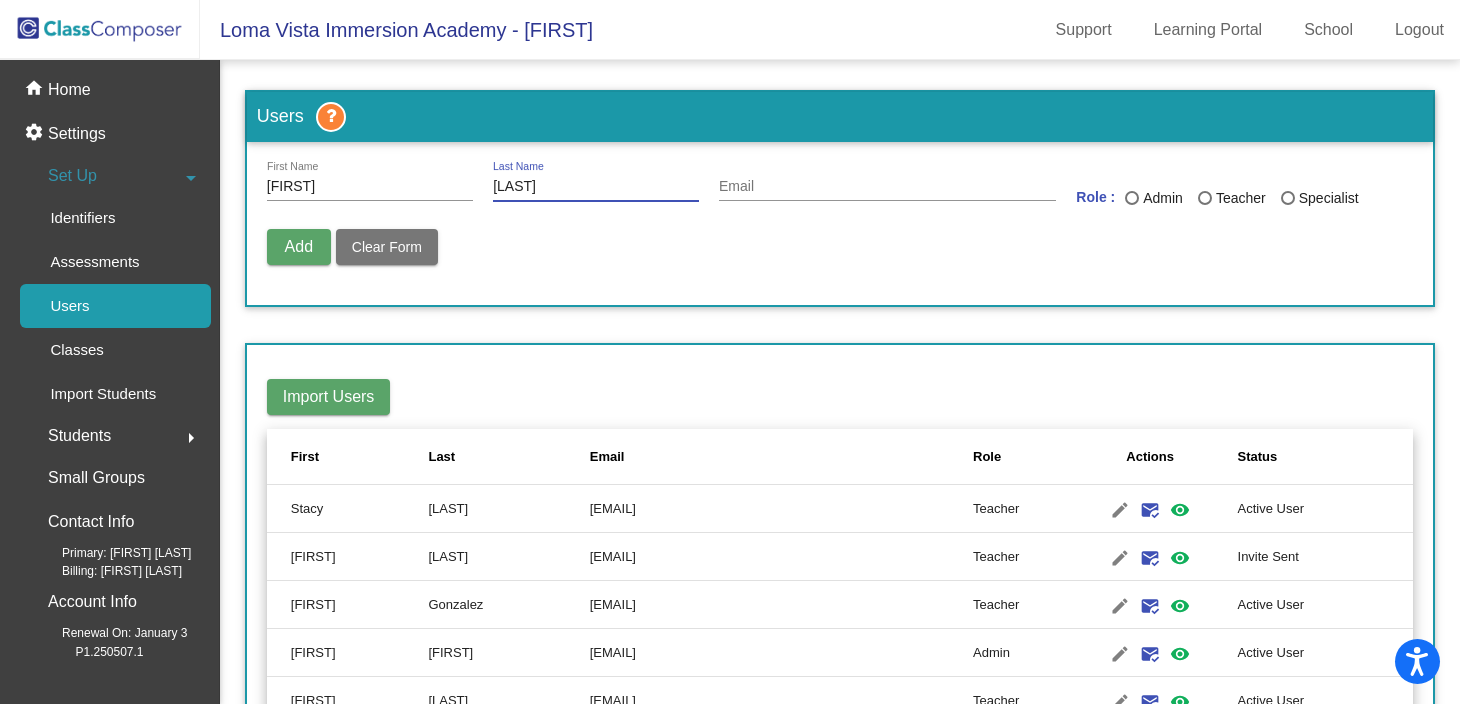 type on "[LAST]" 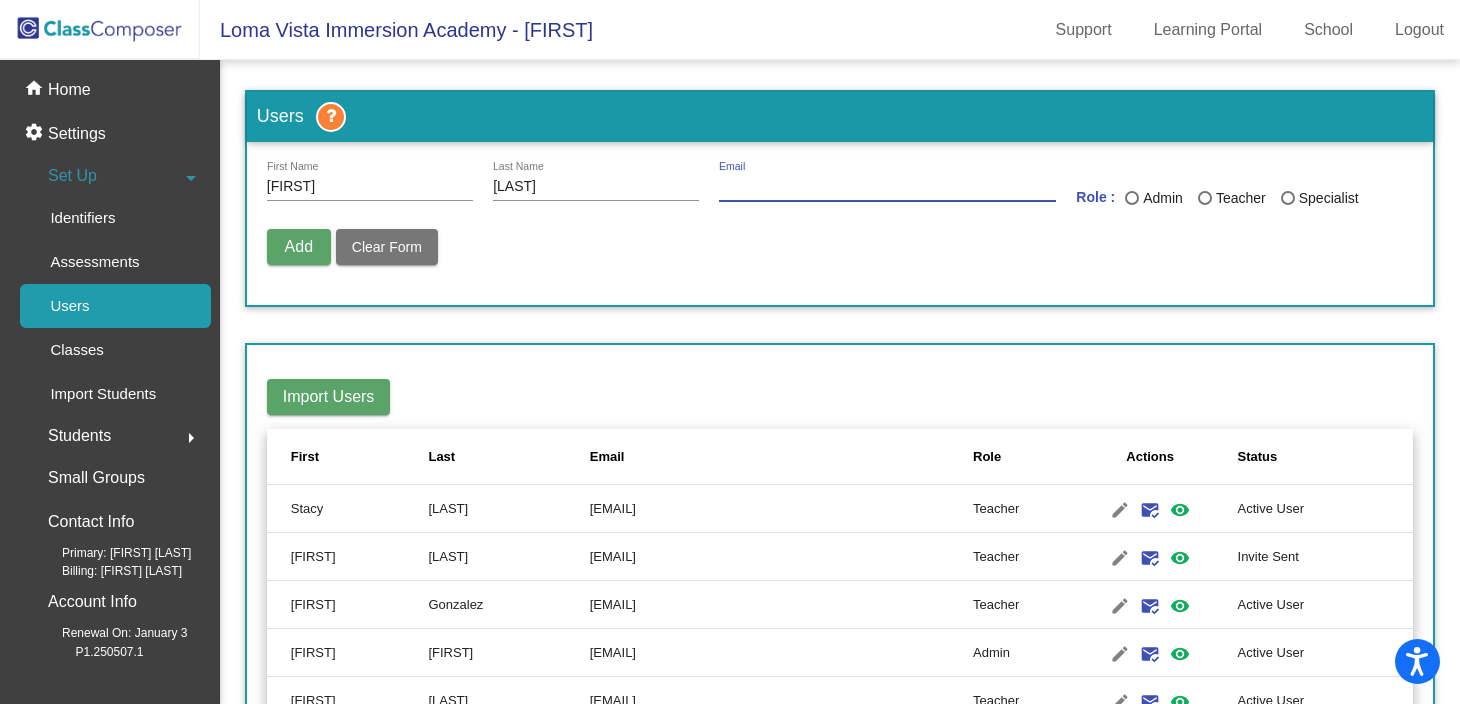 click on "Email" at bounding box center (887, 187) 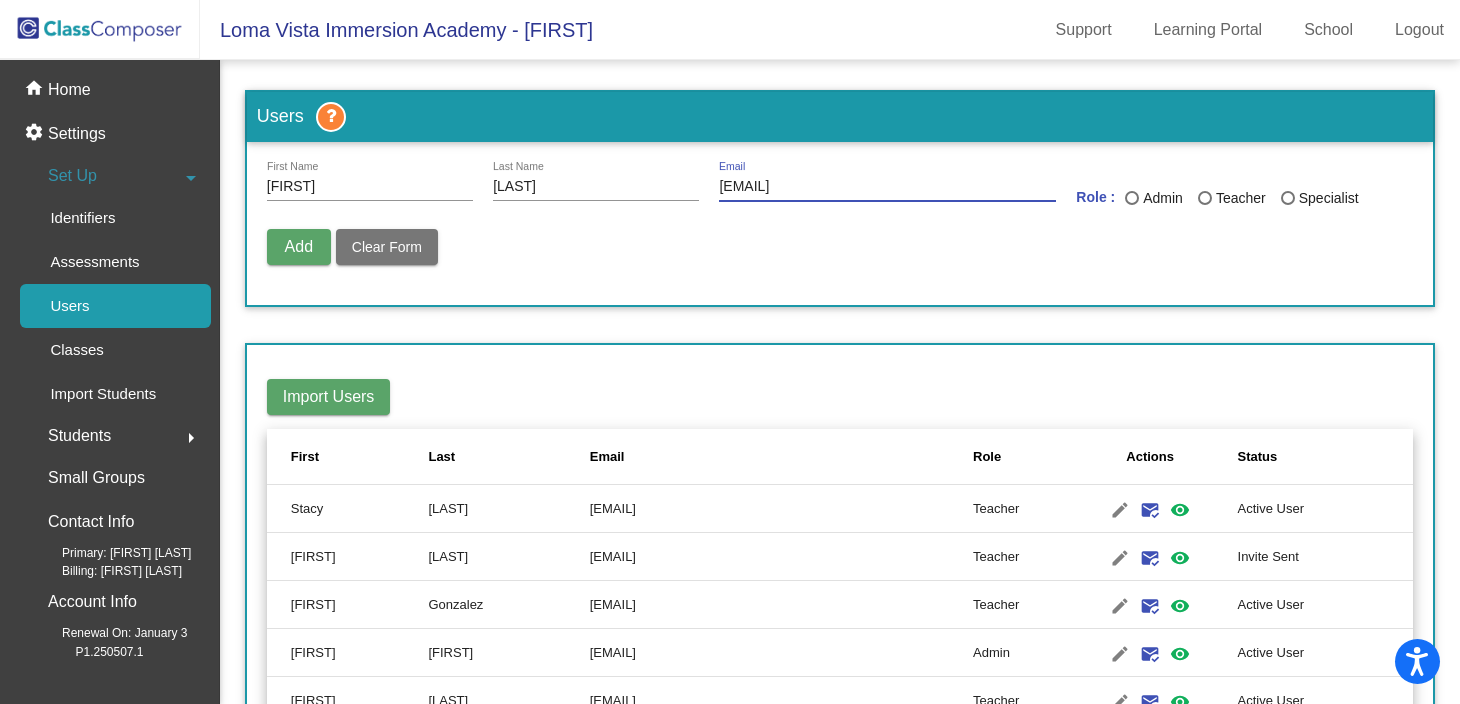 type on "[EMAIL]" 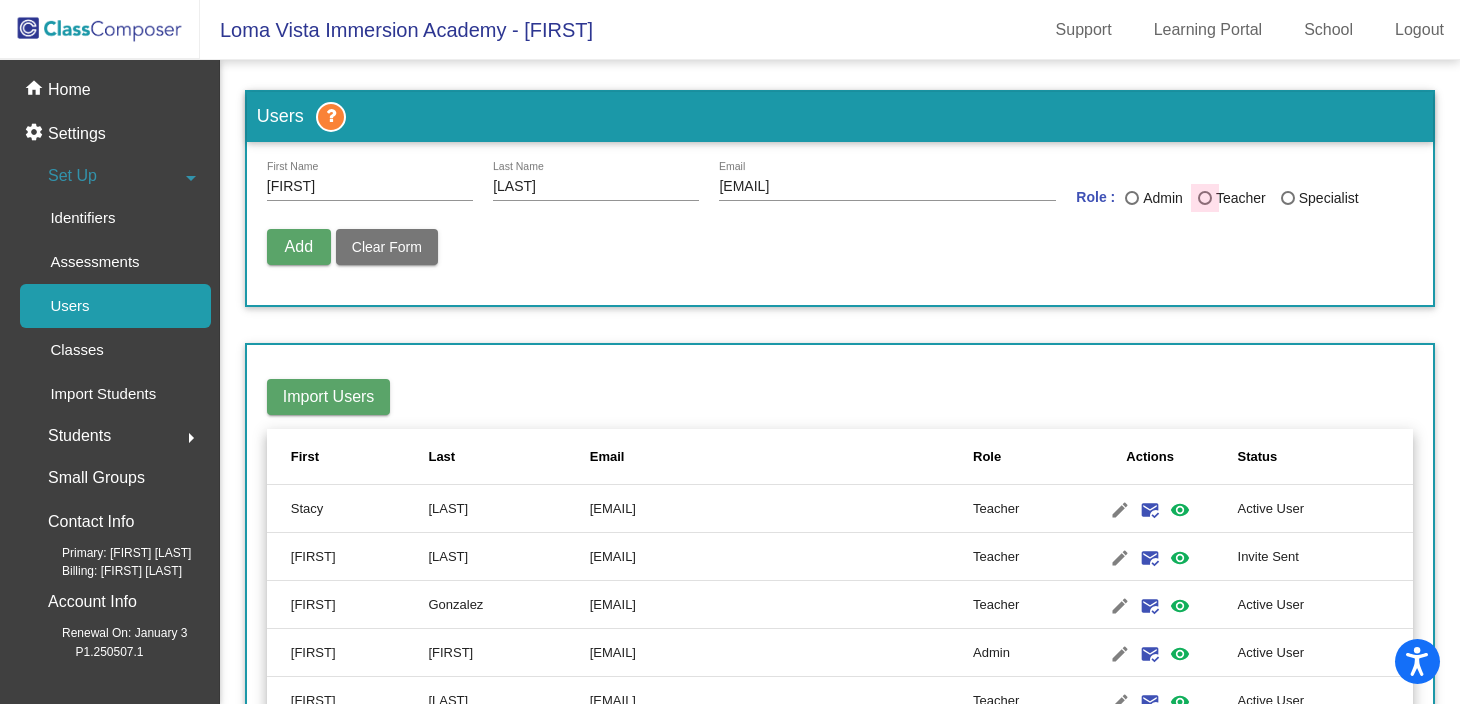 click at bounding box center (1205, 198) 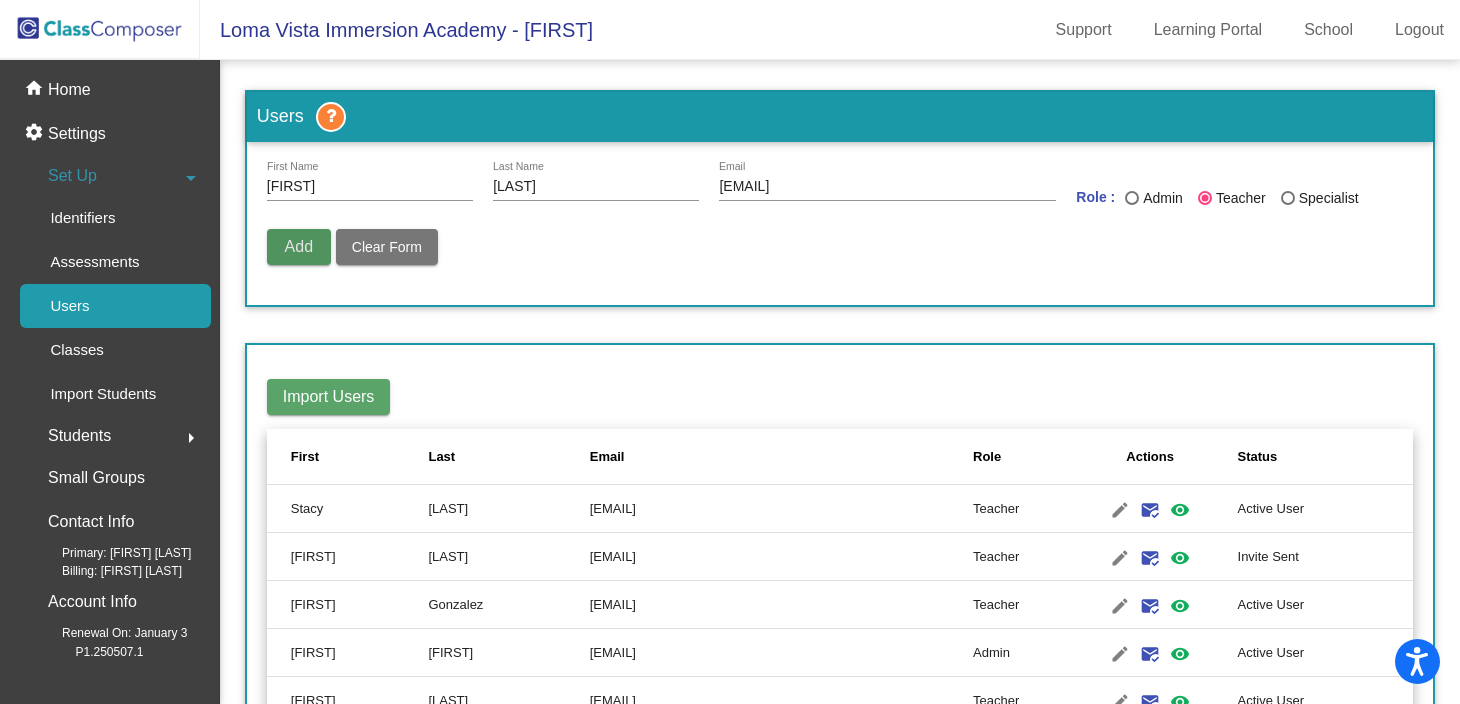 click on "Add" at bounding box center (299, 246) 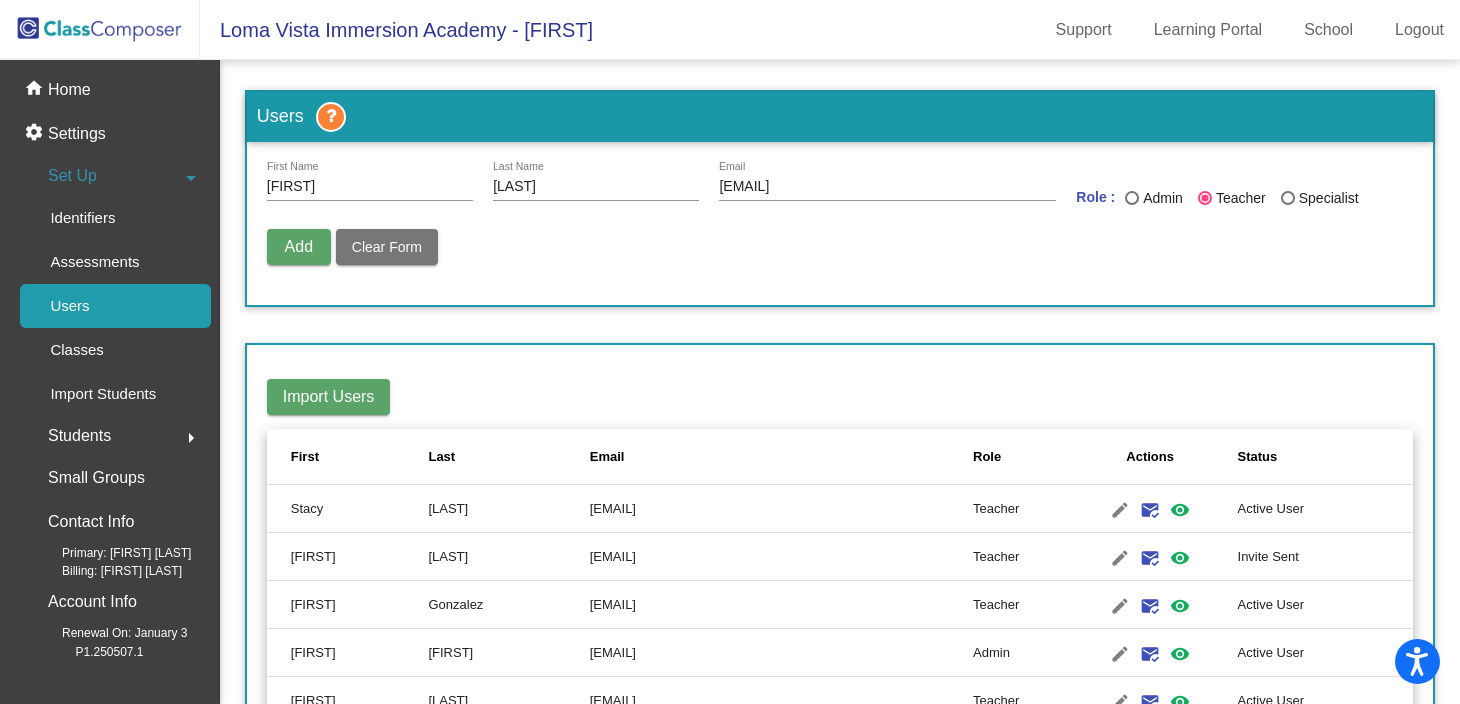 type 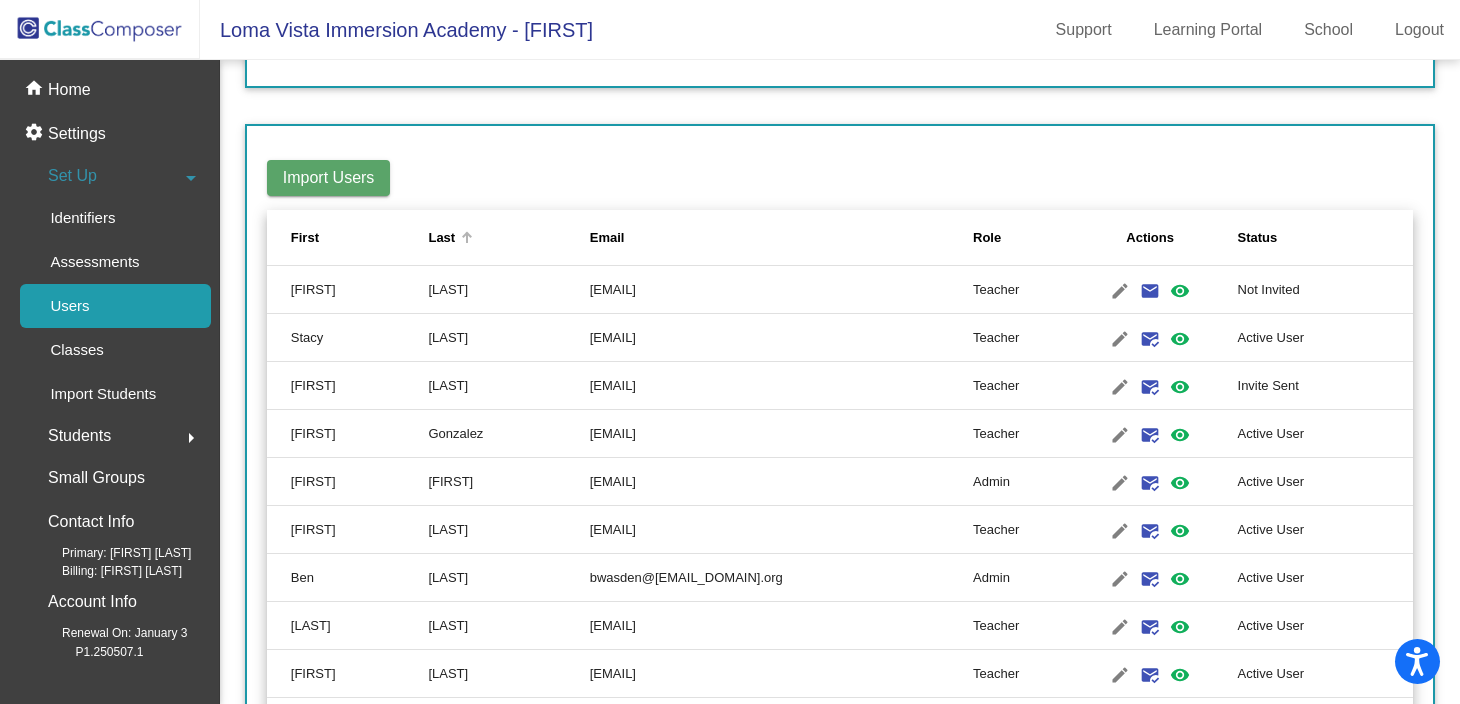 scroll, scrollTop: 226, scrollLeft: 0, axis: vertical 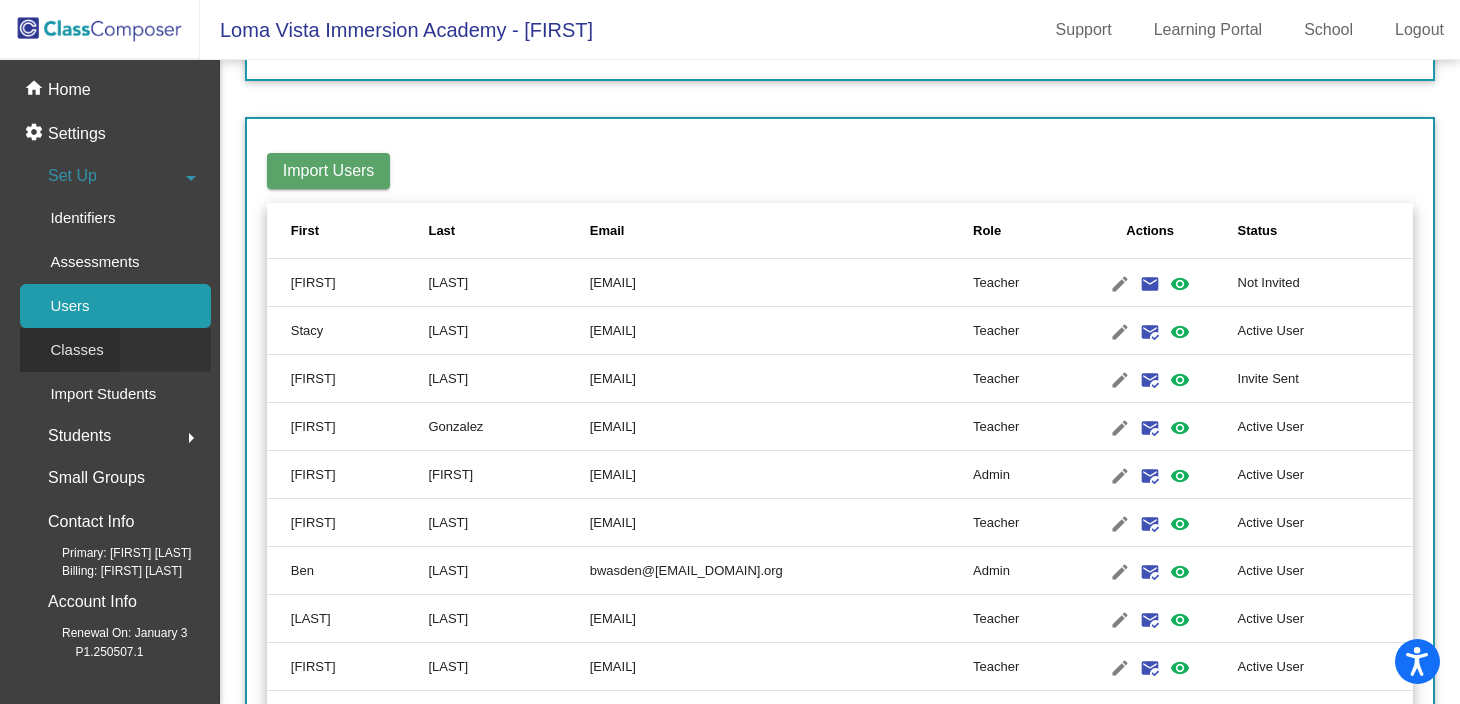 click on "Classes" 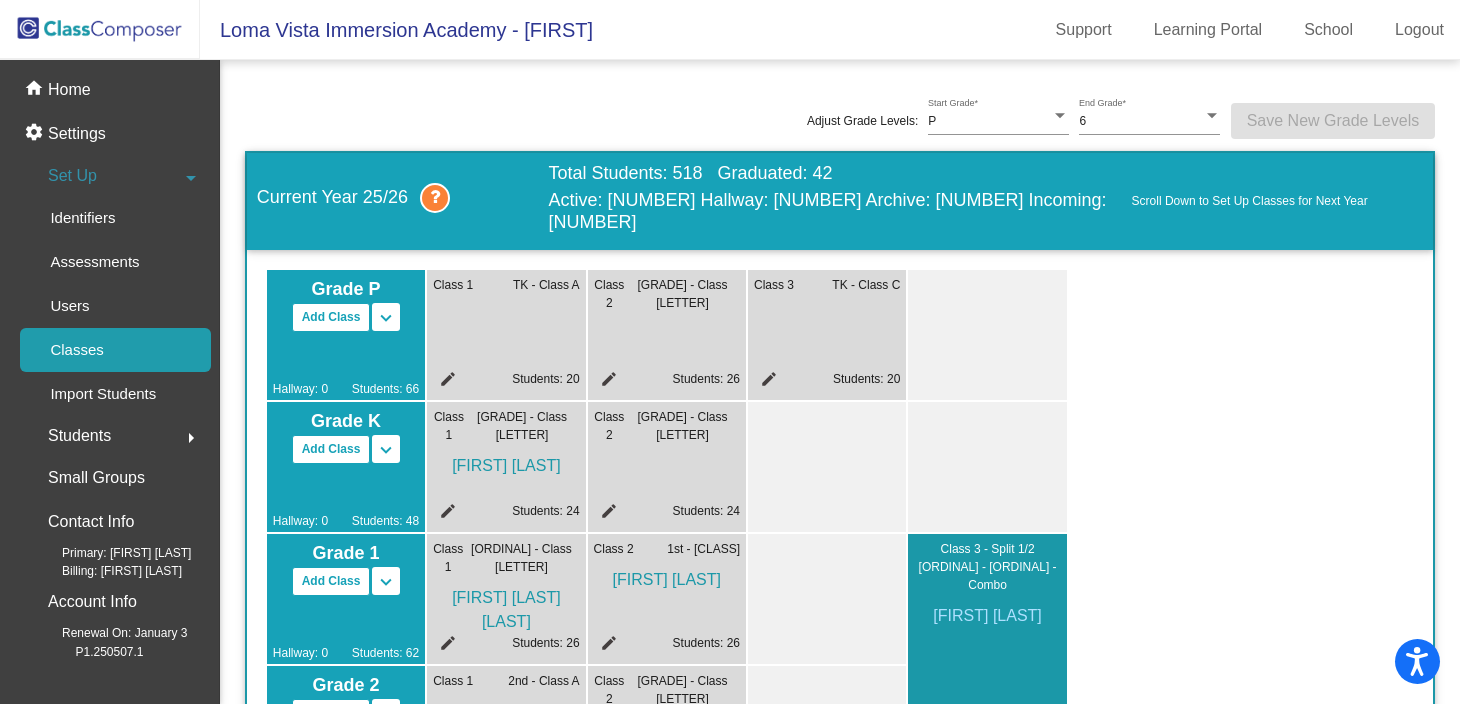 click on "edit" 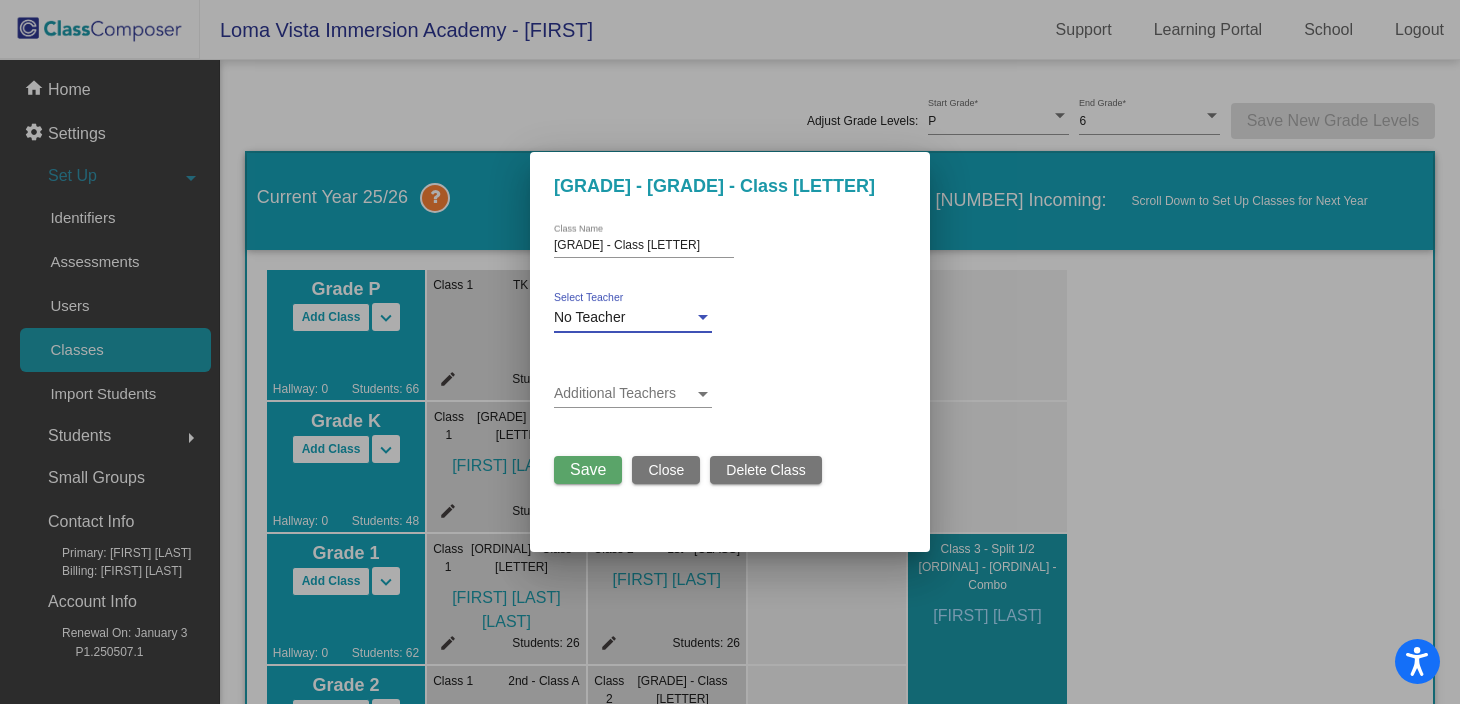 click on "No Teacher" at bounding box center (589, 317) 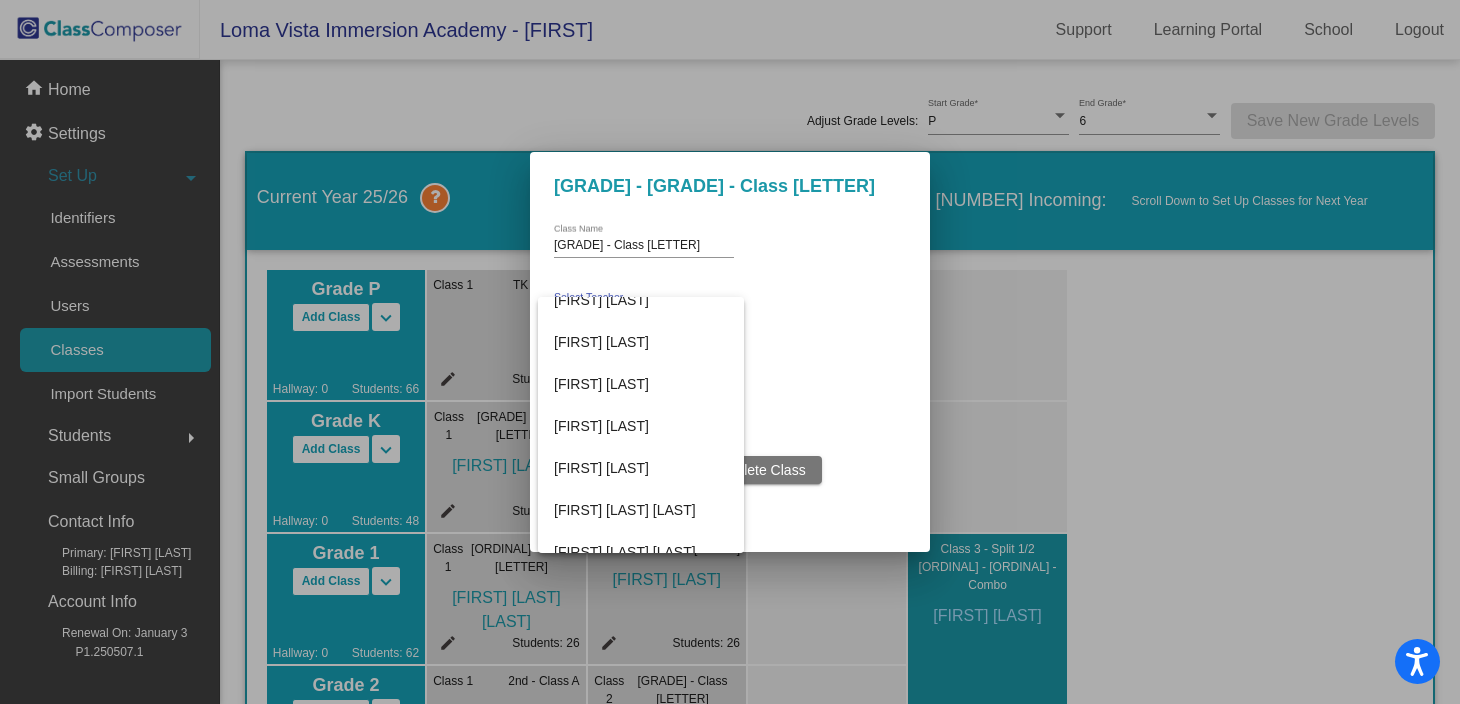 scroll, scrollTop: 271, scrollLeft: 0, axis: vertical 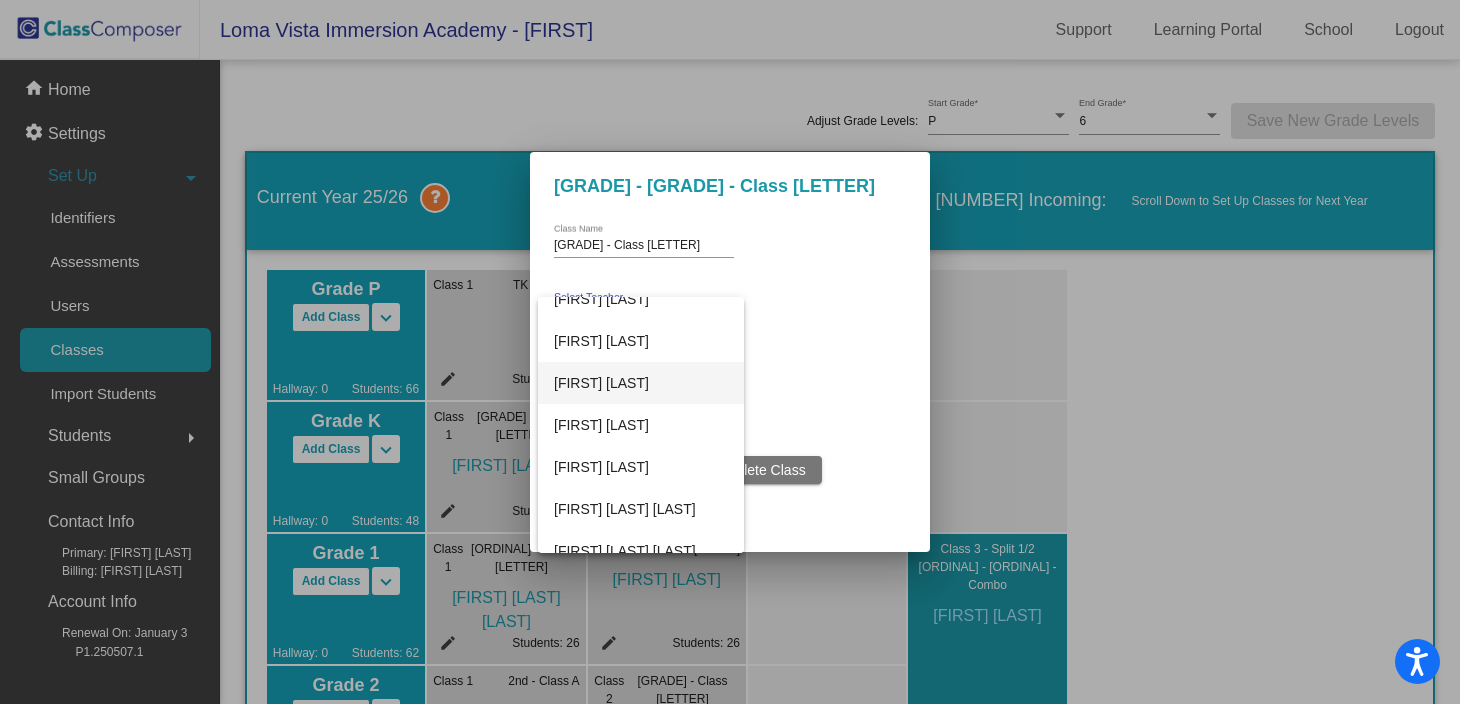 click on "[FIRST] [LAST]" at bounding box center [641, 383] 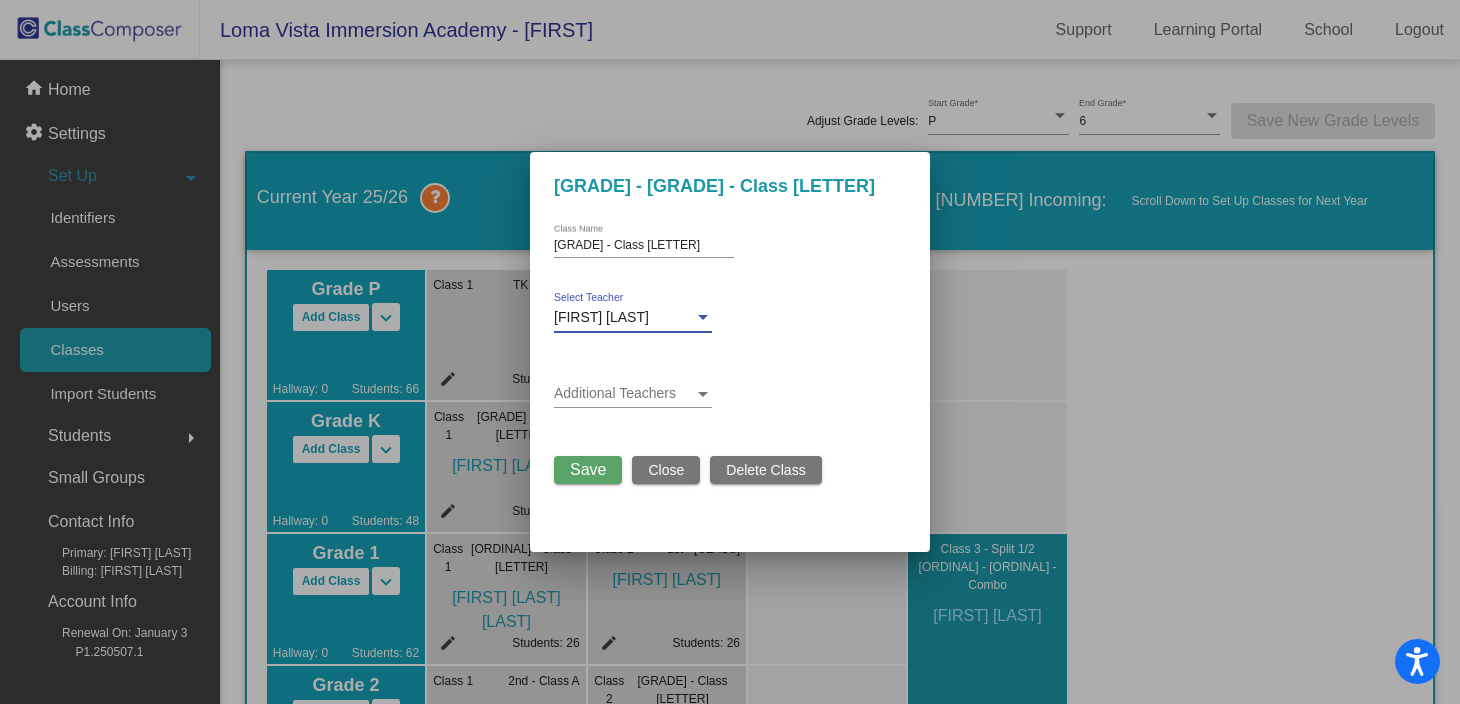 click on "Save" at bounding box center [588, 469] 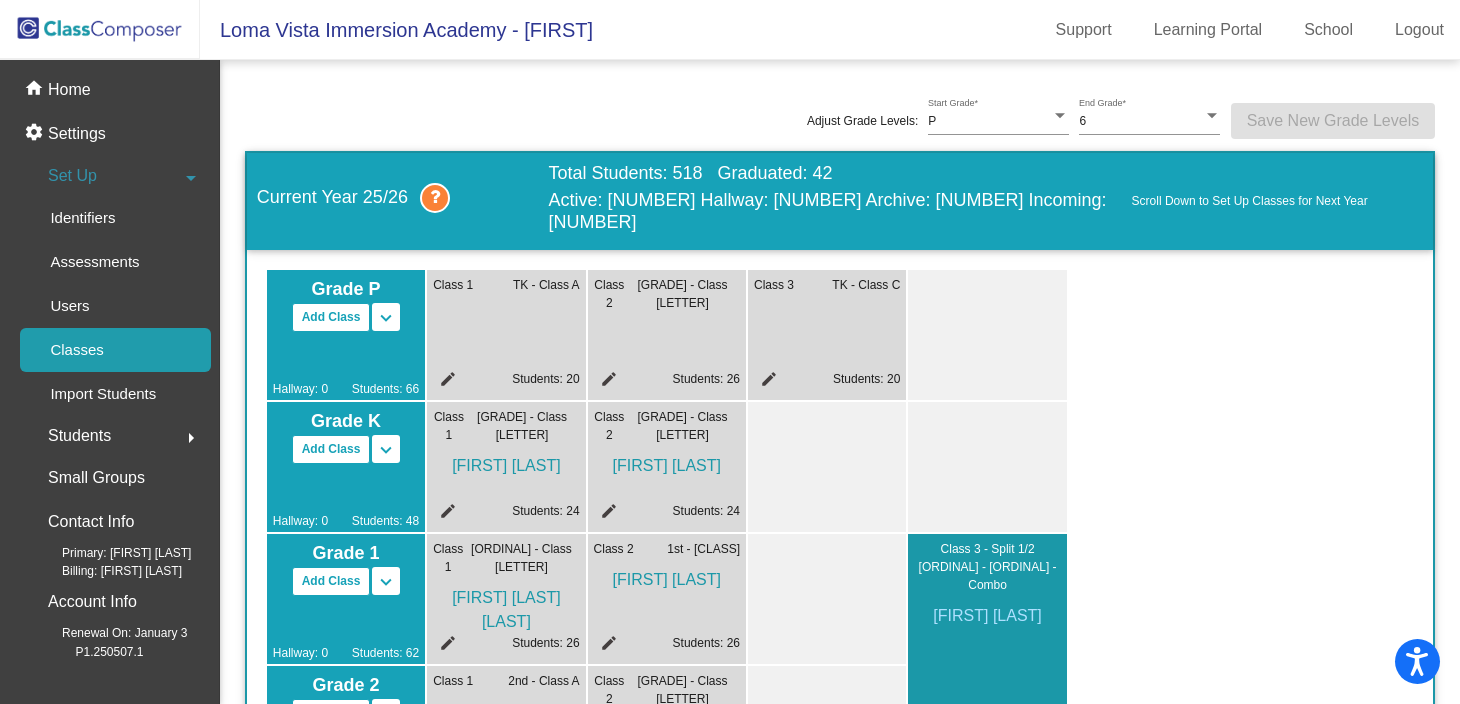 click on "edit" 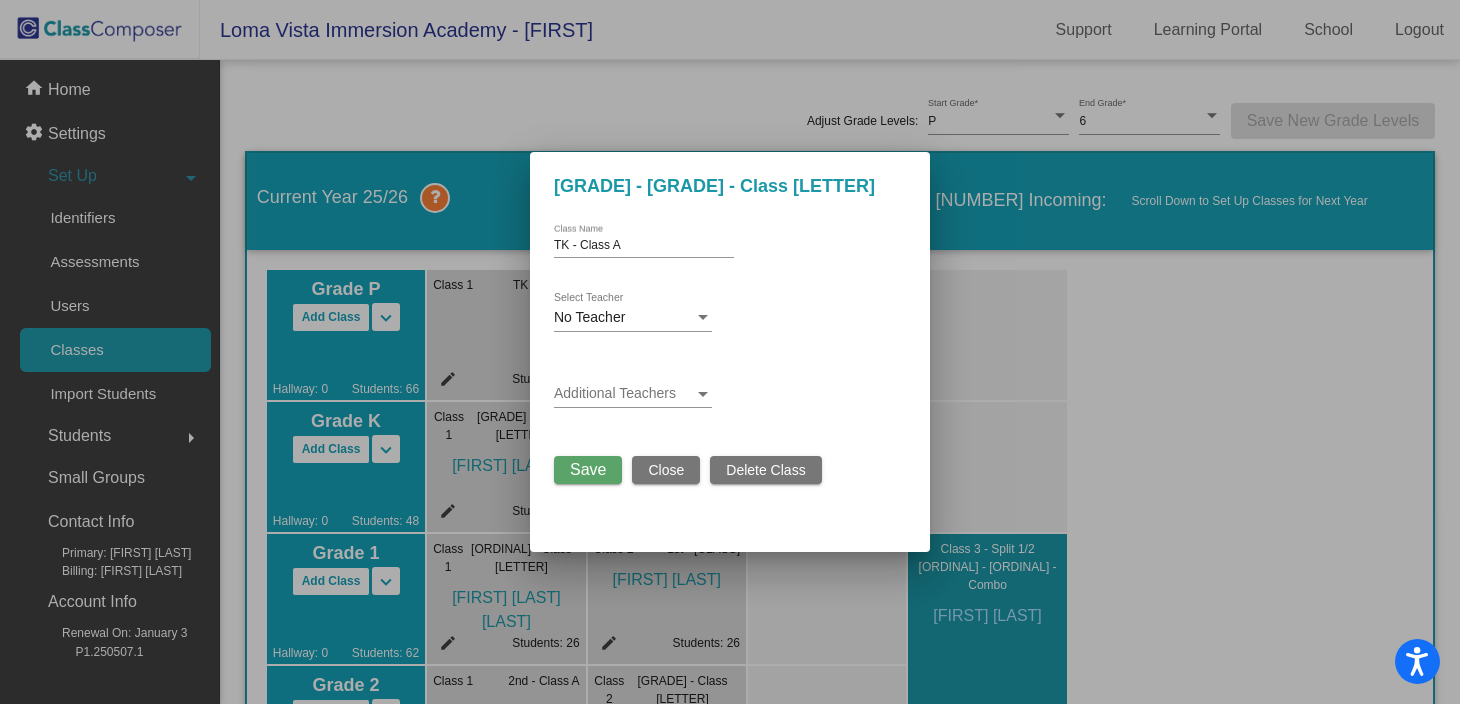 click on "No Teacher" at bounding box center (624, 318) 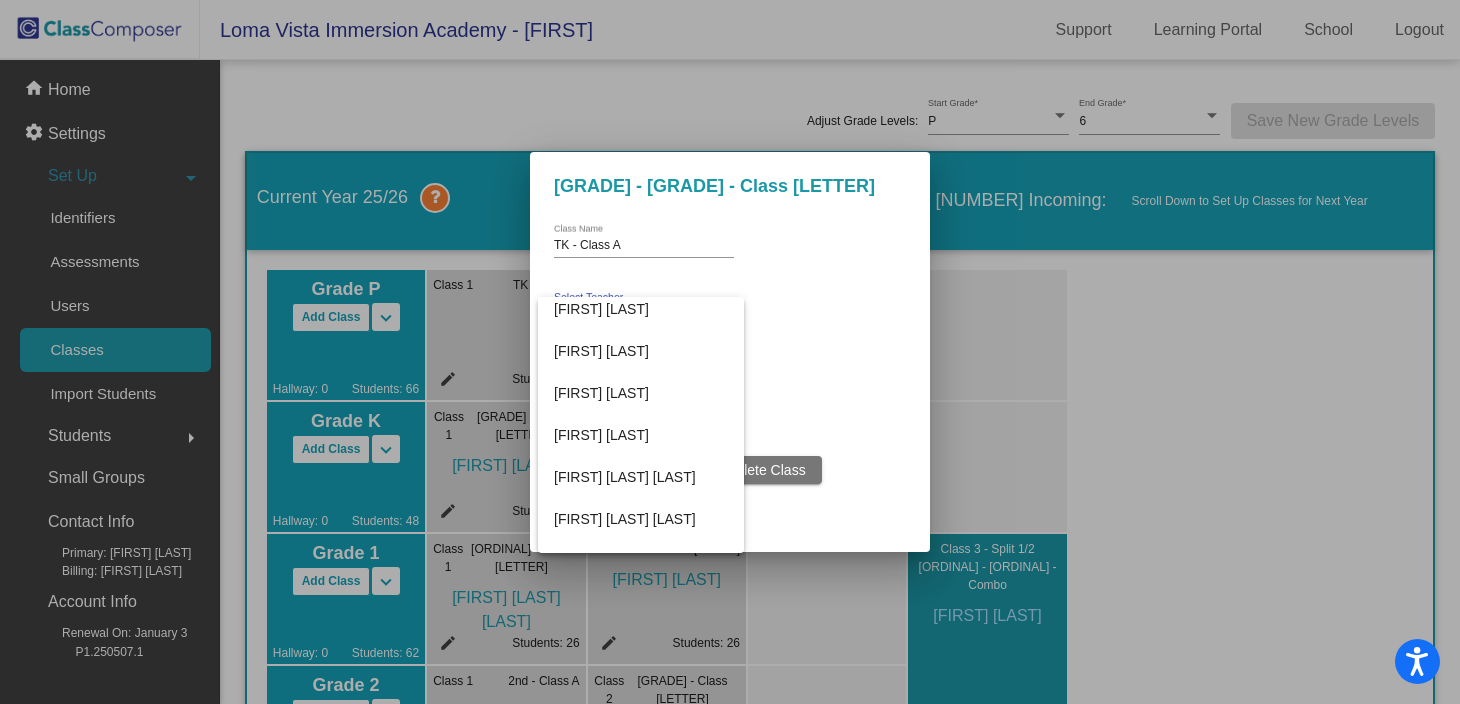 scroll, scrollTop: 668, scrollLeft: 0, axis: vertical 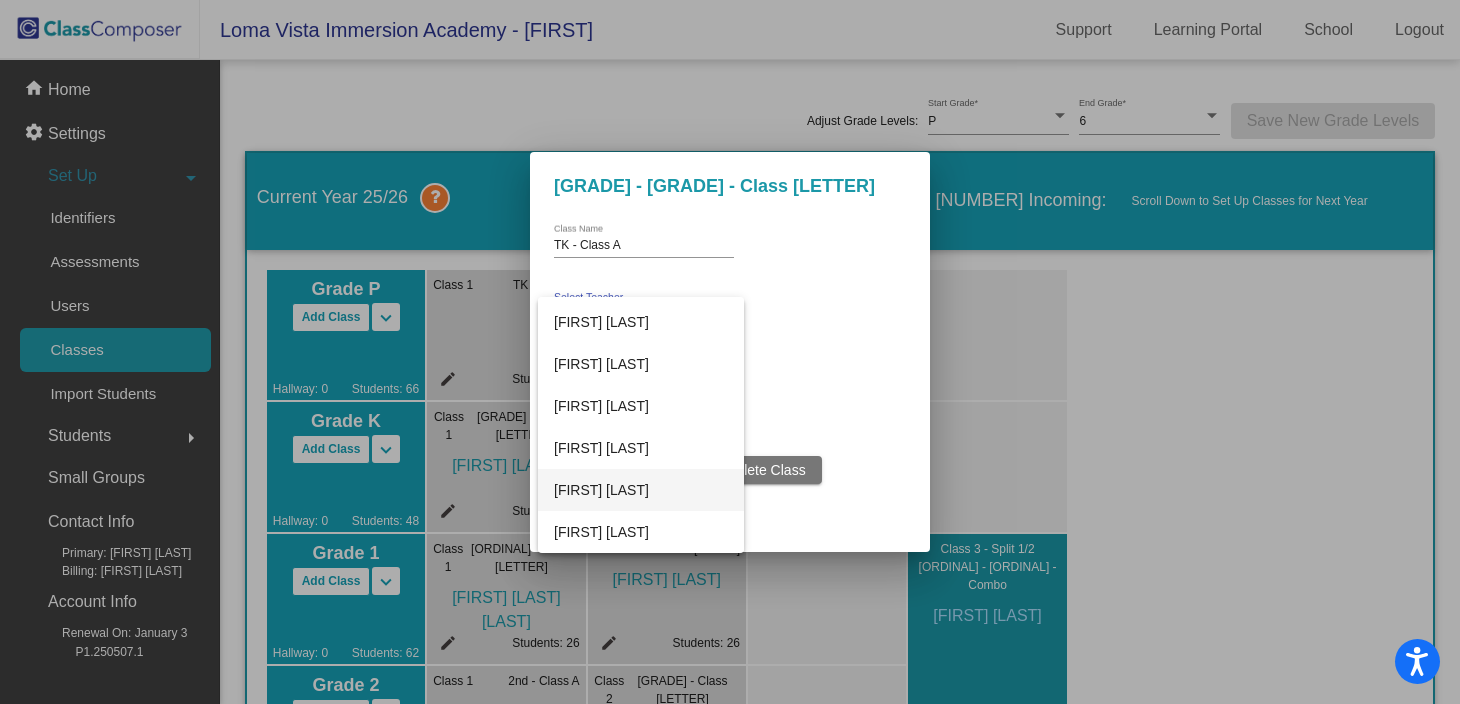 click on "[FIRST] [LAST]" at bounding box center [641, 490] 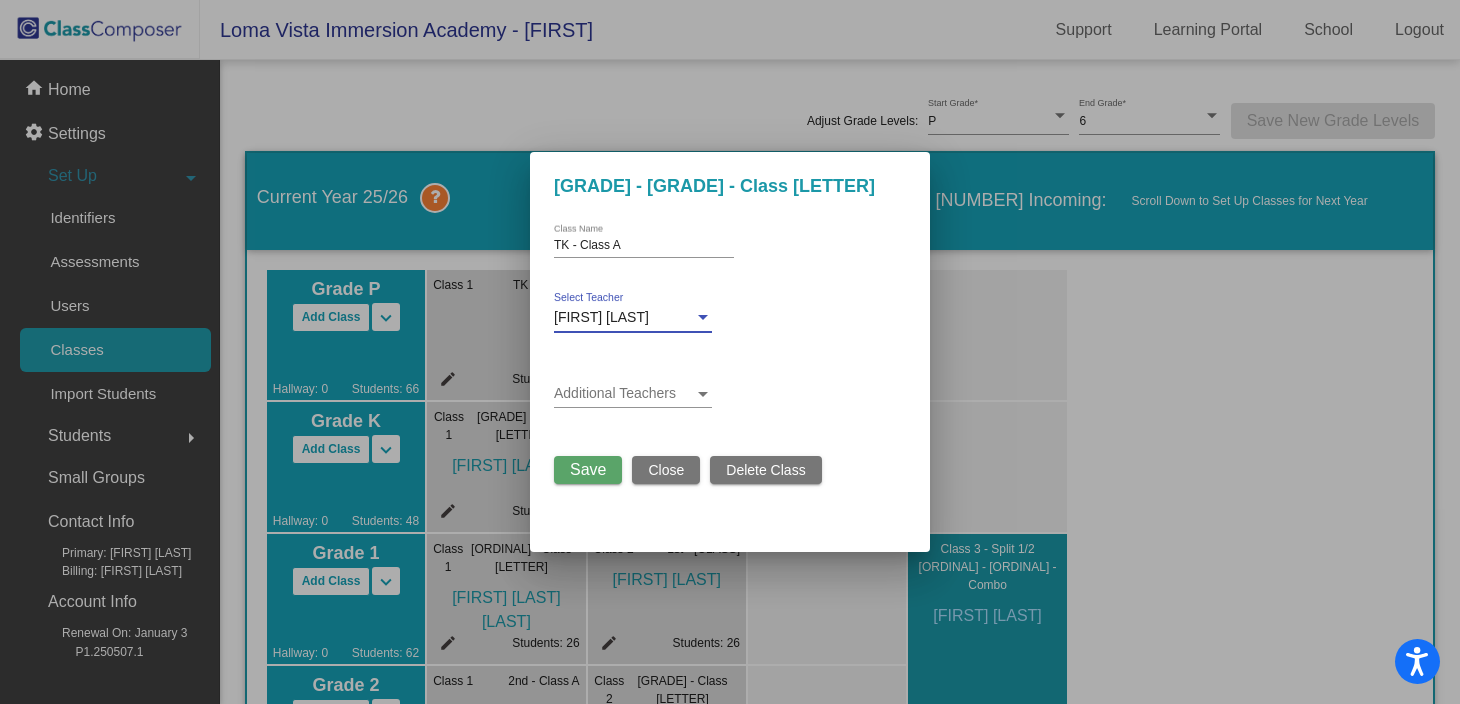 click on "Save" at bounding box center (588, 469) 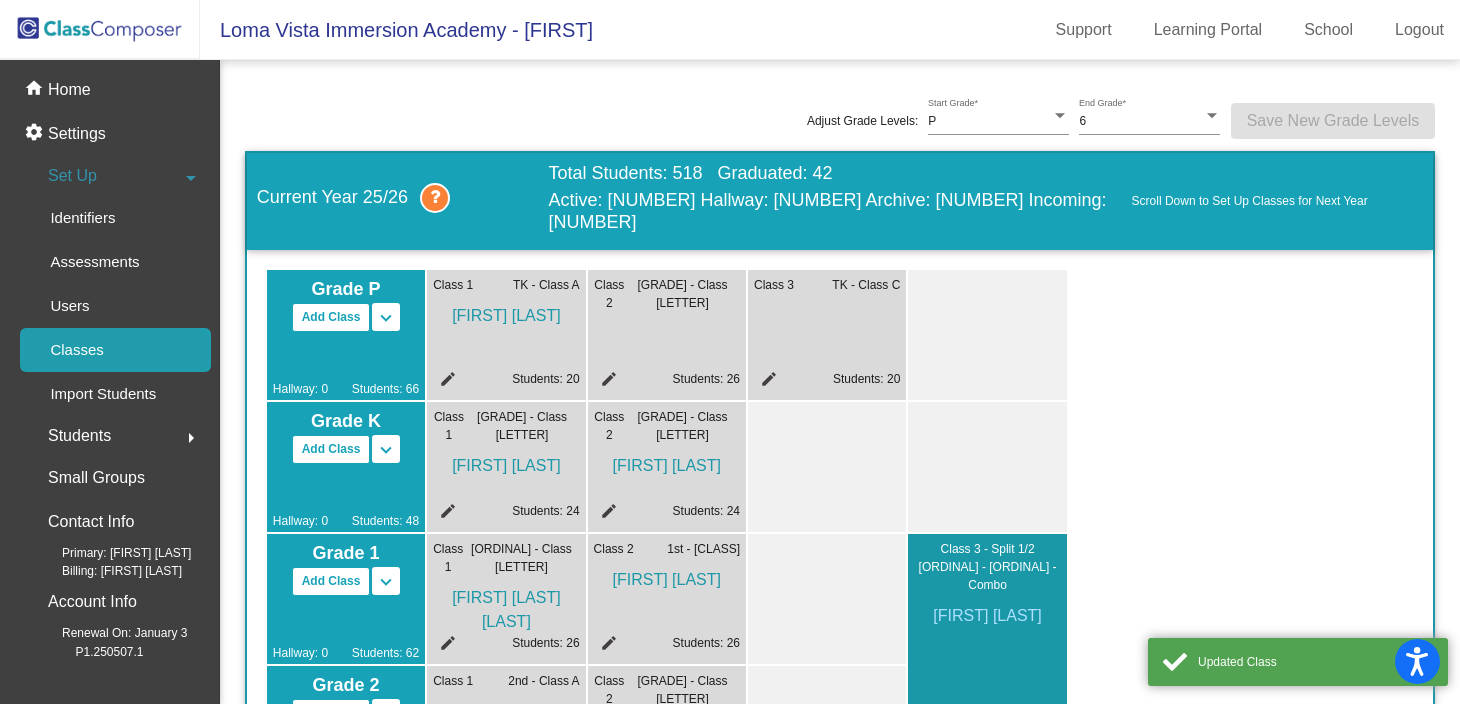 click on "edit" 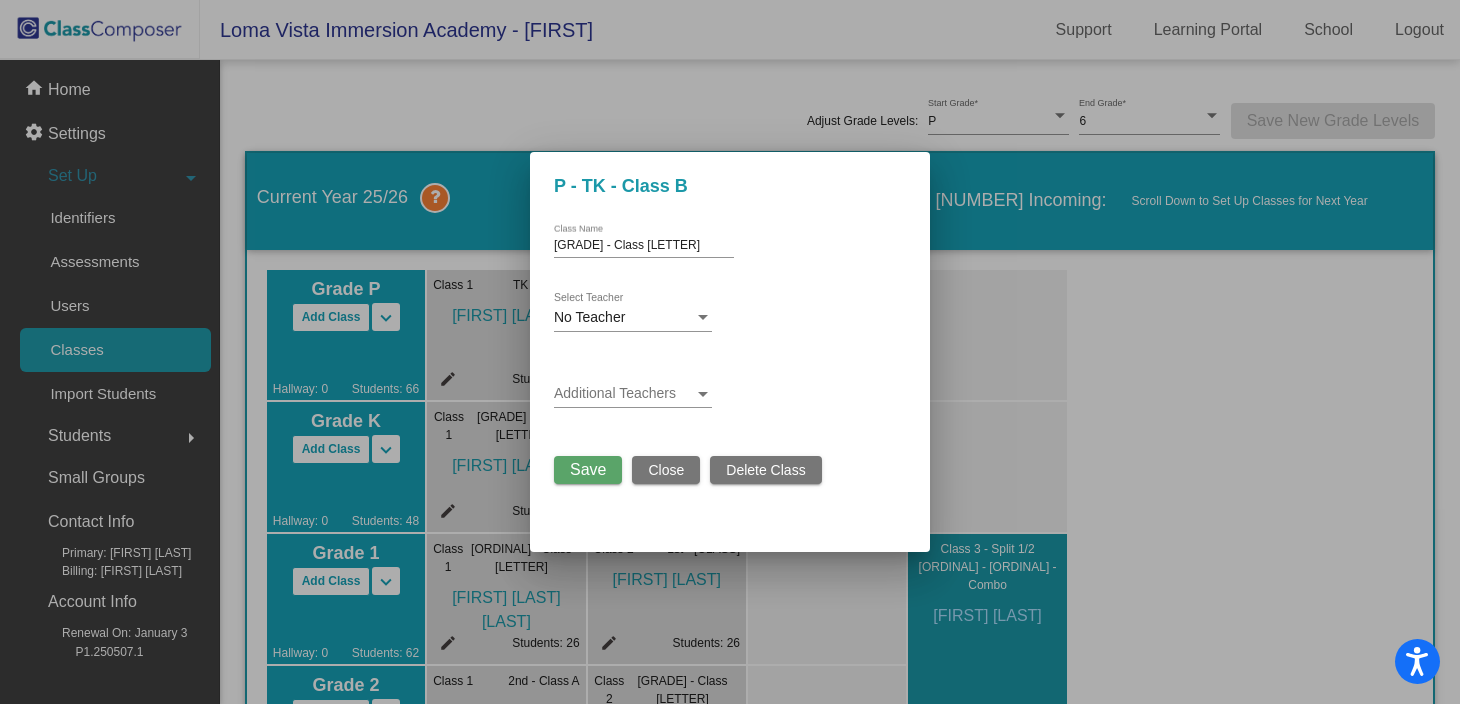 click on "No Teacher" at bounding box center (624, 318) 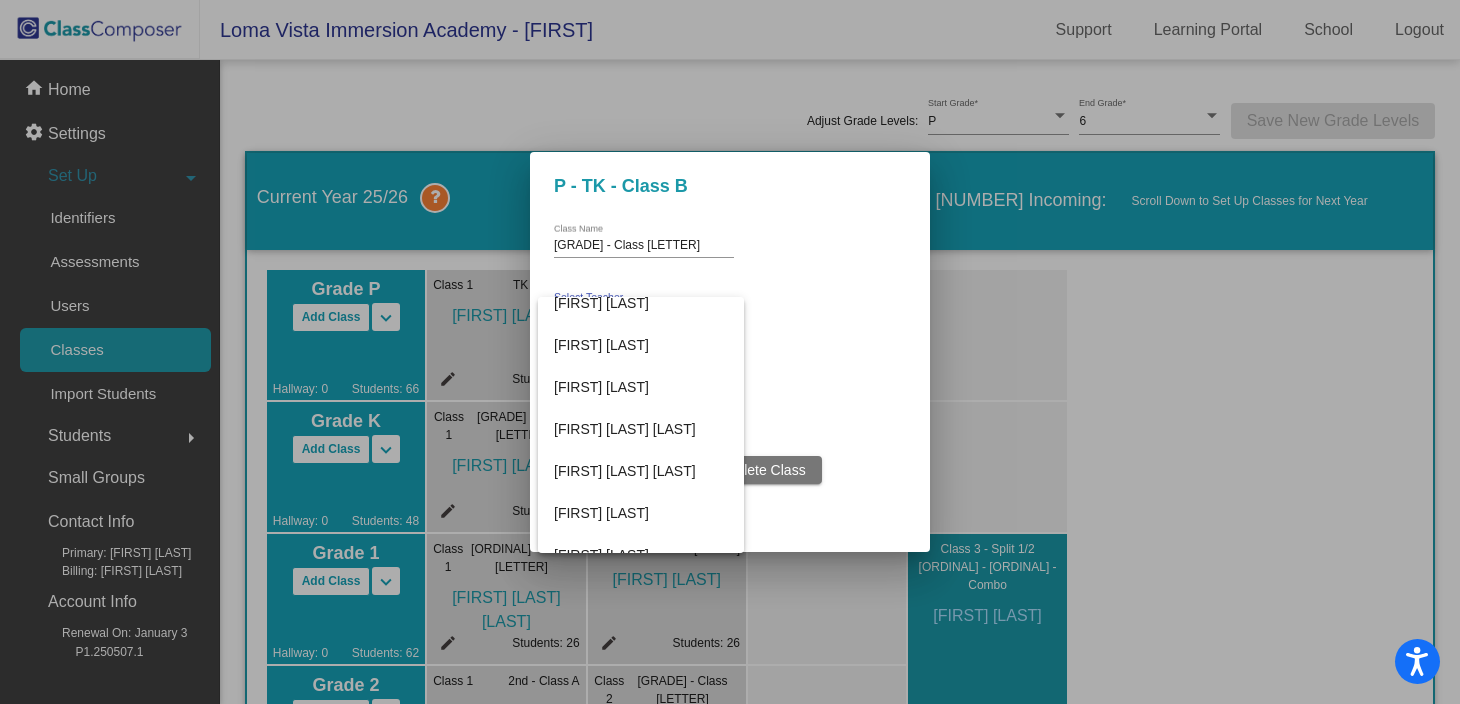 scroll, scrollTop: 341, scrollLeft: 0, axis: vertical 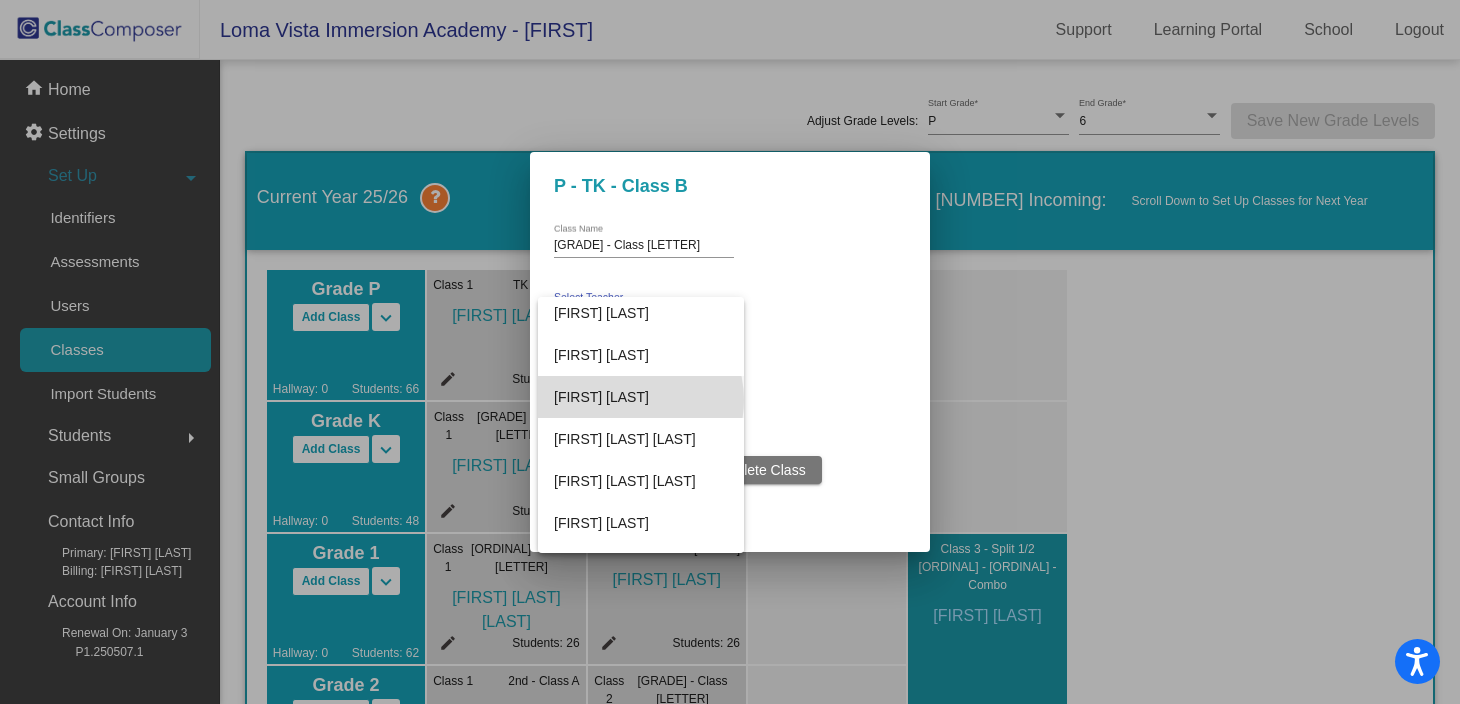 click on "[FIRST] [LAST]" at bounding box center [641, 397] 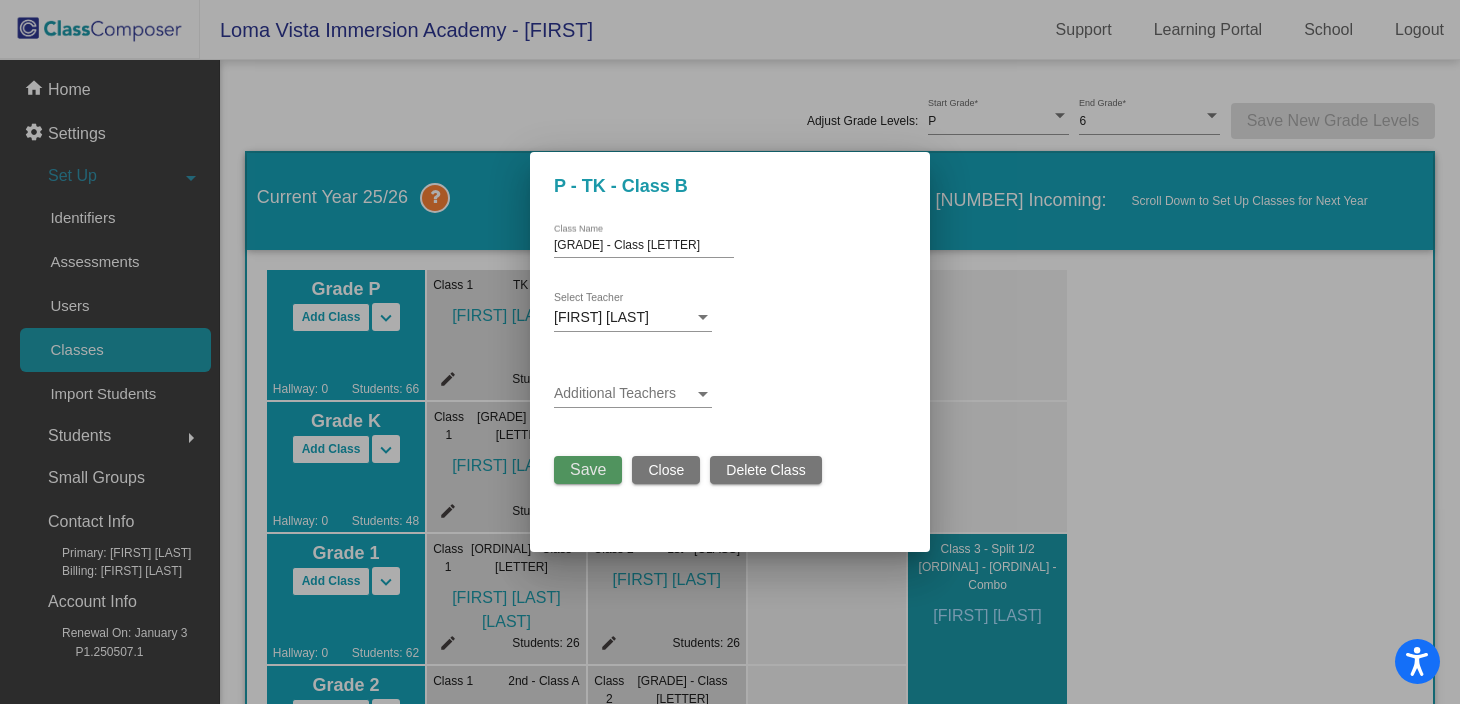 click on "Save" at bounding box center (588, 469) 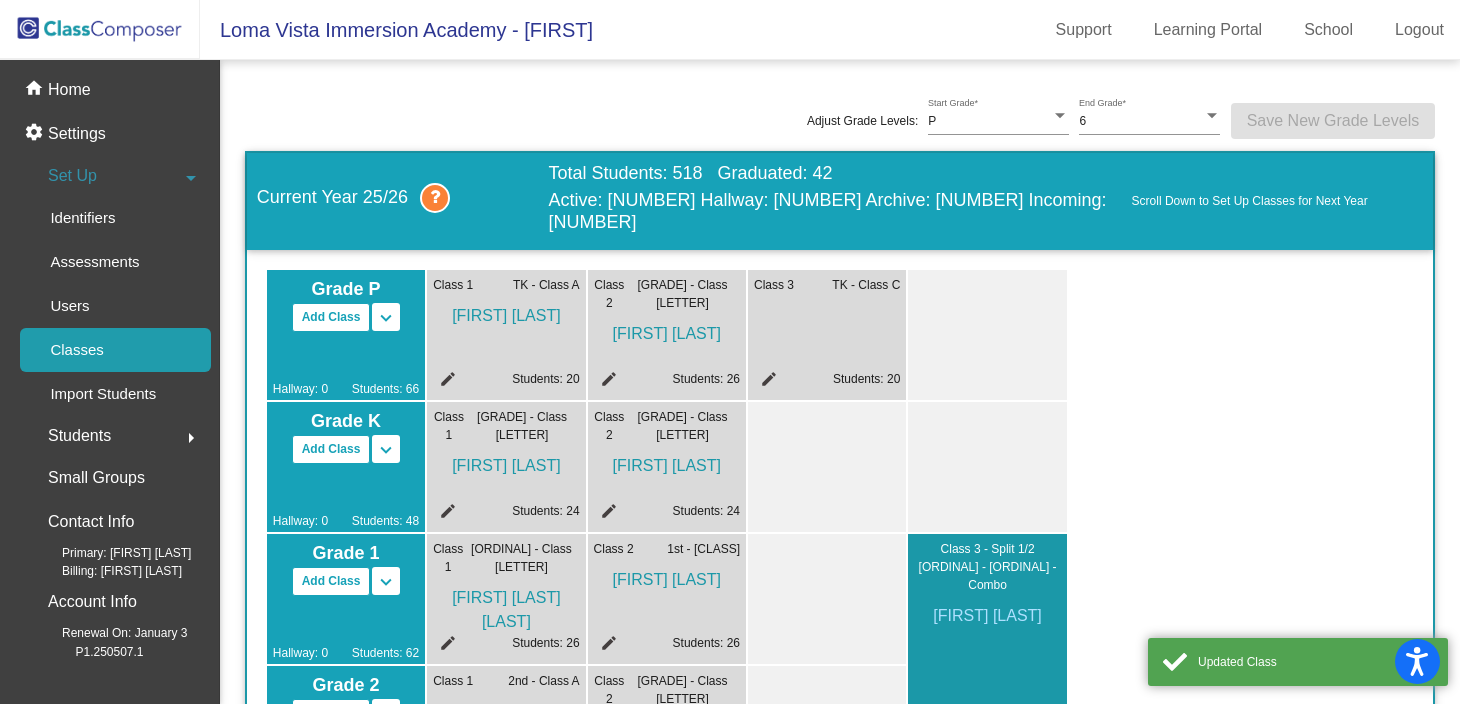 click on "edit" 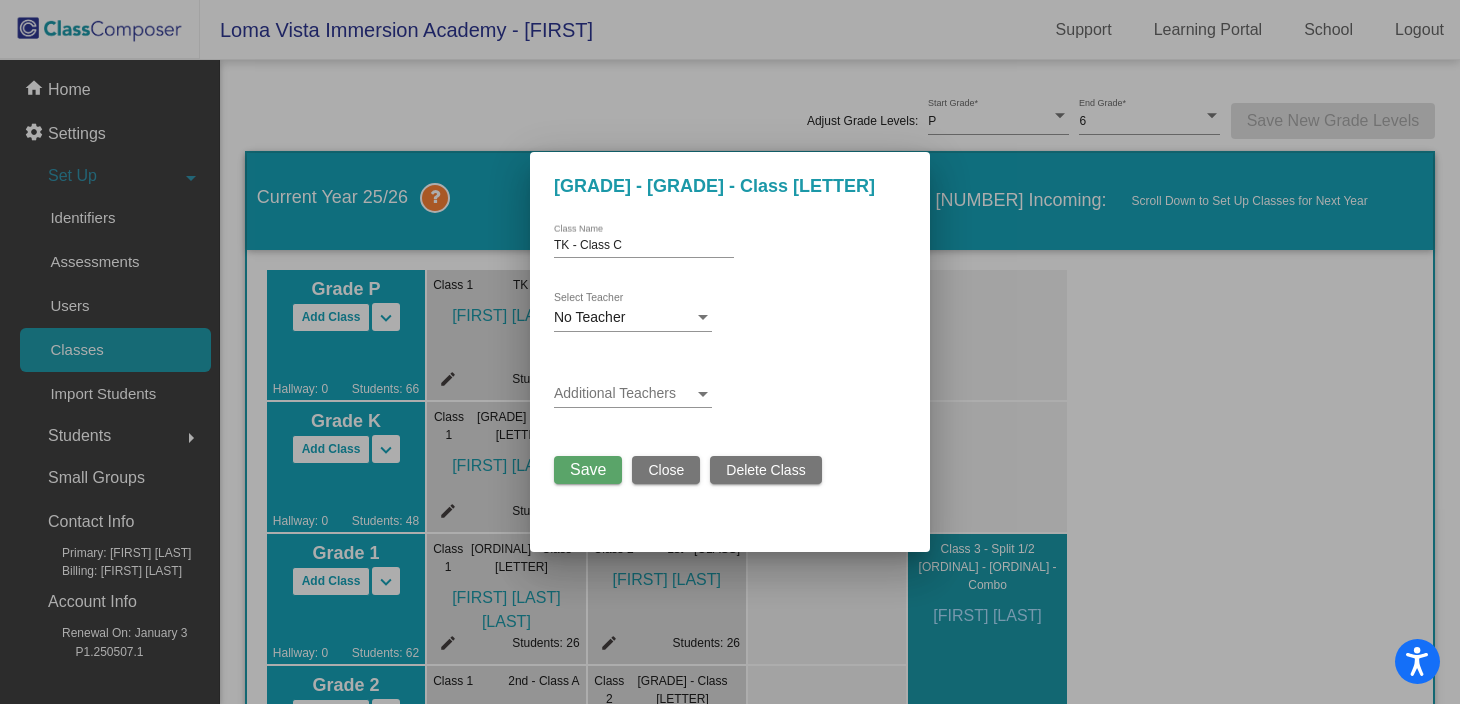 click on "No Teacher Select Teacher" at bounding box center (633, 321) 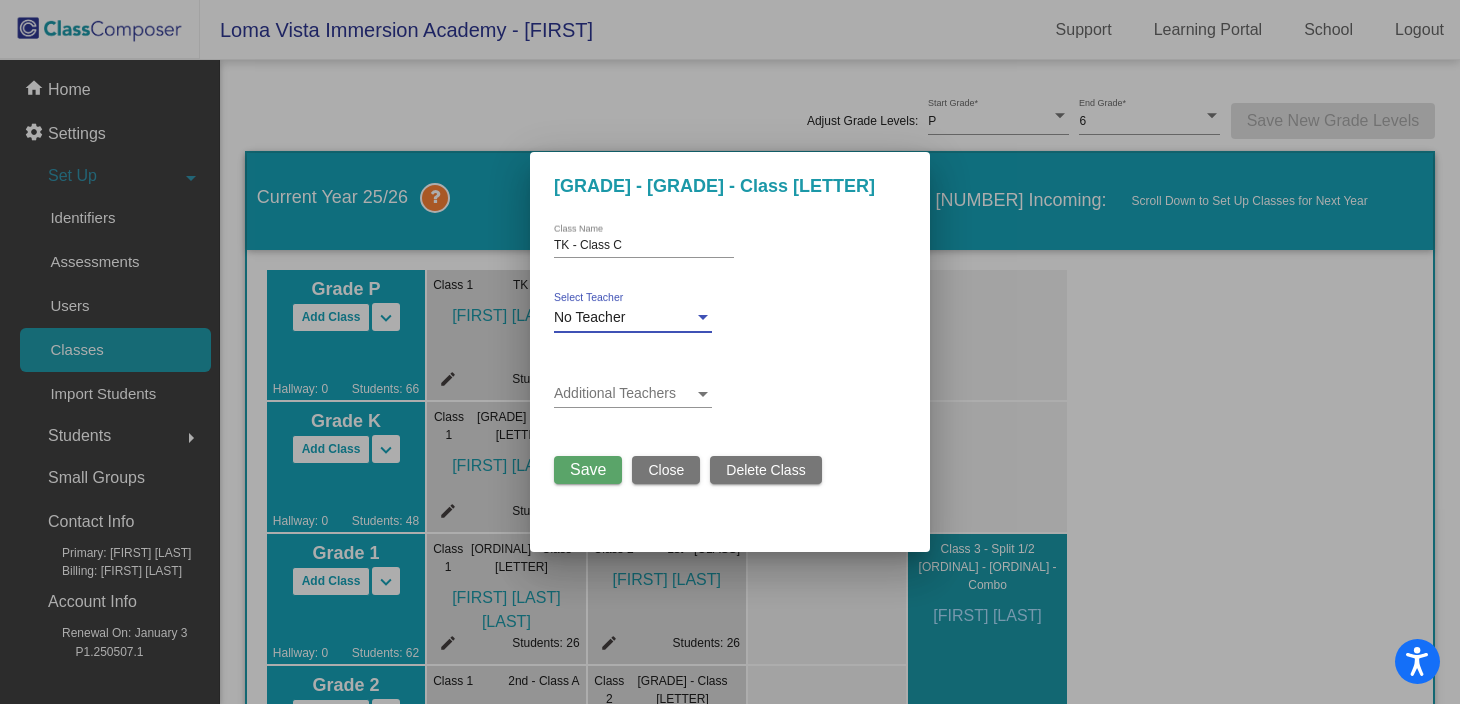click on "No Teacher" at bounding box center (624, 318) 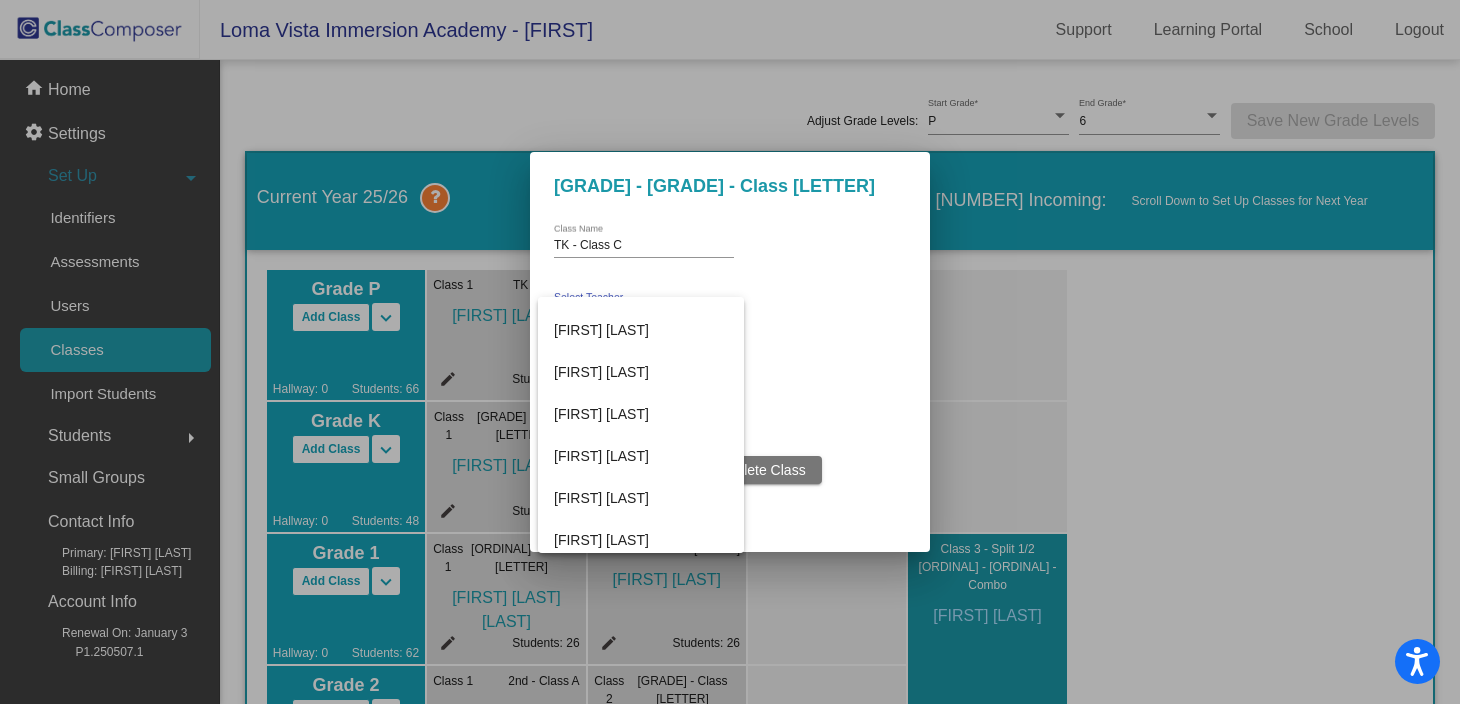 scroll, scrollTop: 668, scrollLeft: 0, axis: vertical 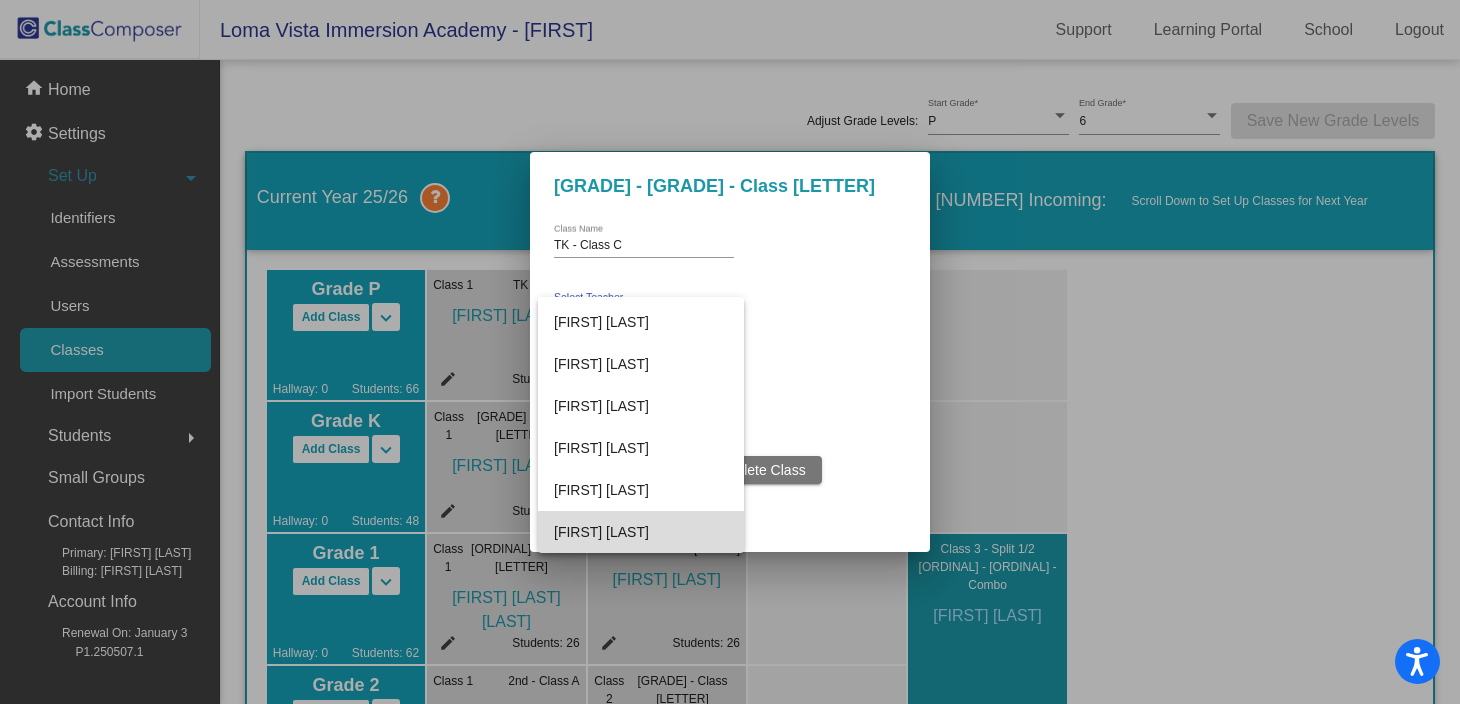 click on "[FIRST] [LAST]" at bounding box center (641, 532) 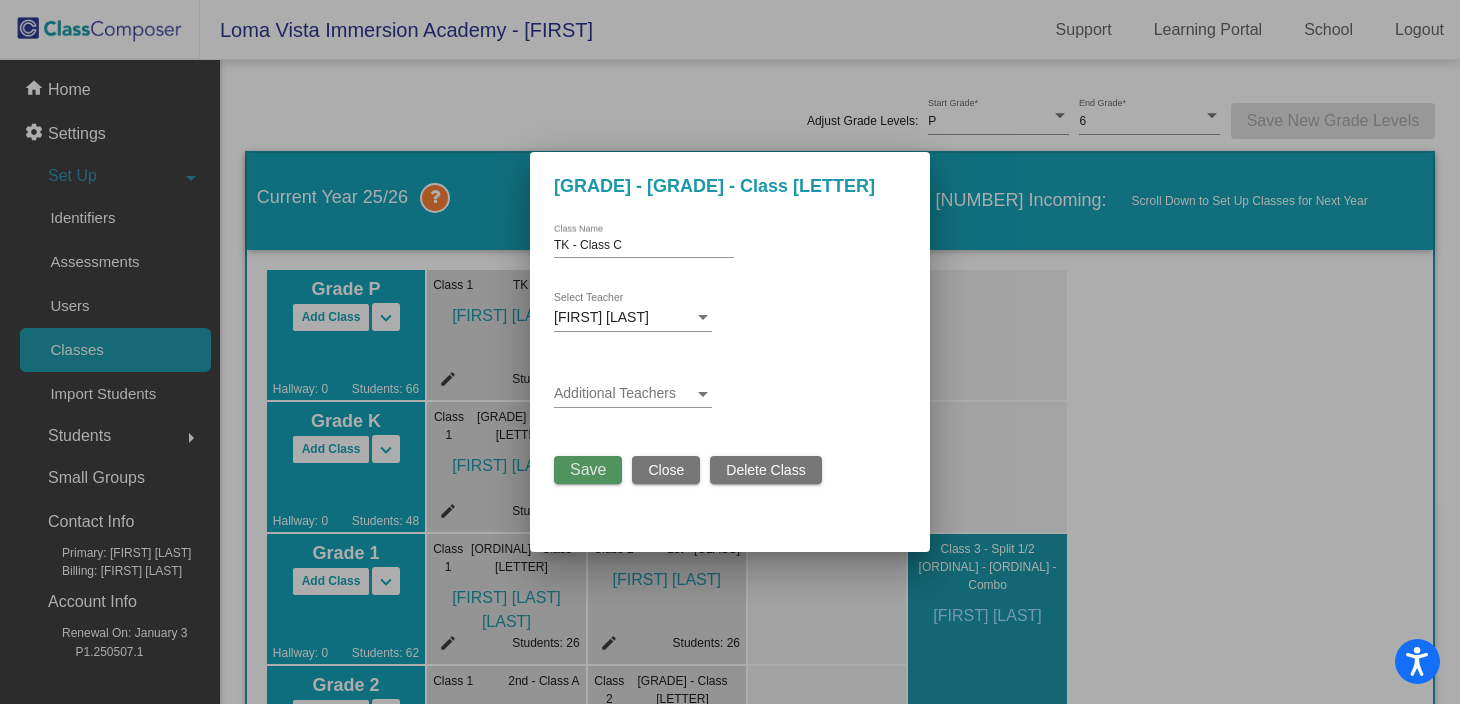 click on "Save" at bounding box center (588, 469) 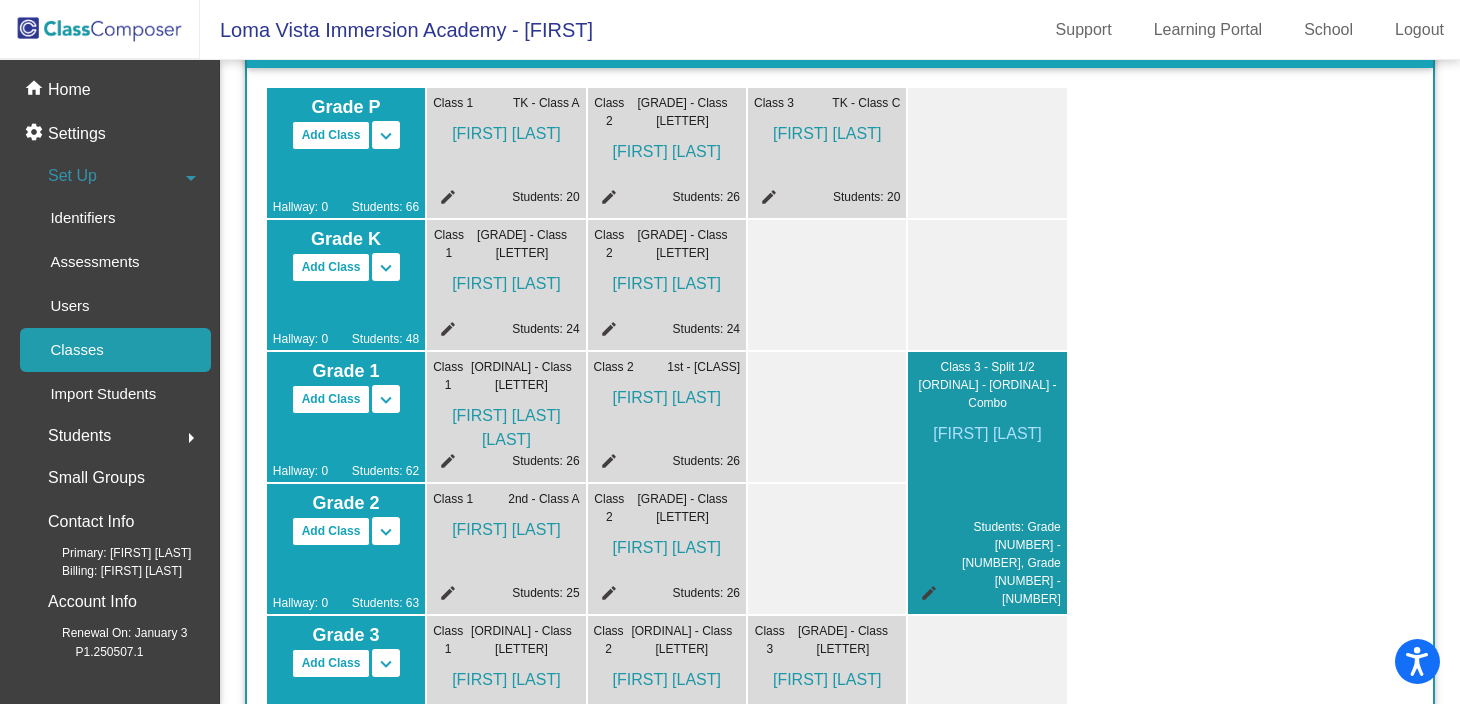 scroll, scrollTop: 179, scrollLeft: 0, axis: vertical 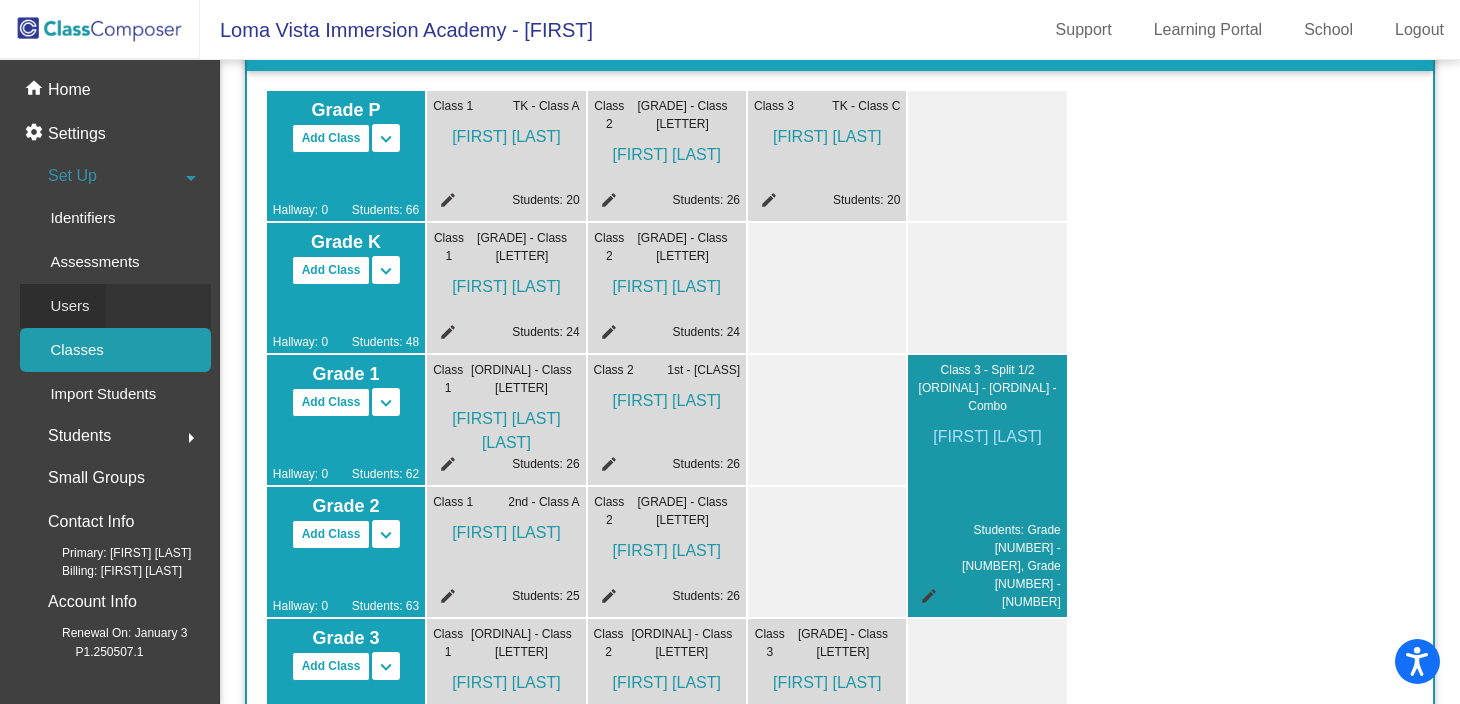 click on "Users" 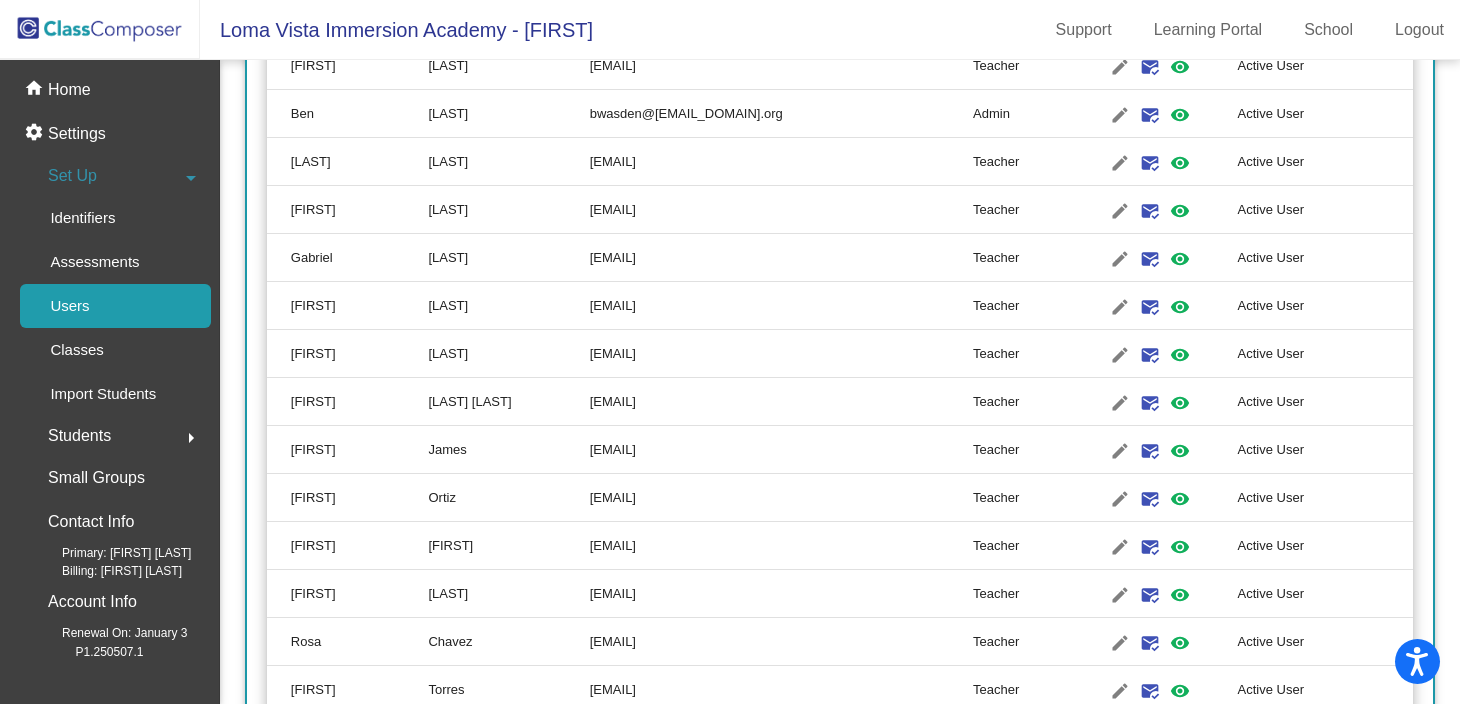 scroll, scrollTop: 699, scrollLeft: 0, axis: vertical 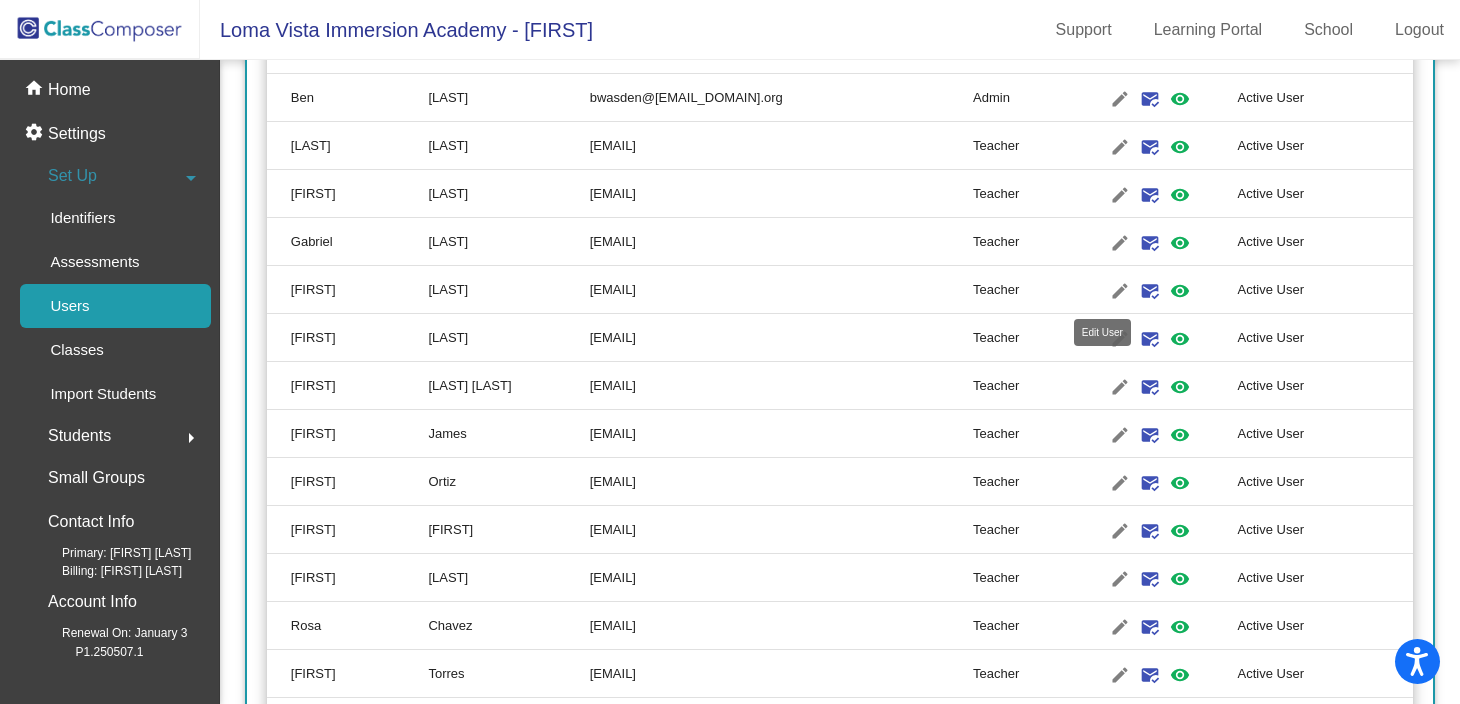 click on "edit" 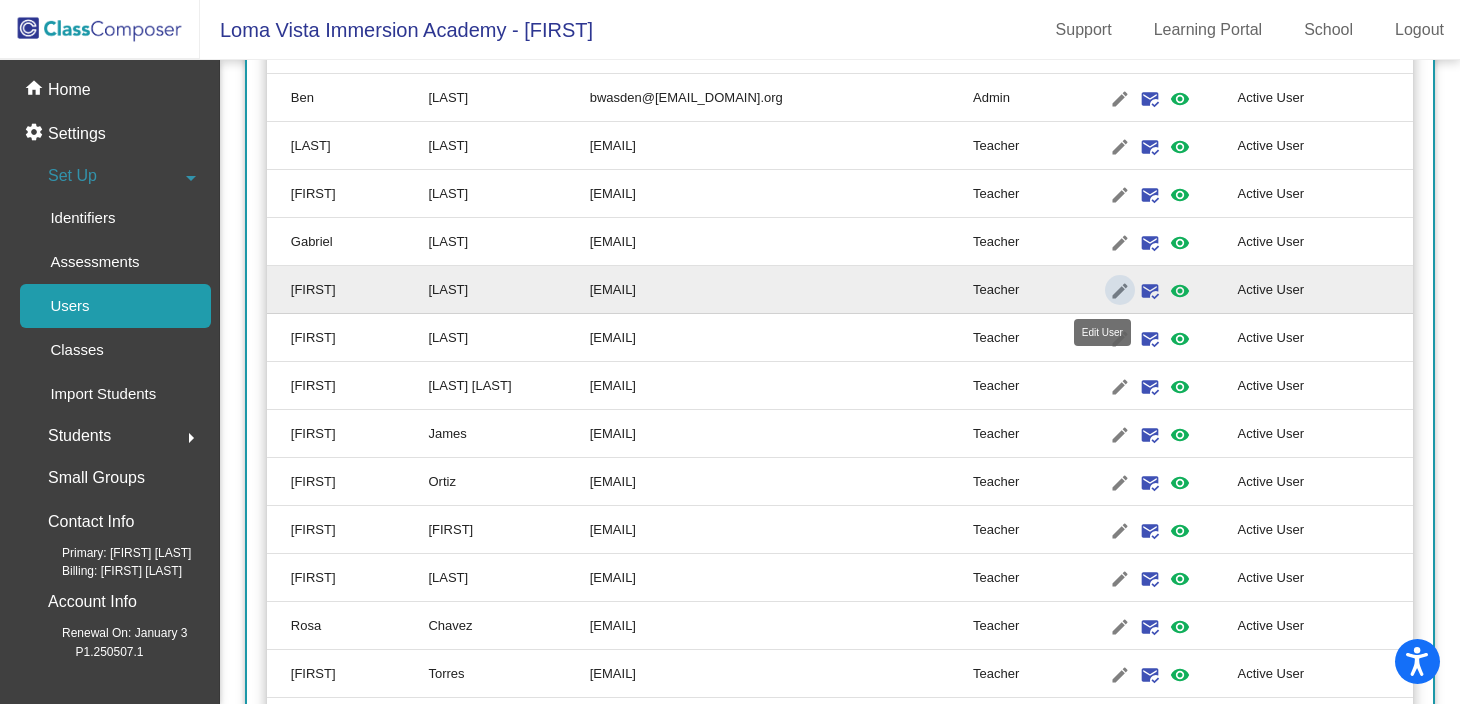 type on "[FIRST]" 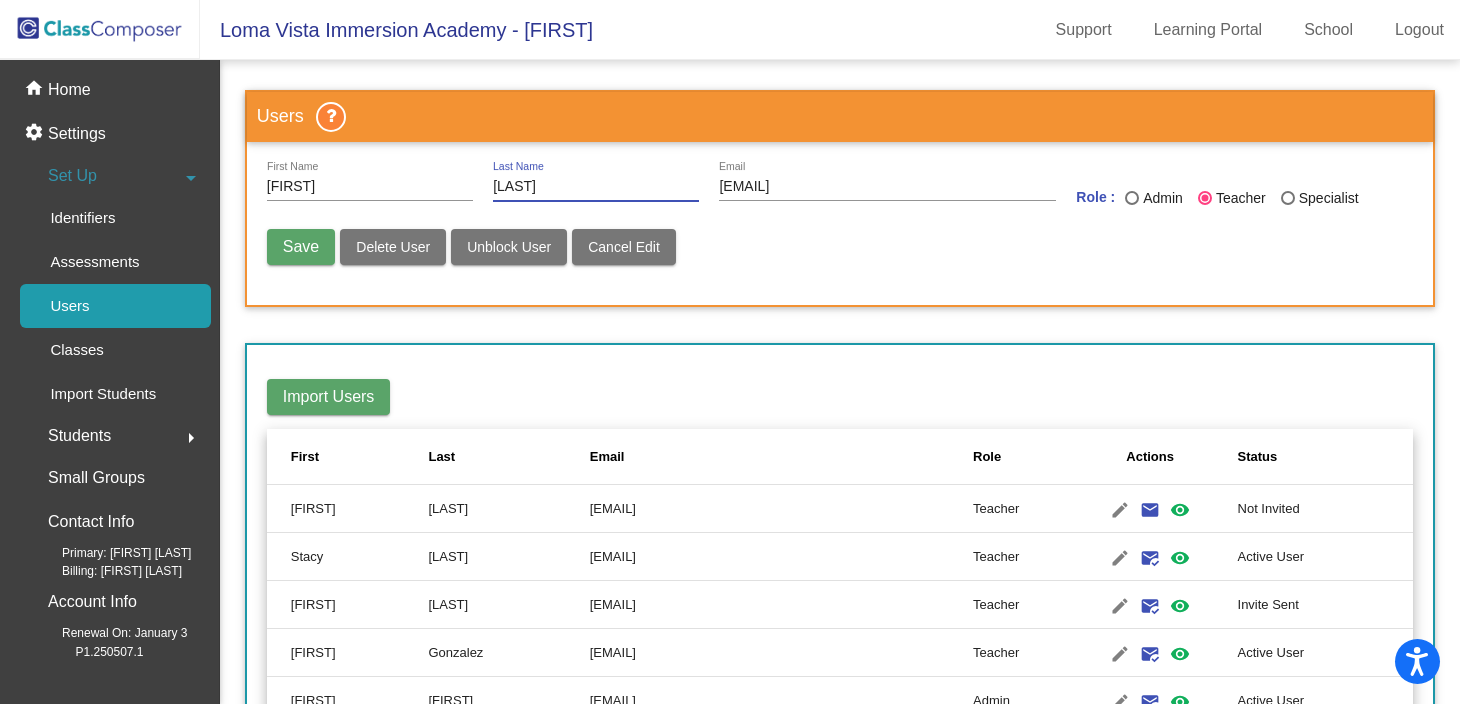 drag, startPoint x: 596, startPoint y: 185, endPoint x: 530, endPoint y: 189, distance: 66.1211 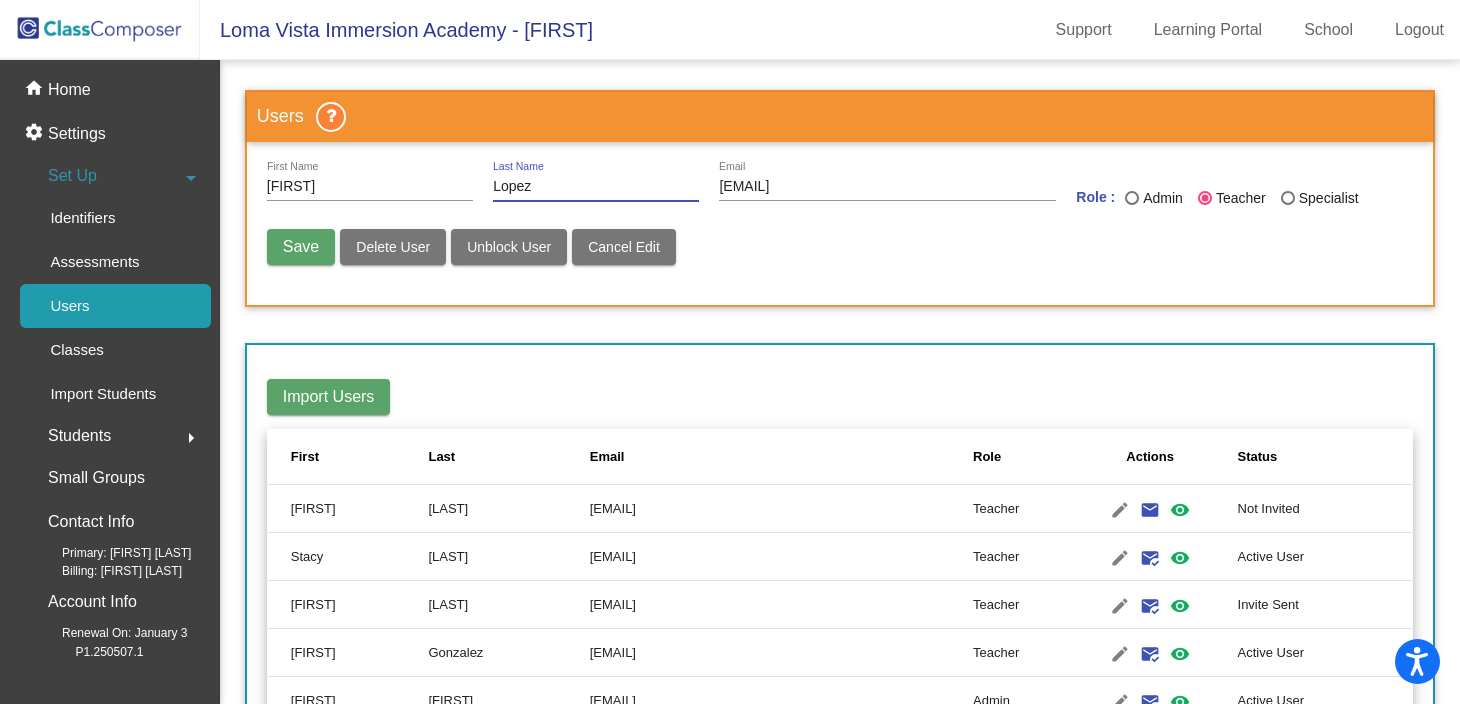 type on "Lopez" 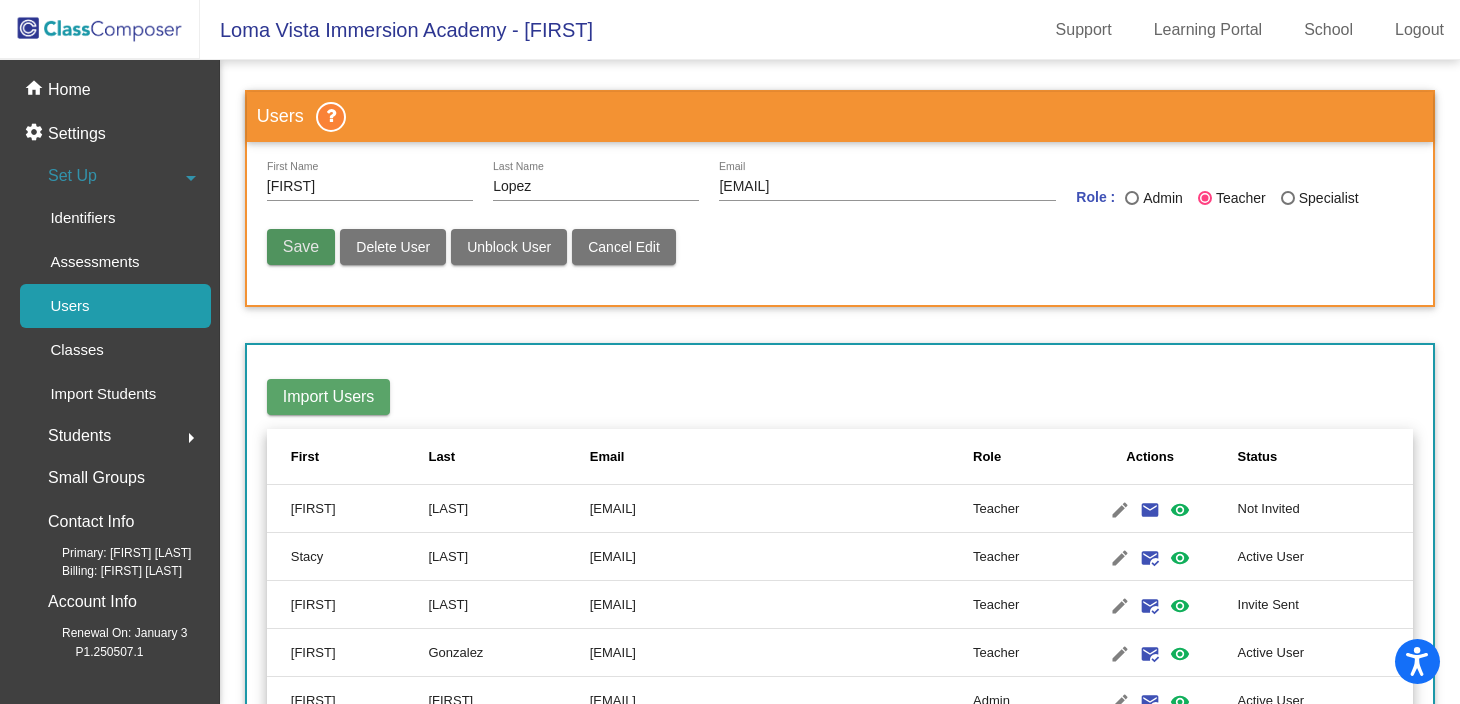 type 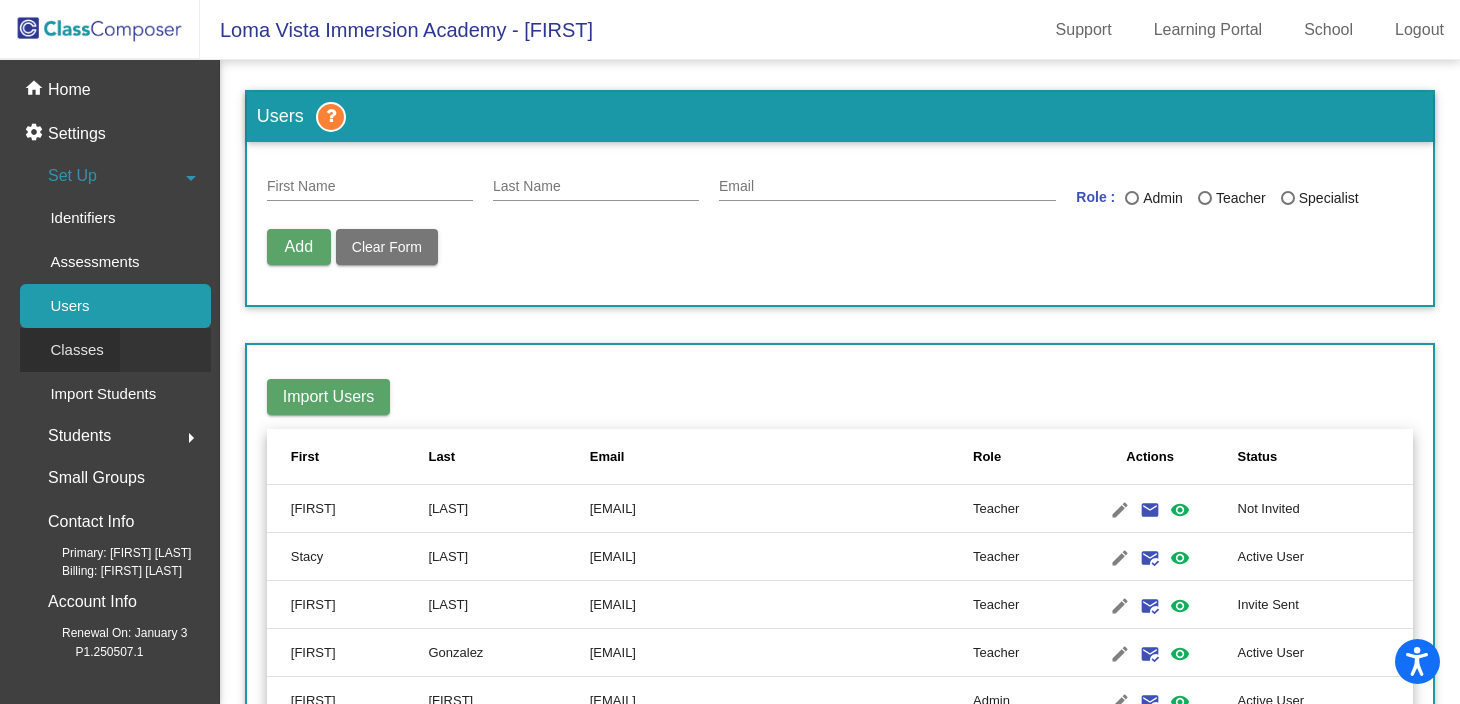 click on "Classes" 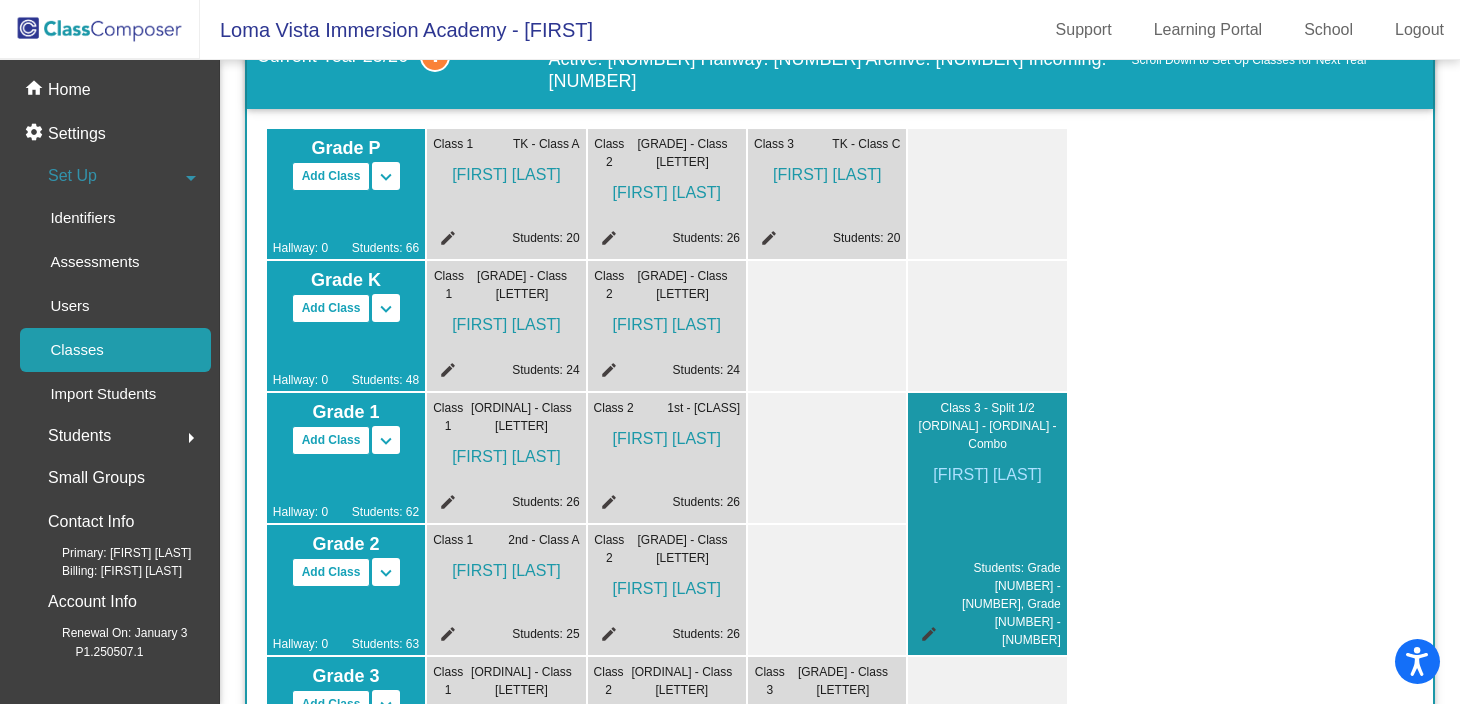 scroll, scrollTop: 0, scrollLeft: 0, axis: both 